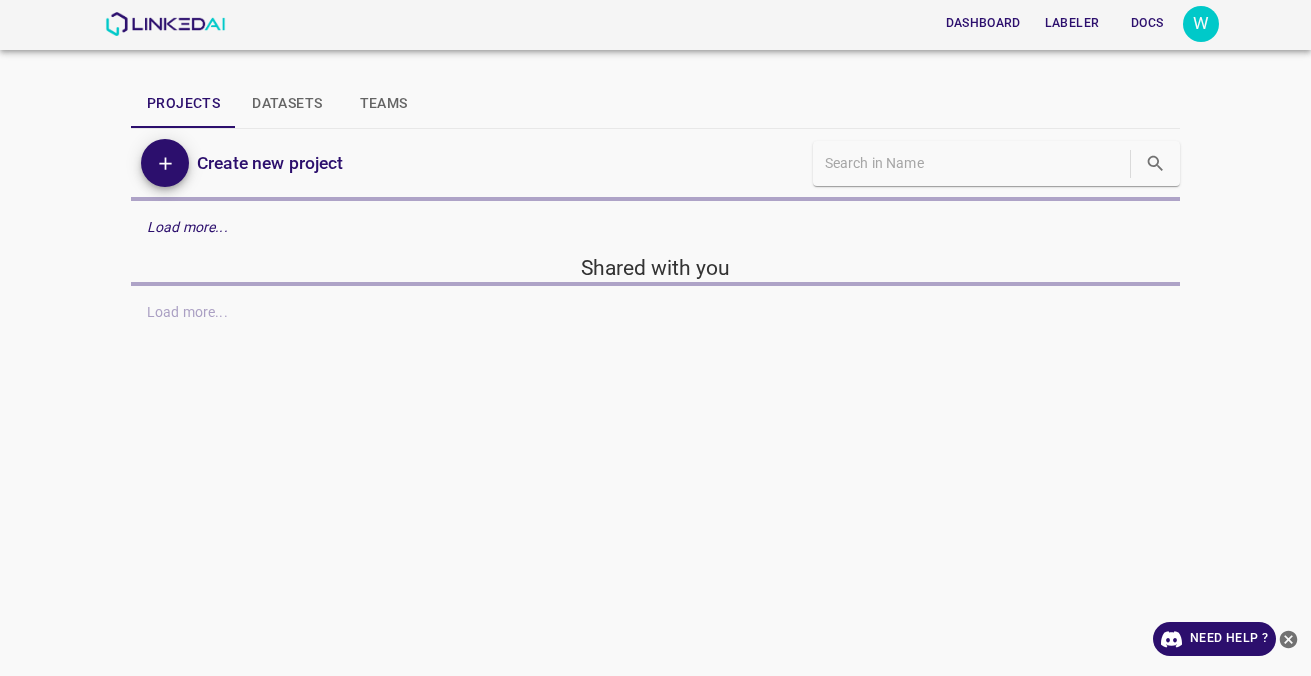 scroll, scrollTop: 0, scrollLeft: 0, axis: both 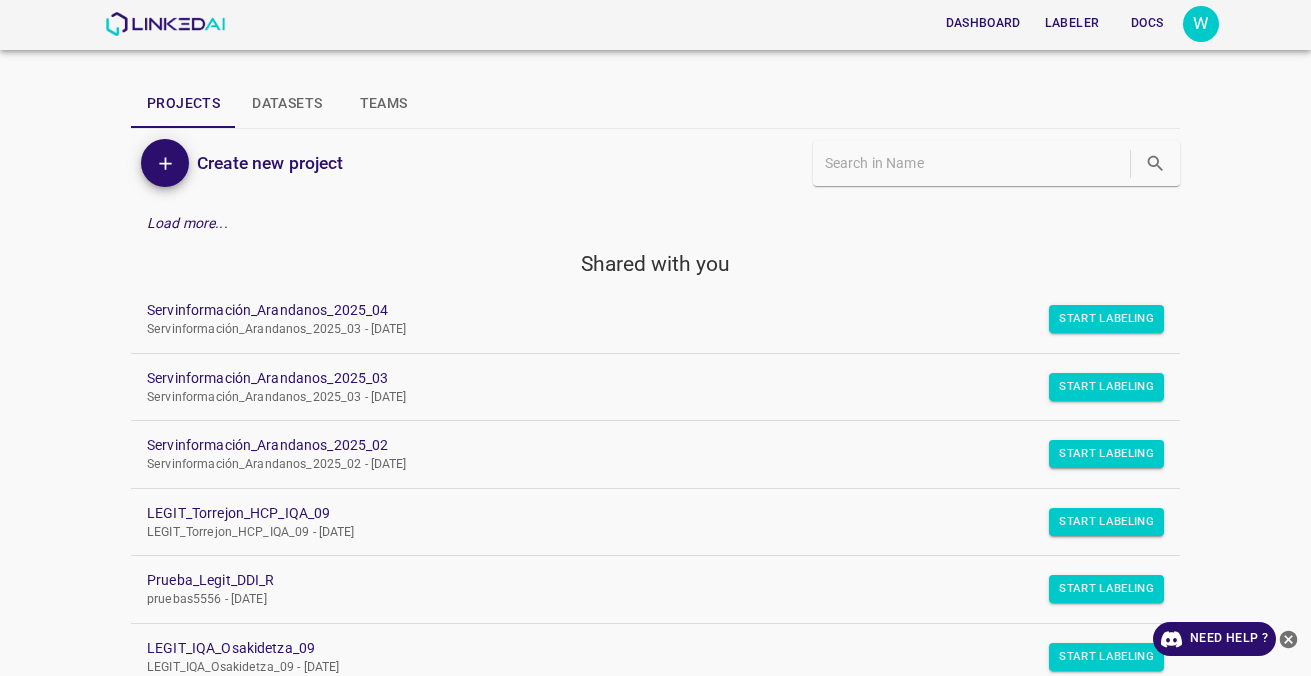 click on "Servinformación_Arandanos_2025_04 Servinformación_Arandanos_2025_03 - Tue Jul 08 2025" at bounding box center (655, 319) 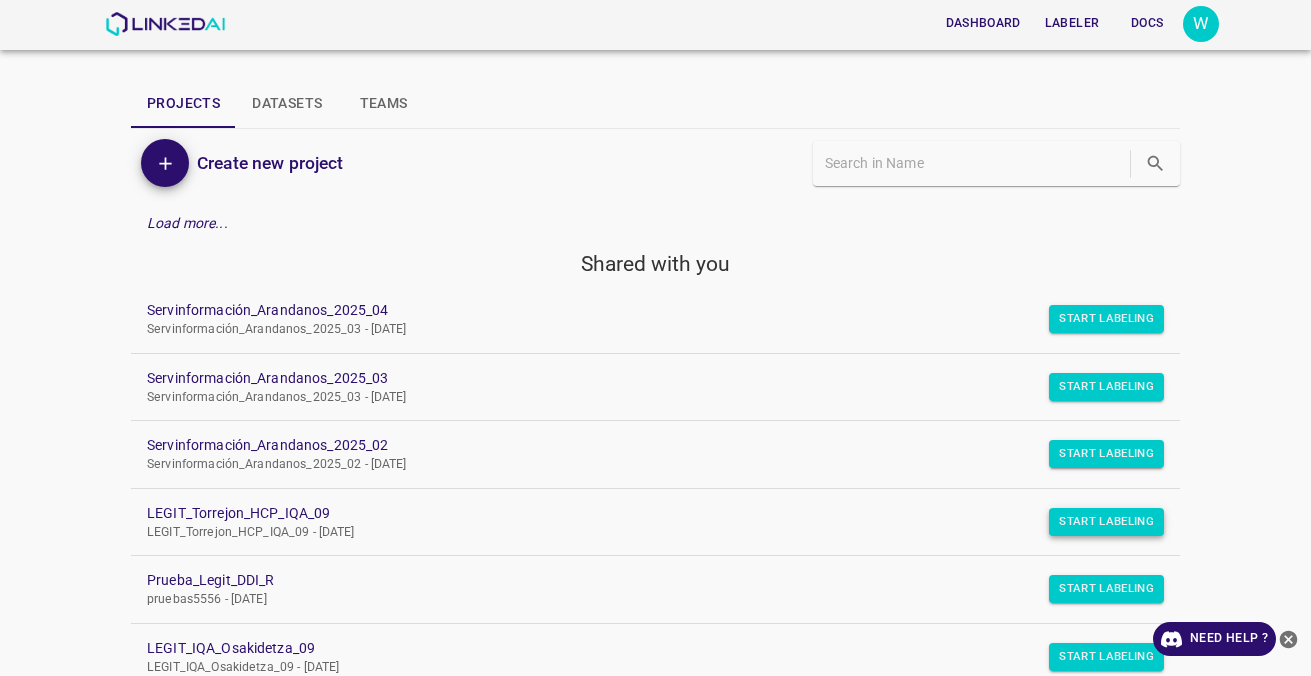 click on "Start Labeling" at bounding box center [1106, 319] 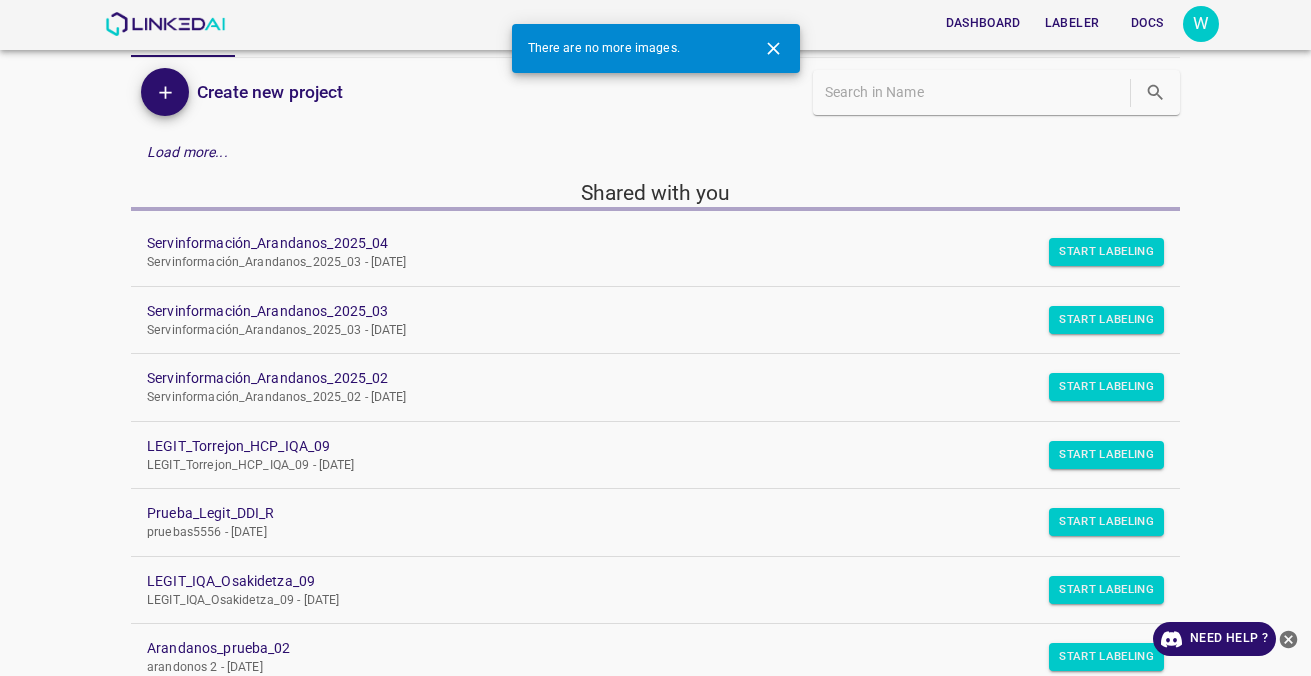 scroll, scrollTop: 155, scrollLeft: 0, axis: vertical 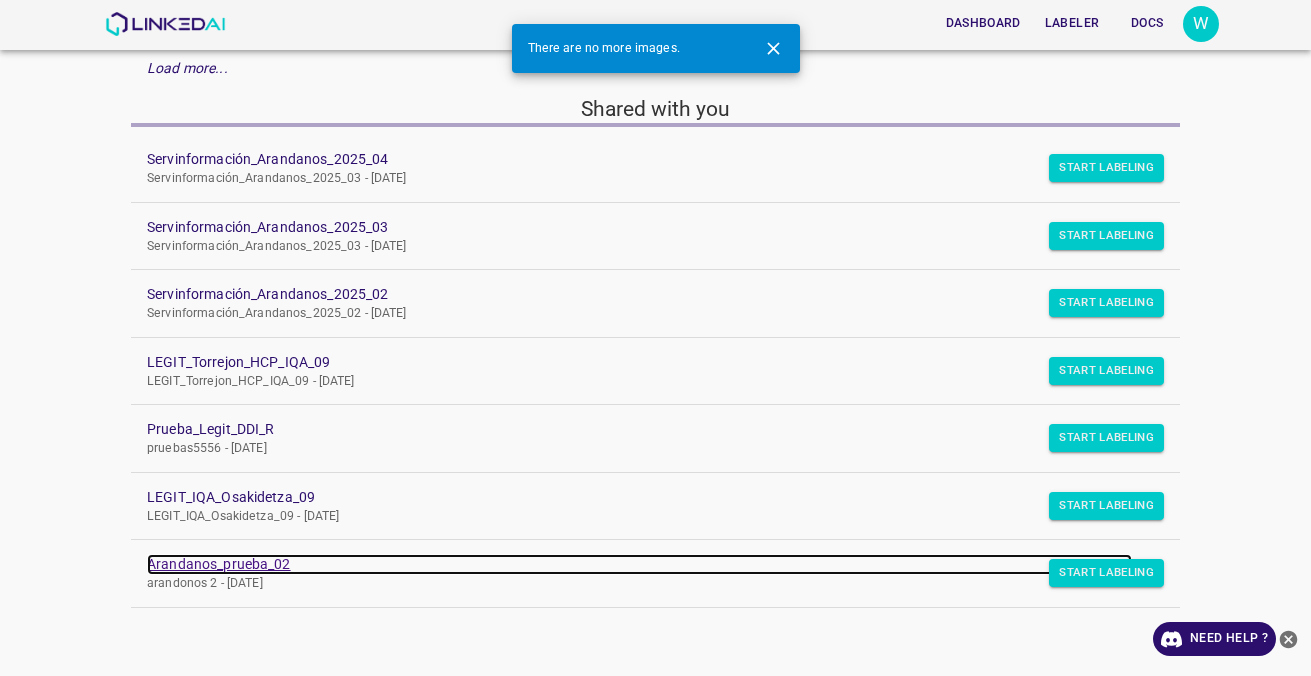 click on "Arandanos_prueba_02" at bounding box center (639, 564) 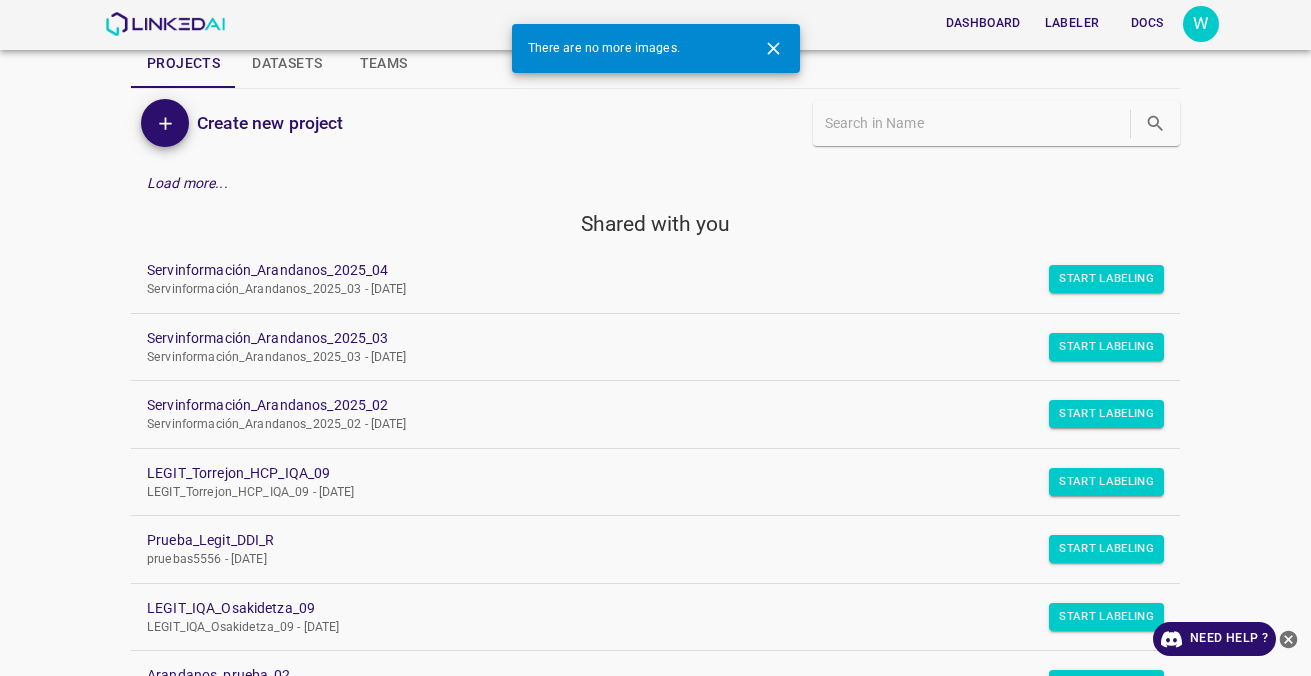 scroll, scrollTop: 0, scrollLeft: 0, axis: both 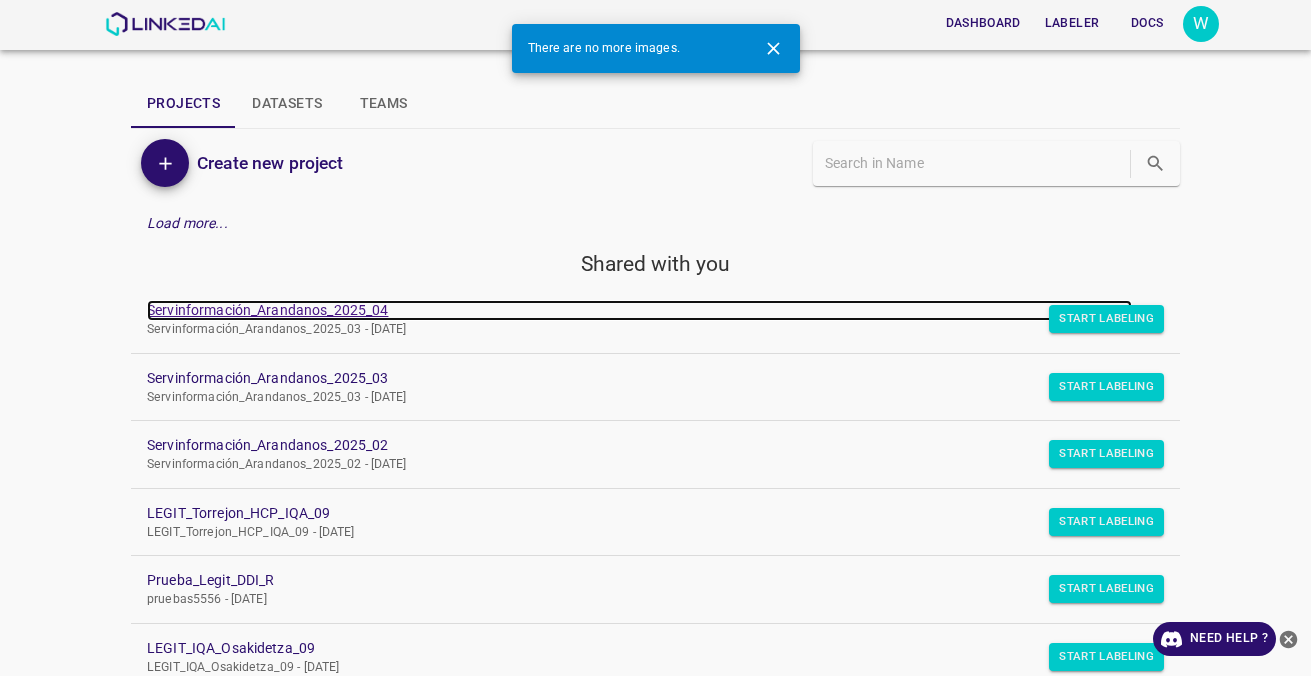click on "Servinformación_Arandanos_2025_04" at bounding box center [639, 310] 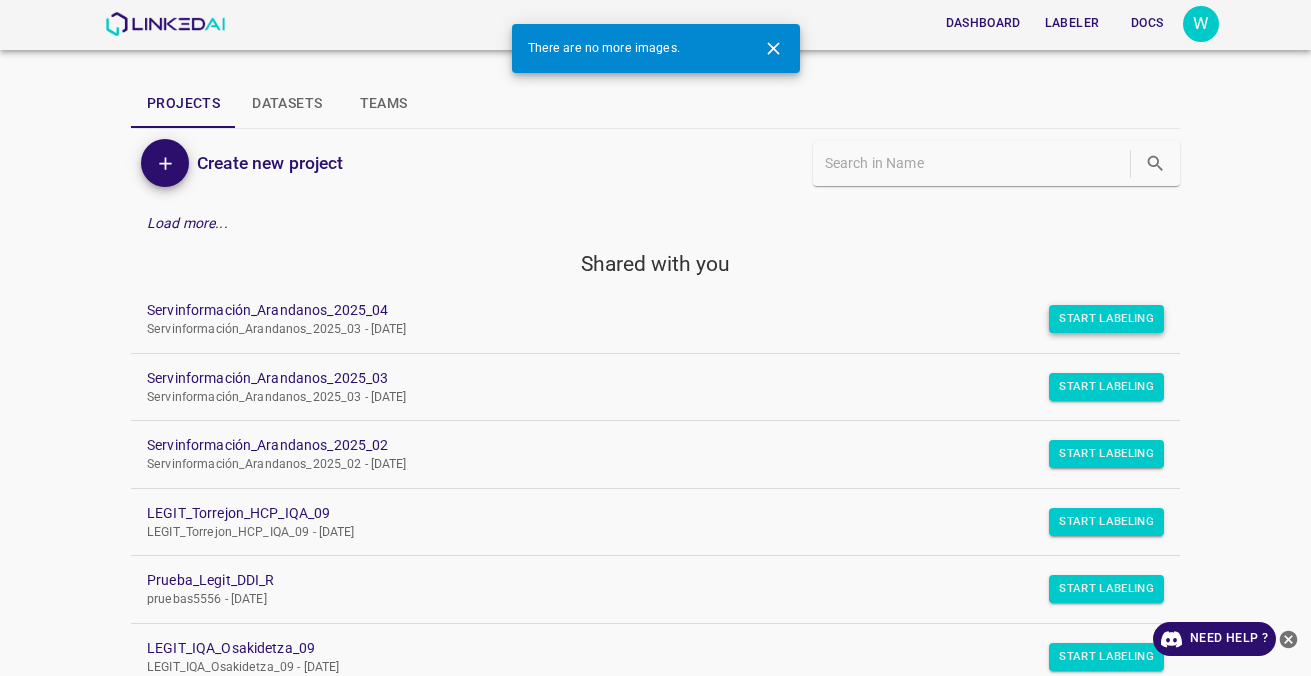 click on "Start Labeling" at bounding box center (1106, 319) 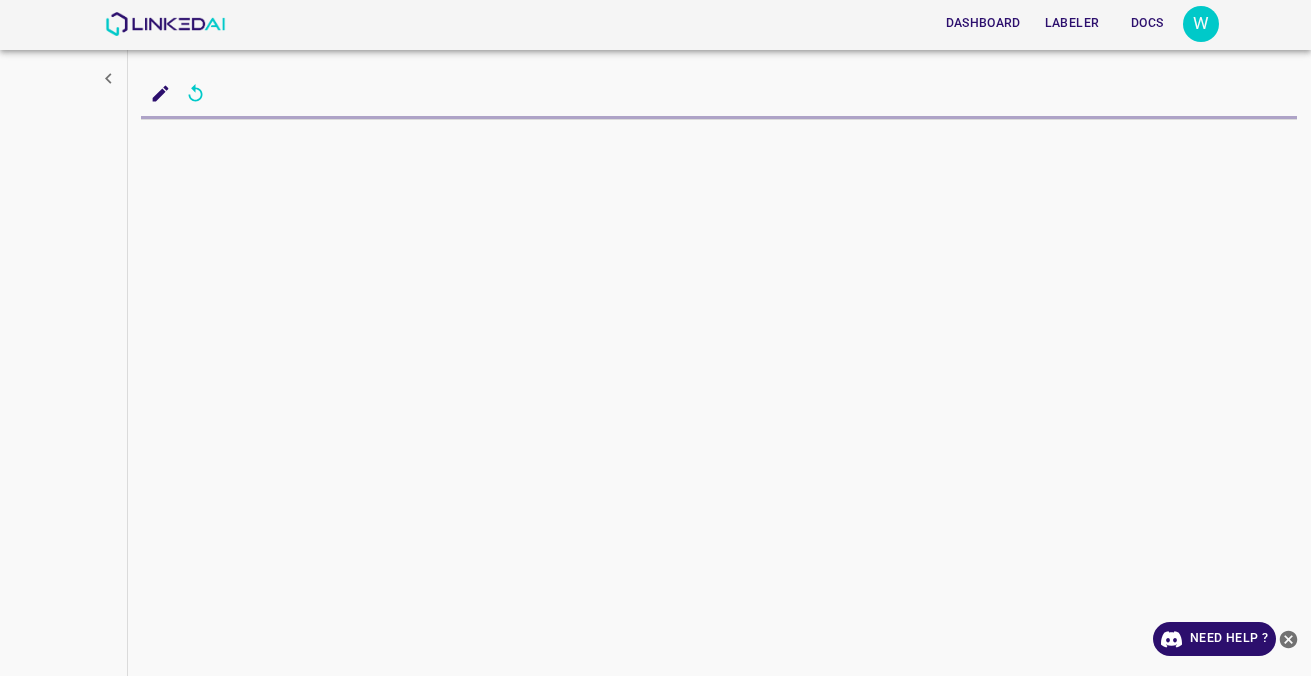 scroll, scrollTop: 0, scrollLeft: 0, axis: both 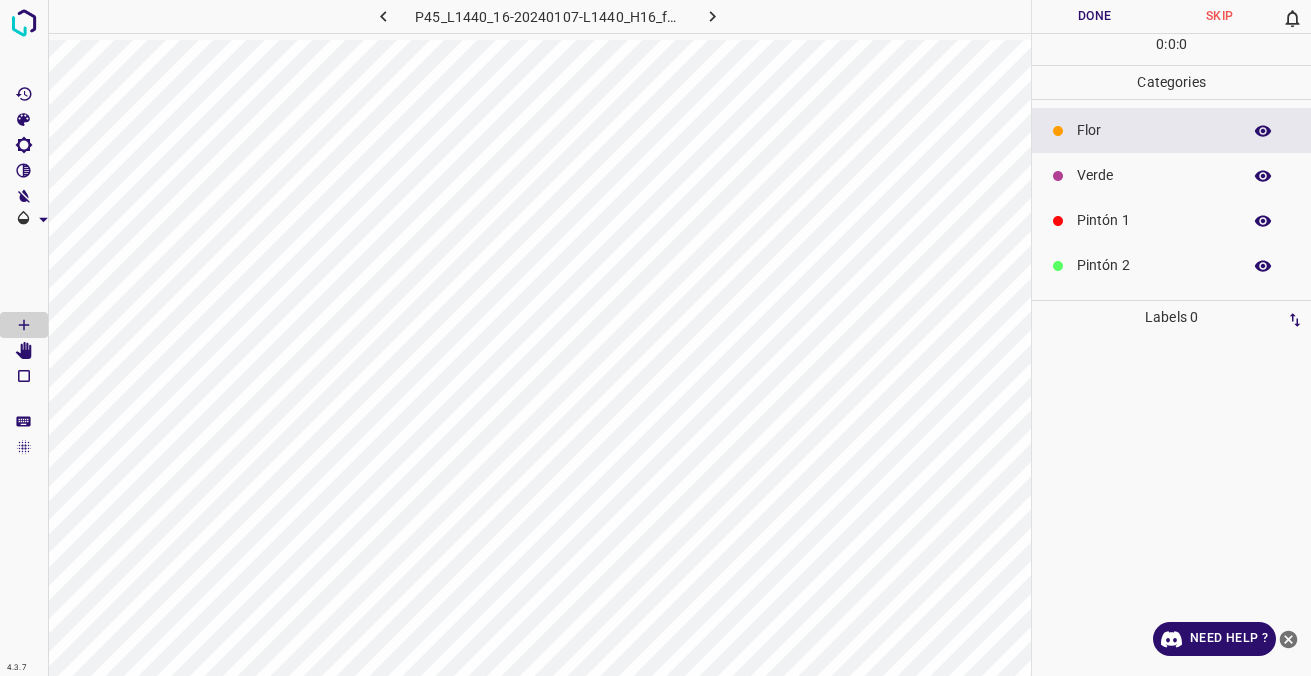 click at bounding box center [24, 272] 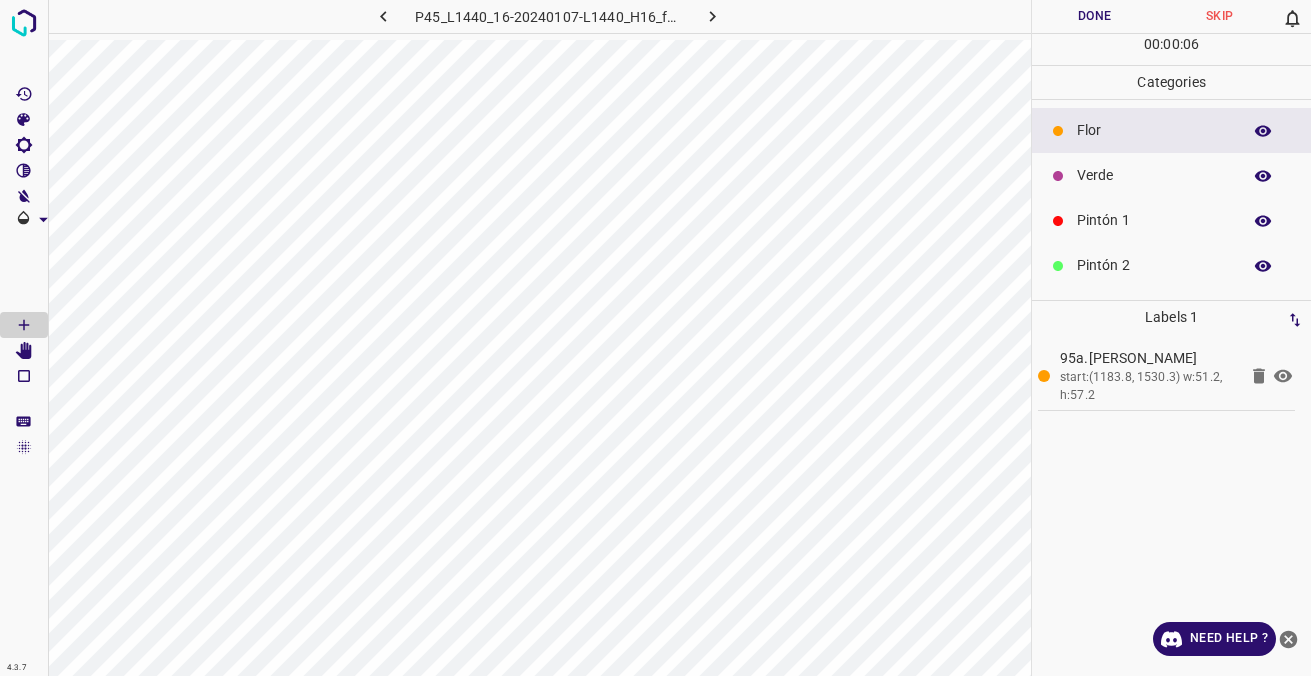 click 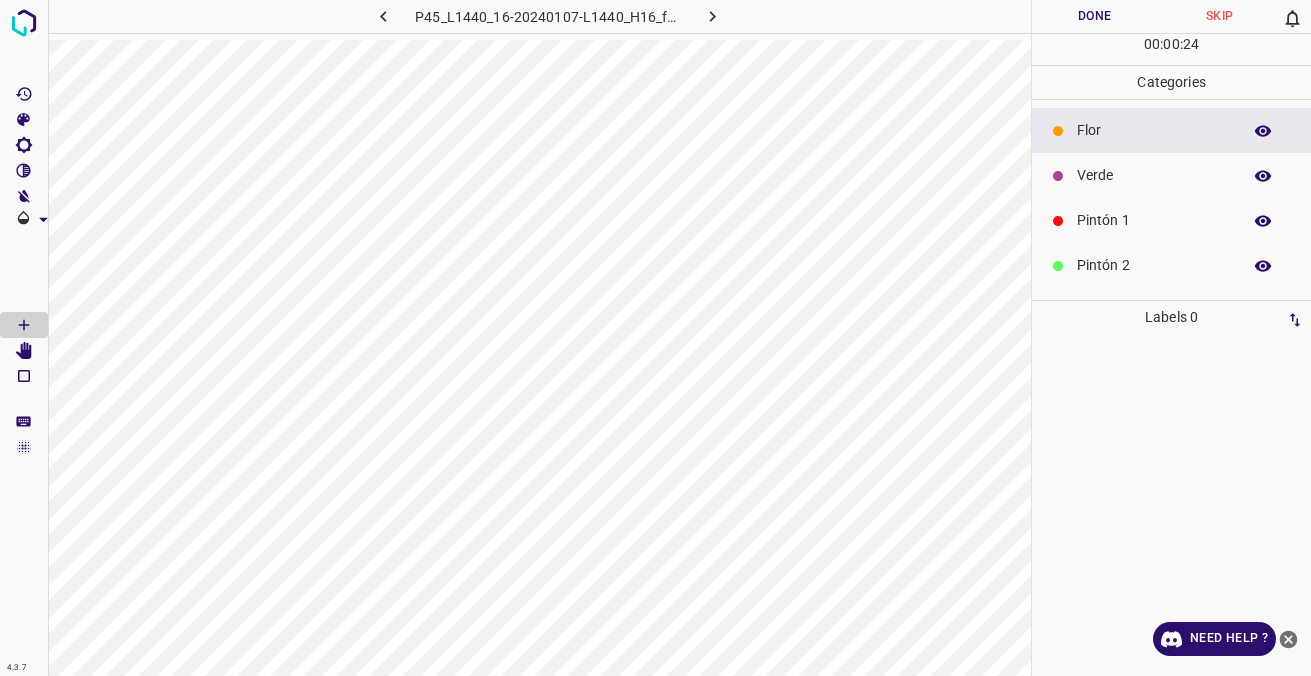 click on "Pintón 1" at bounding box center [1154, 220] 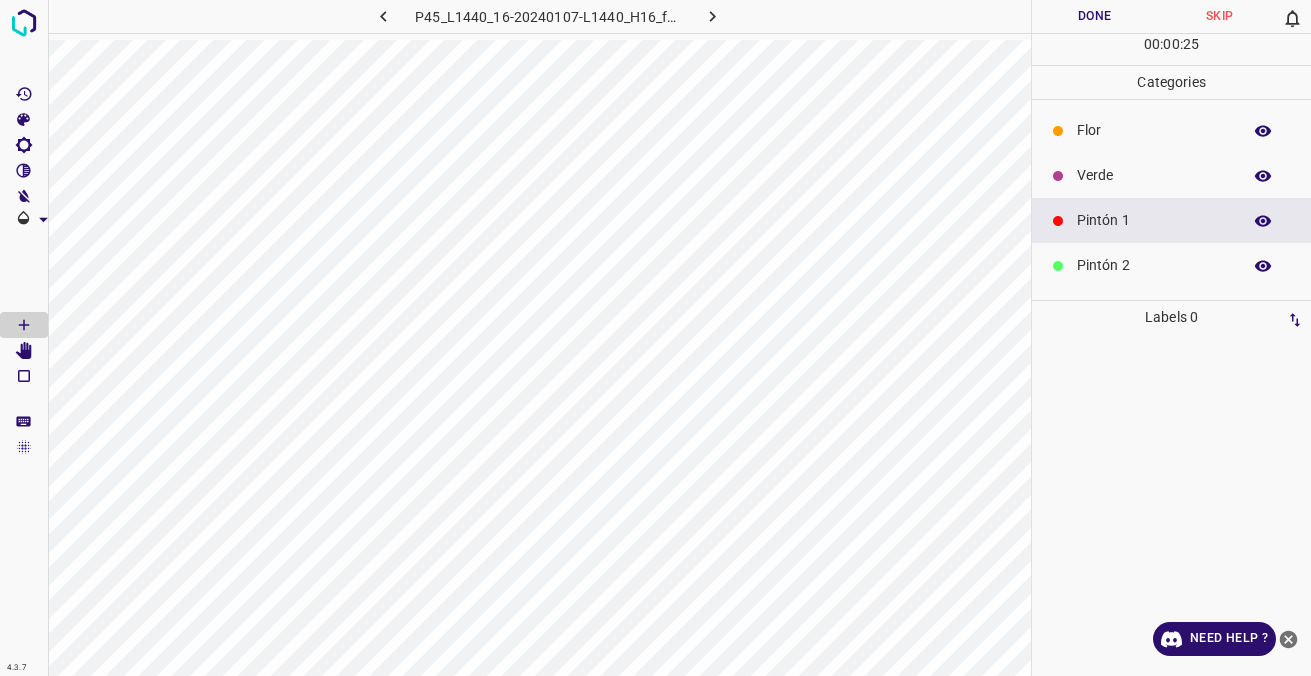 click on "Pintón 2" at bounding box center [1154, 265] 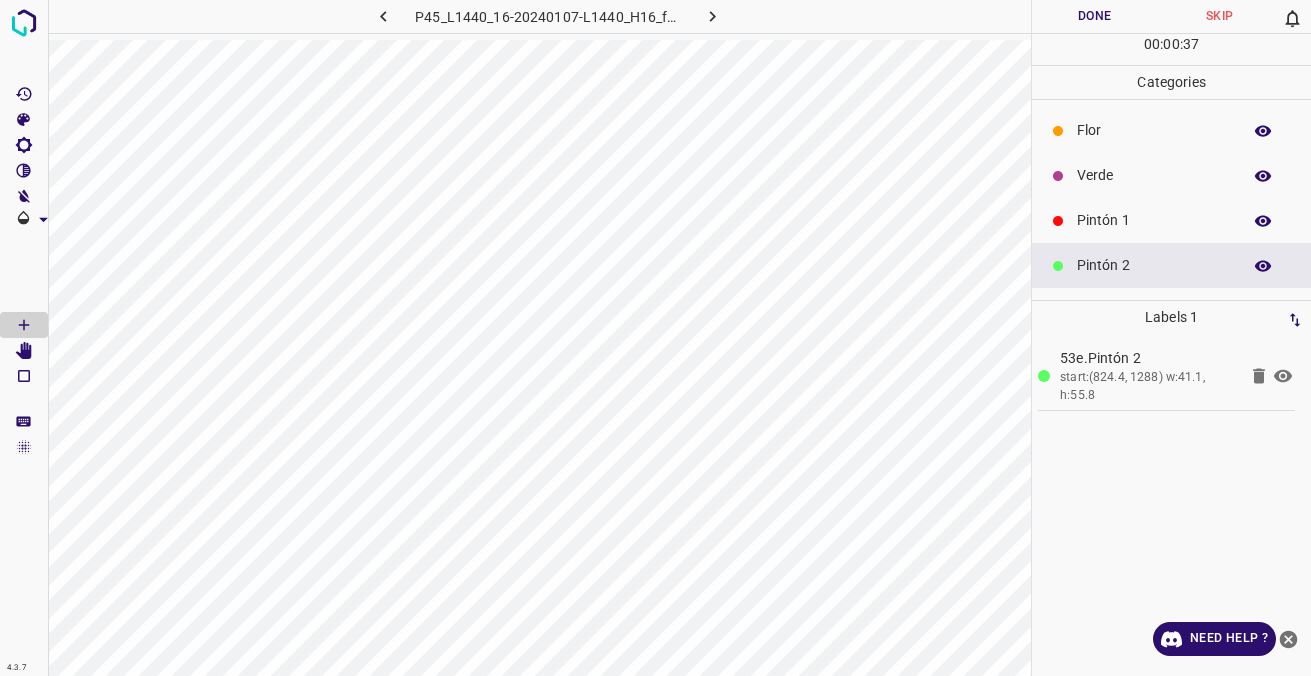 click 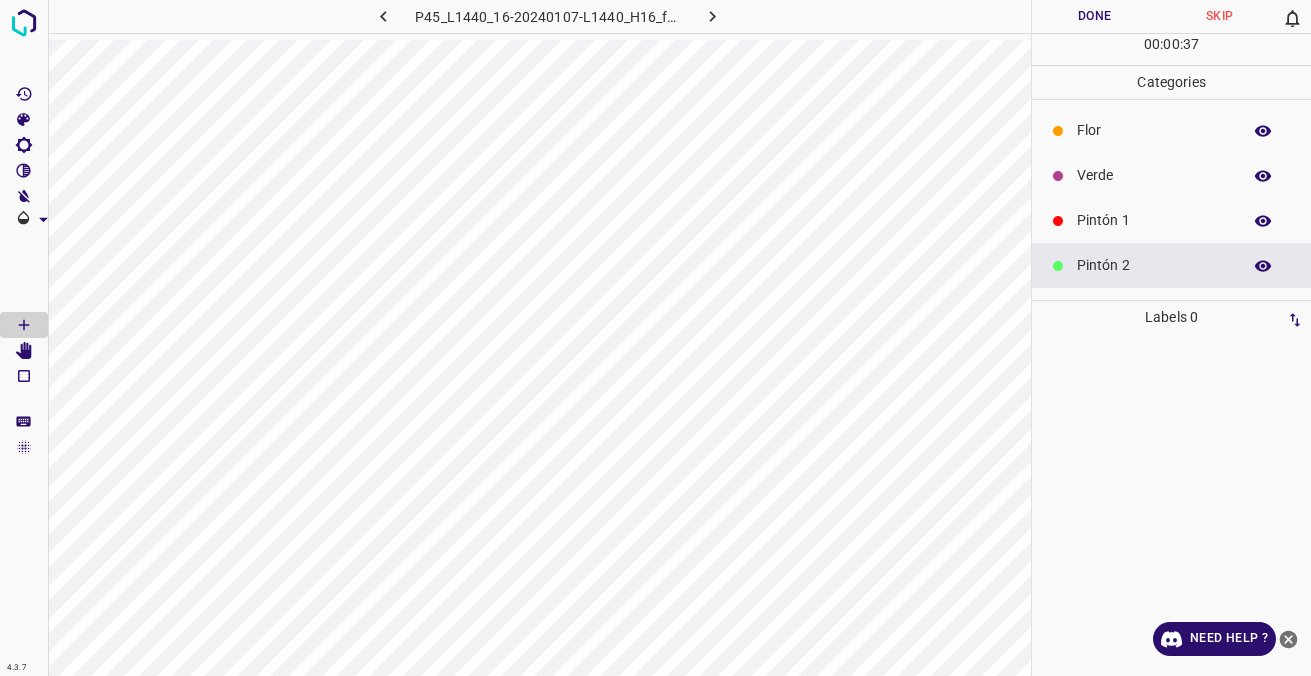 click at bounding box center [1171, 505] 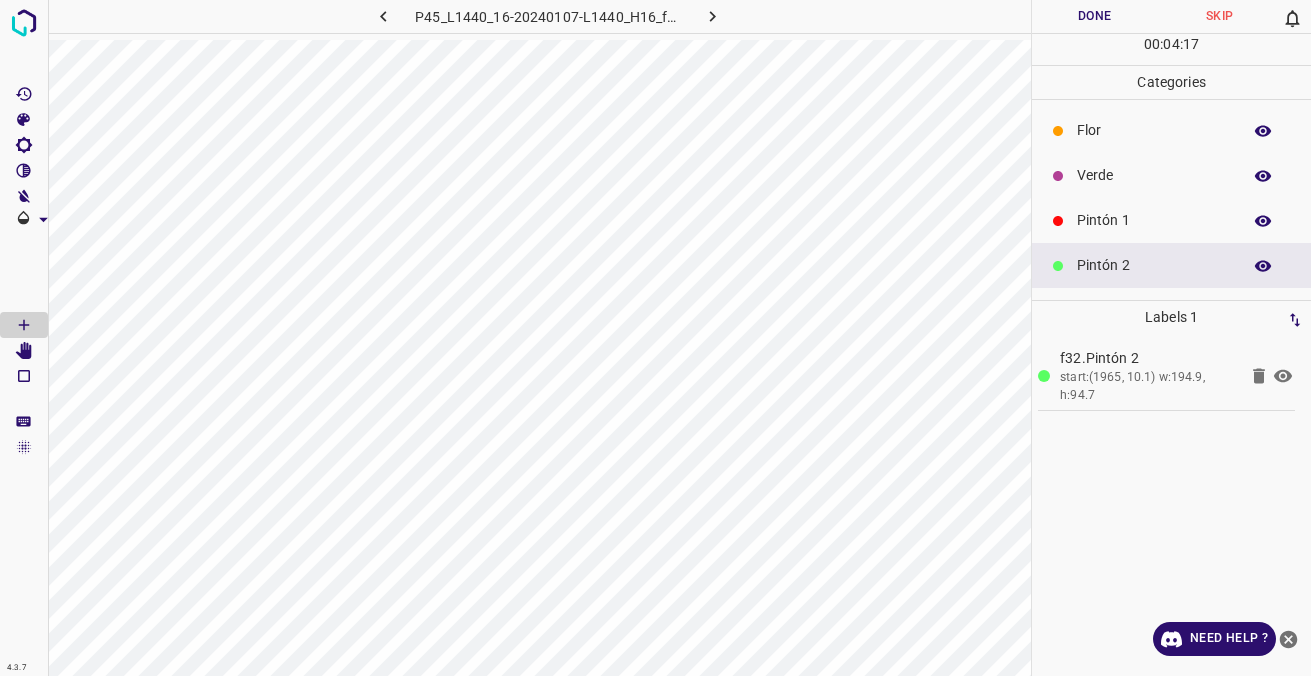 click 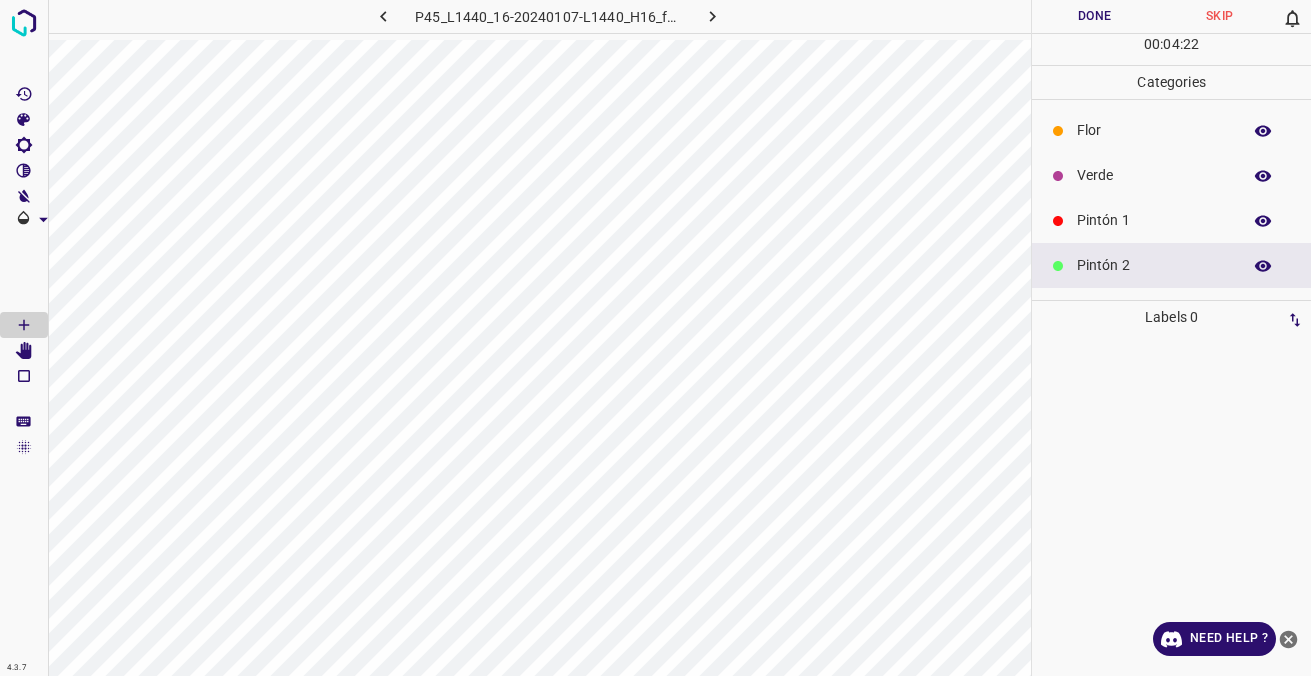 scroll, scrollTop: 176, scrollLeft: 0, axis: vertical 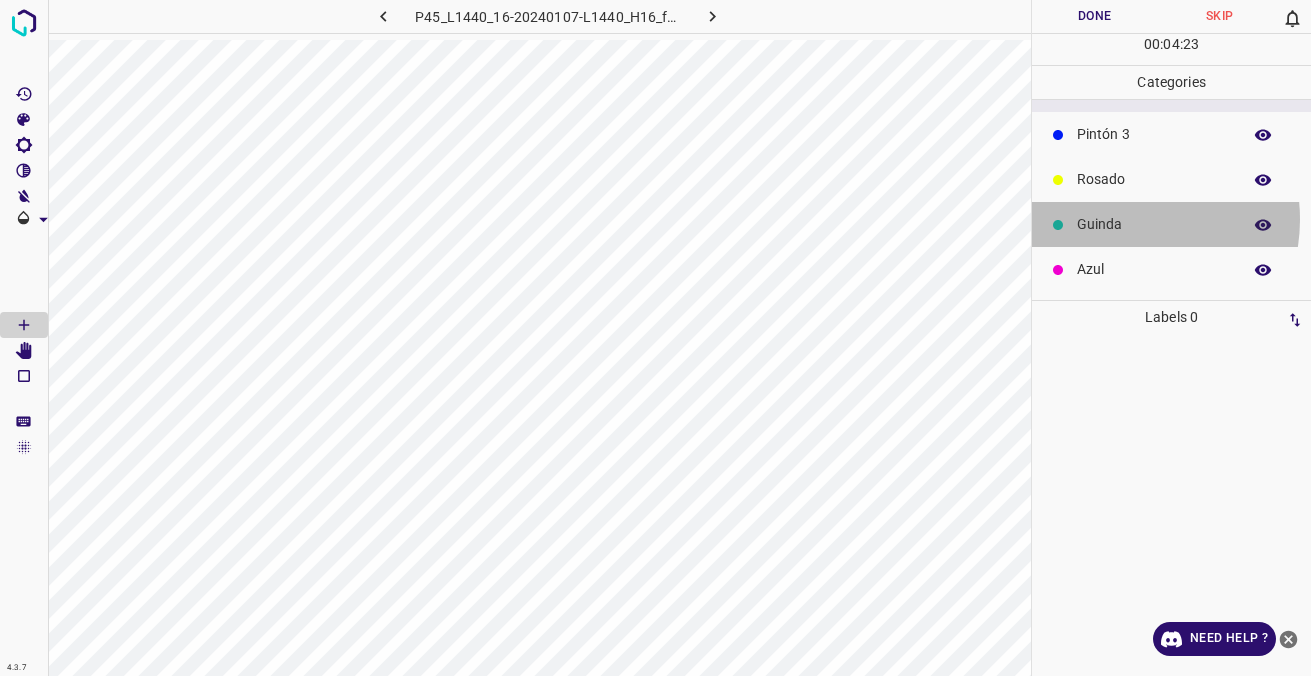click on "Guinda" at bounding box center [1154, 224] 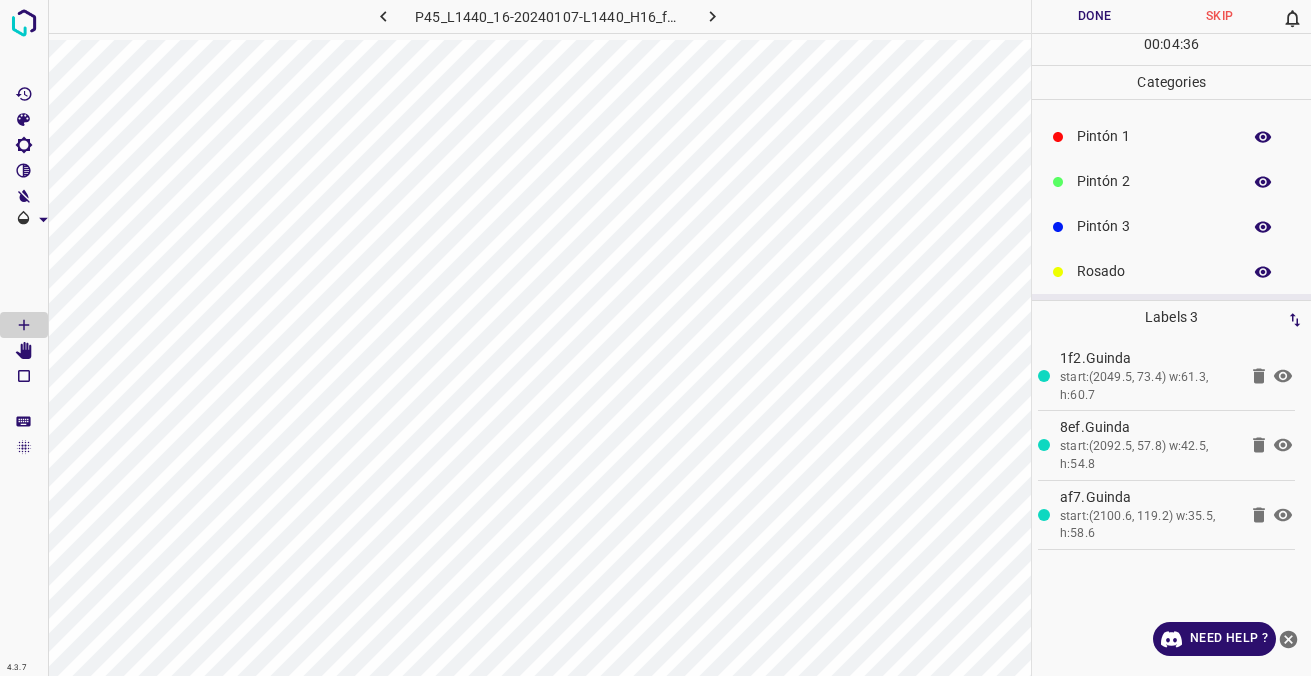 scroll, scrollTop: 0, scrollLeft: 0, axis: both 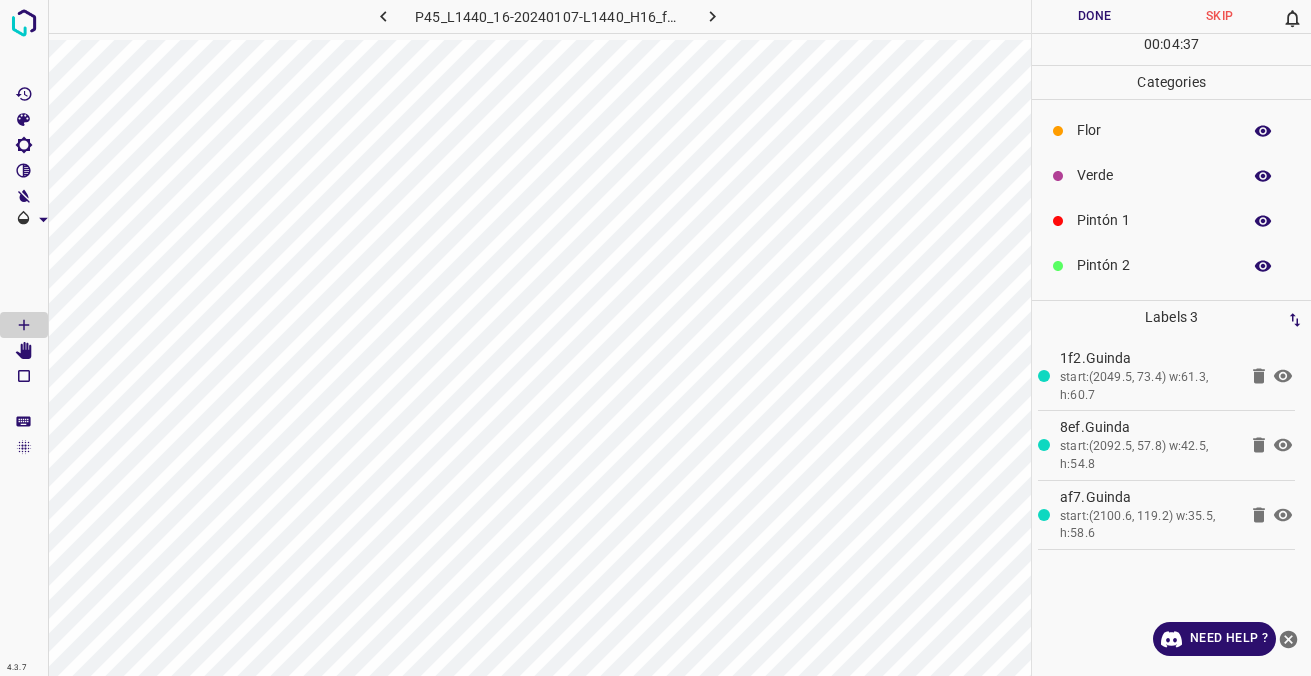 click on "Flor" at bounding box center [1154, 130] 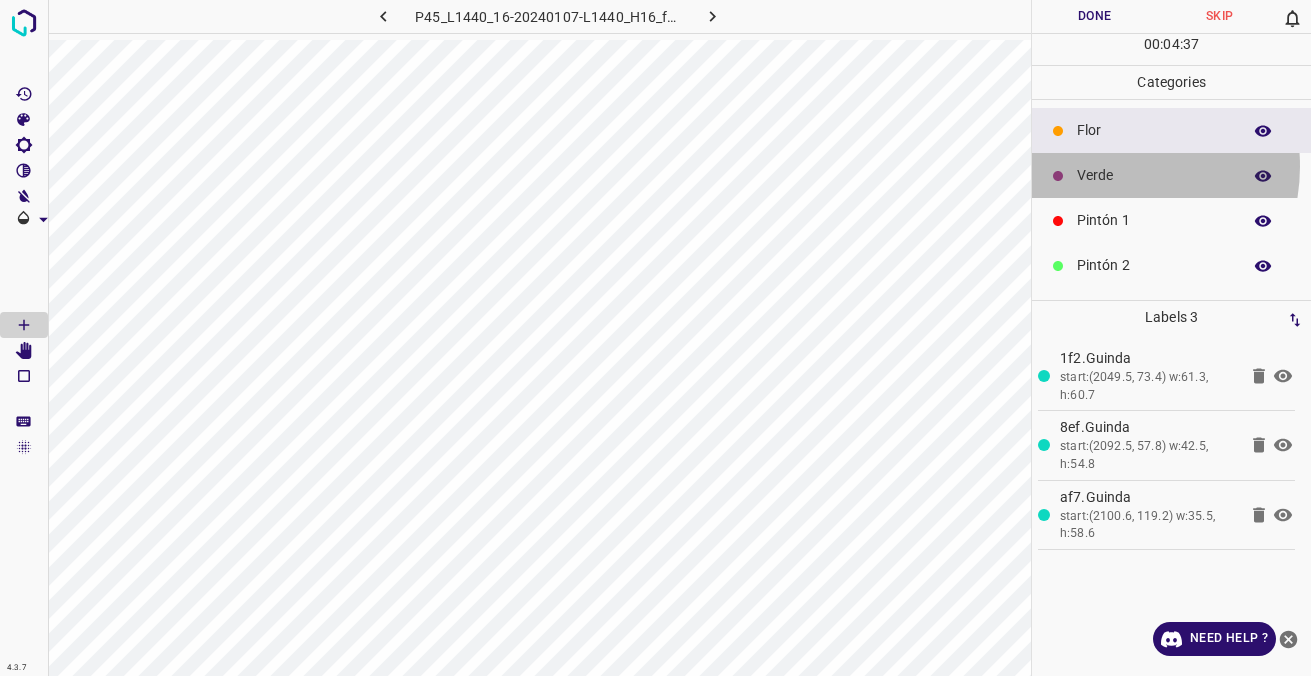 click on "Verde" at bounding box center [1154, 175] 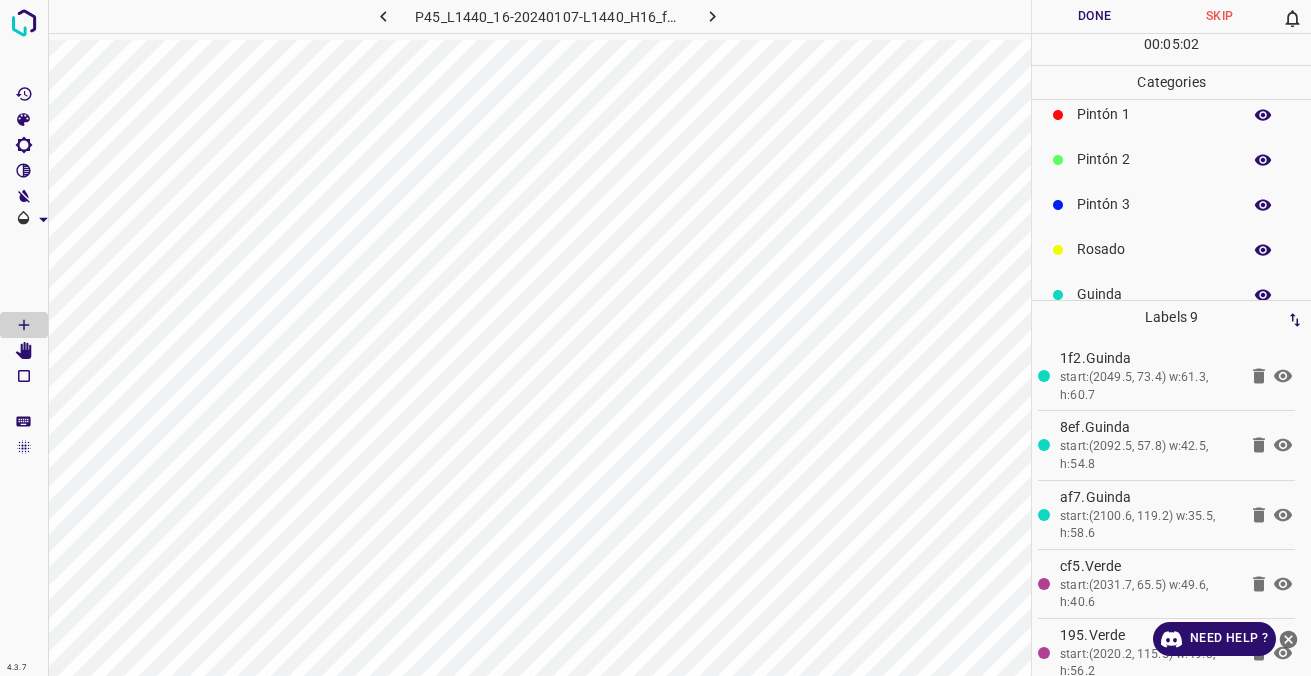 scroll, scrollTop: 176, scrollLeft: 0, axis: vertical 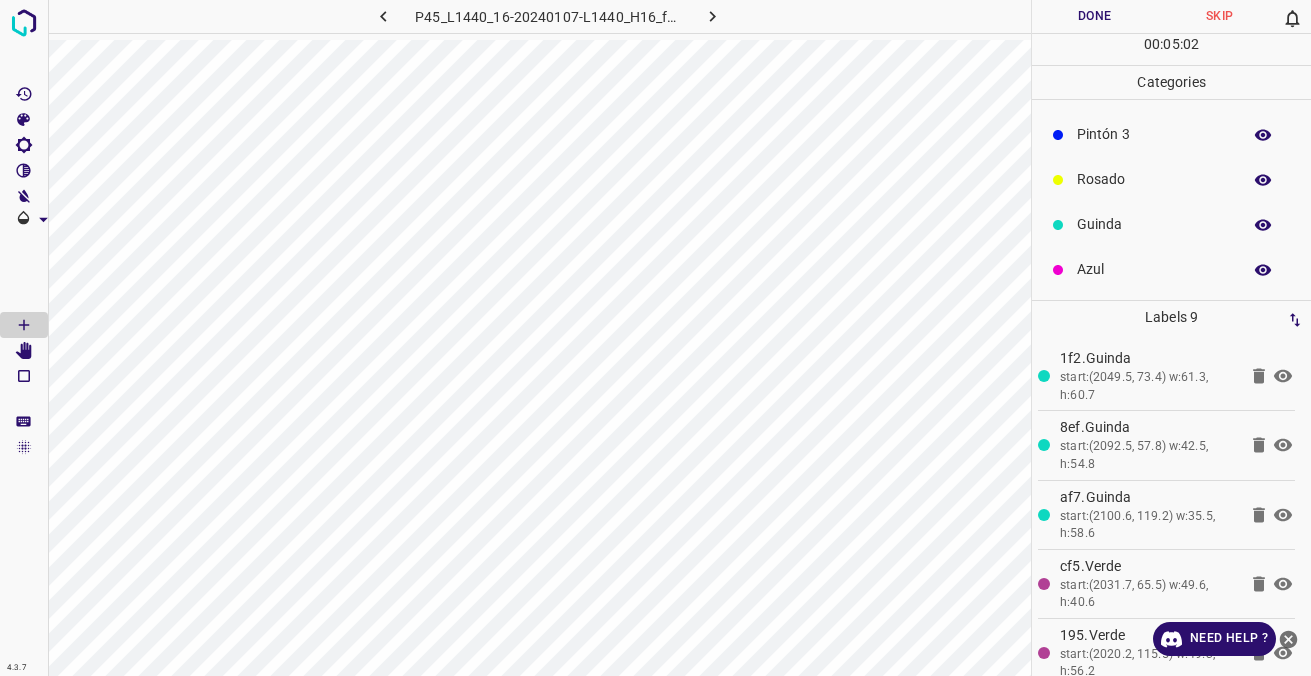 click on "Guinda" at bounding box center [1154, 224] 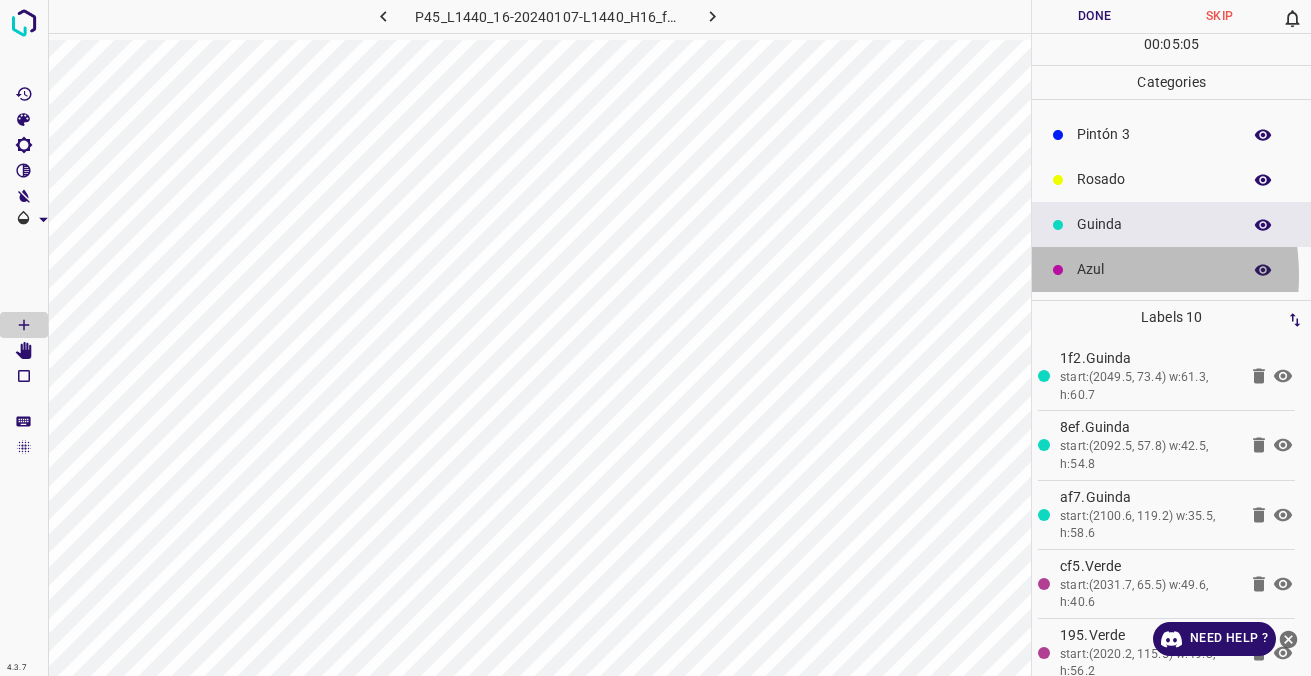 drag, startPoint x: 1071, startPoint y: 275, endPoint x: 1036, endPoint y: 290, distance: 38.078865 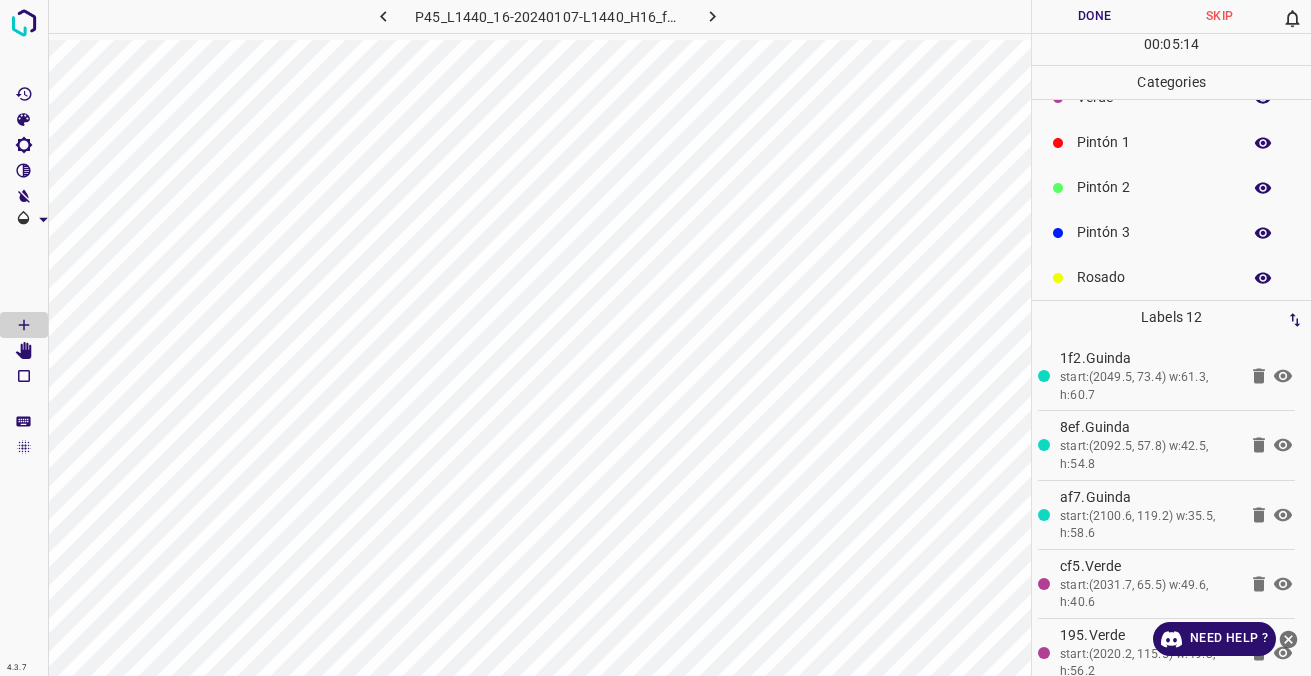 scroll, scrollTop: 100, scrollLeft: 0, axis: vertical 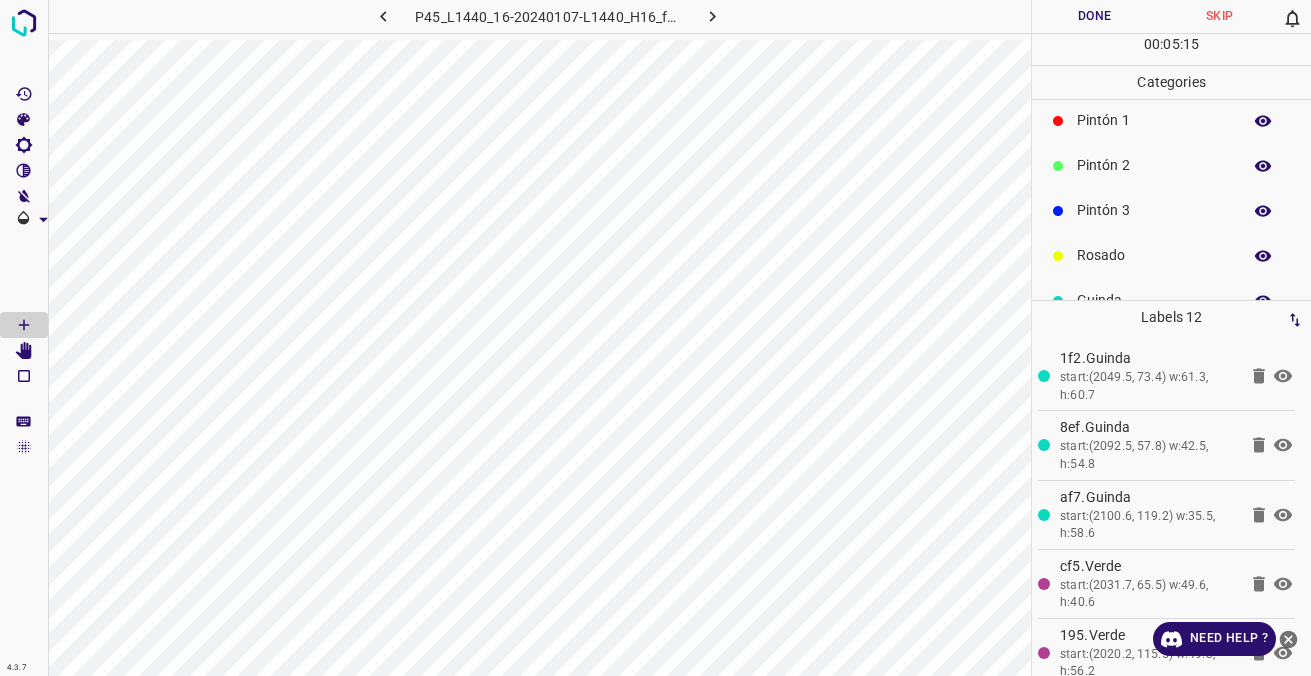 click on "Pintón 3" at bounding box center [1154, 210] 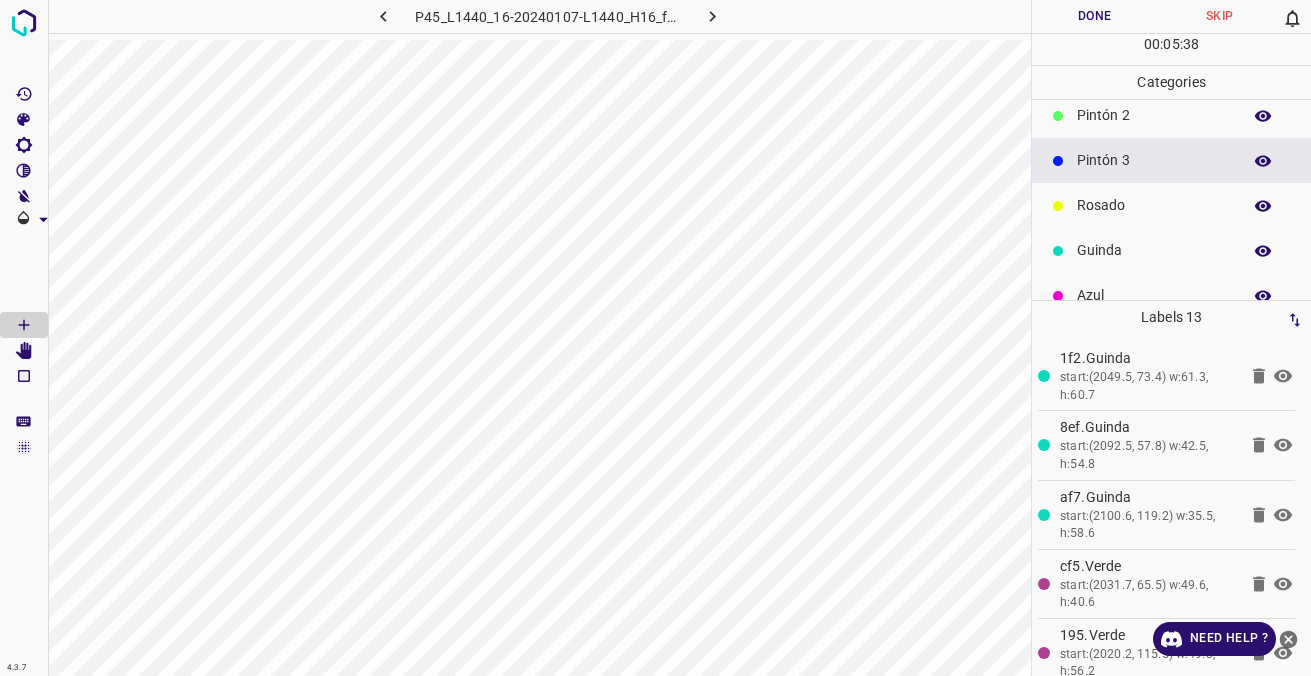 scroll, scrollTop: 176, scrollLeft: 0, axis: vertical 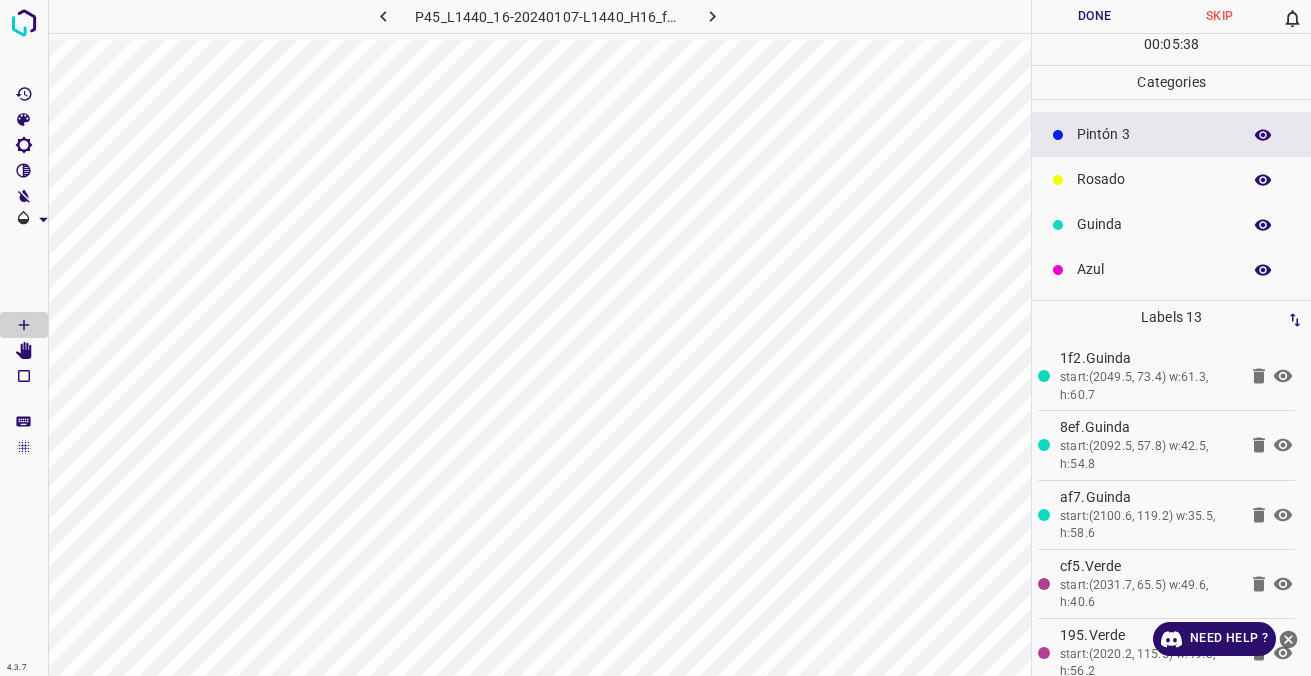 click on "Azul" at bounding box center (1154, 269) 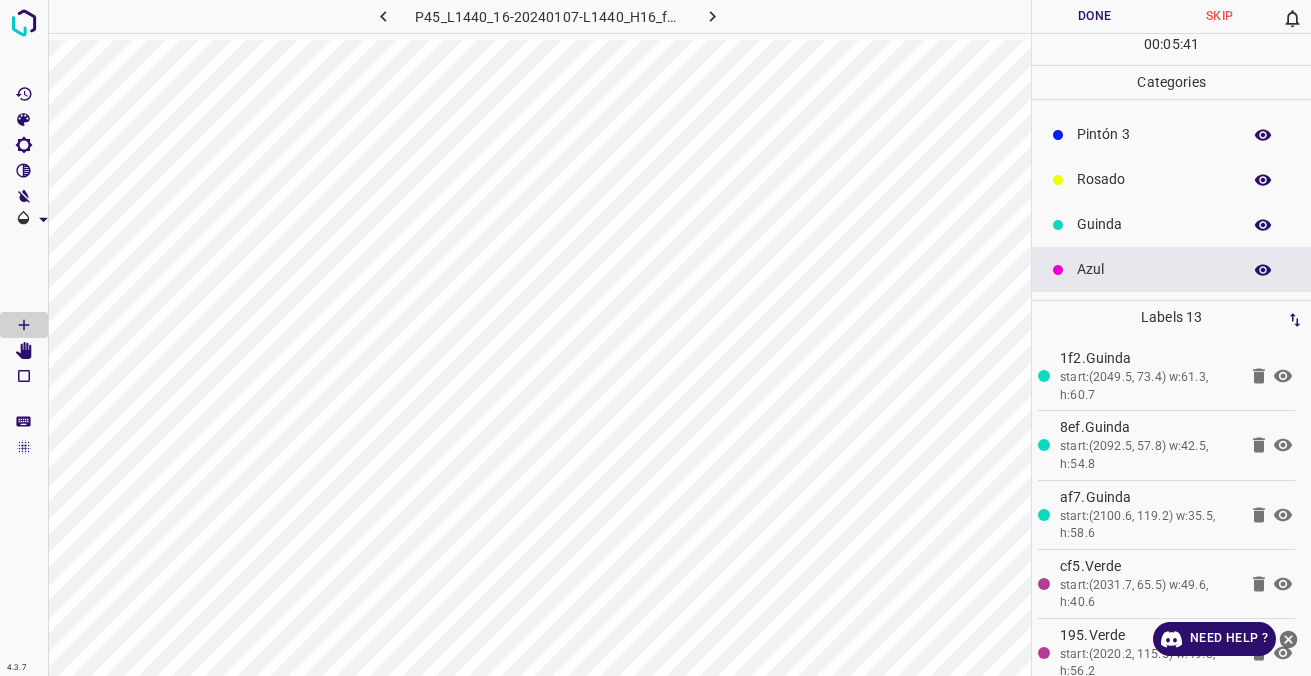 click on "Guinda" at bounding box center [1171, 224] 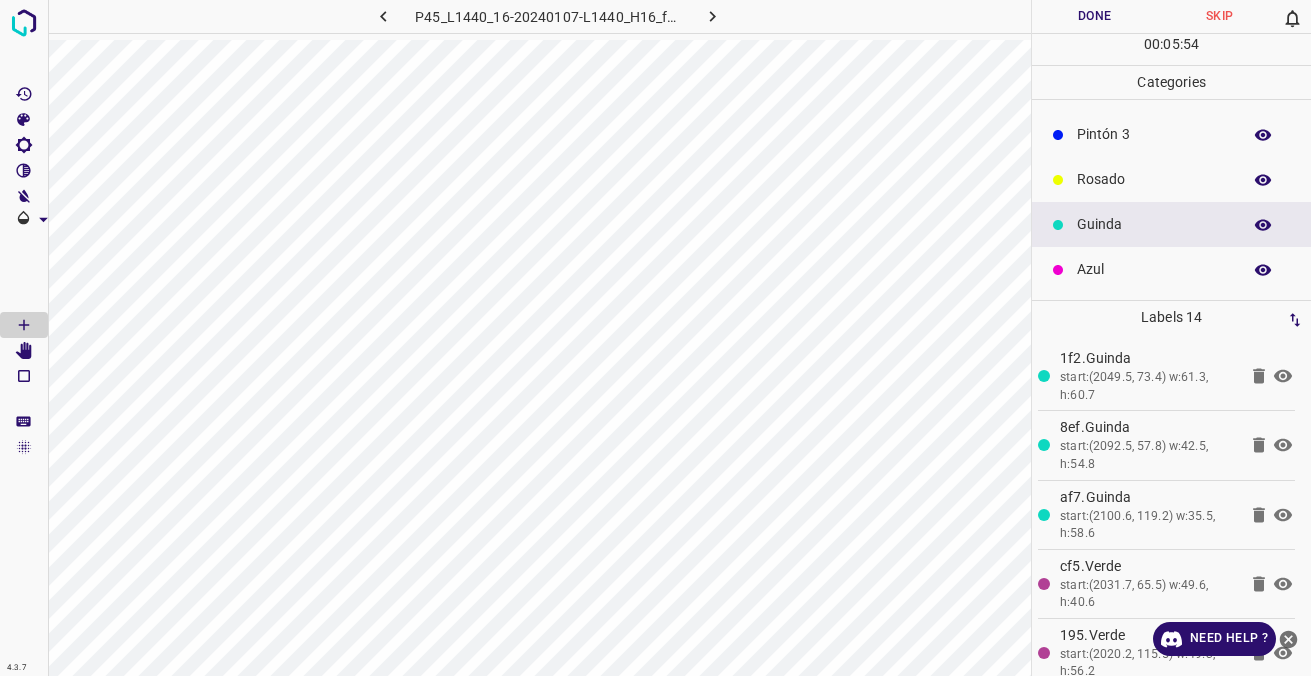 click on "Azul" at bounding box center (1154, 269) 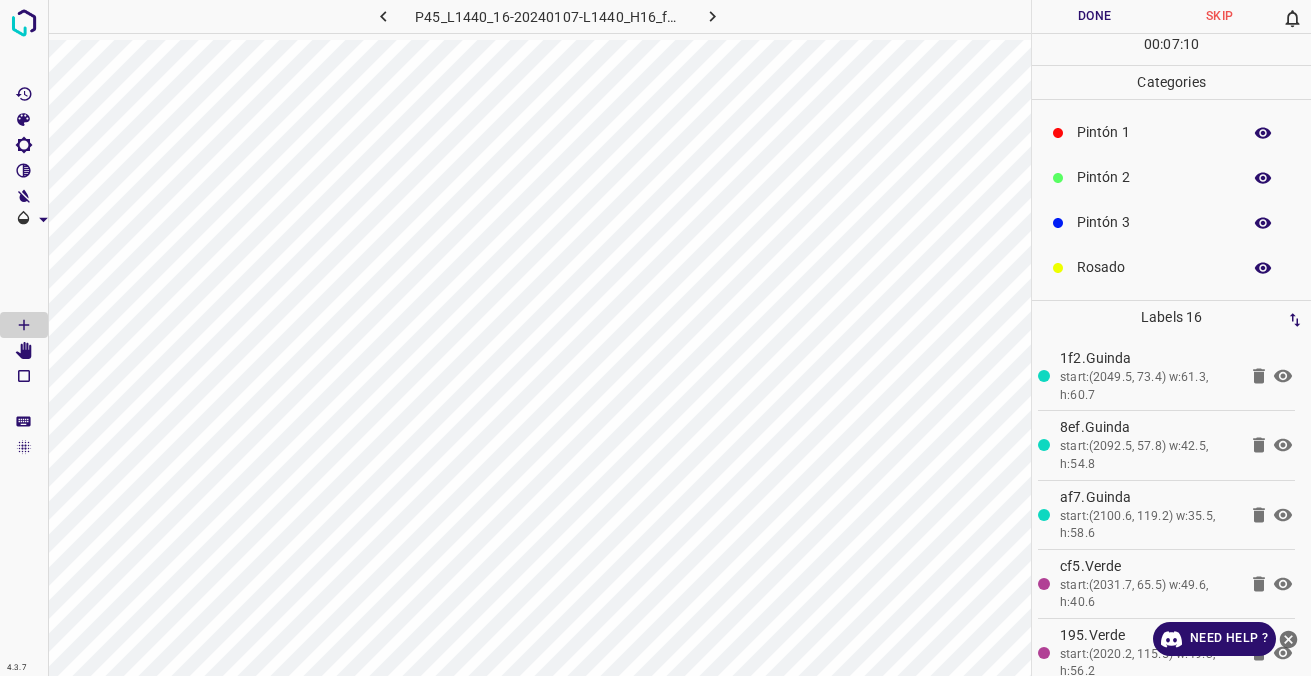 scroll, scrollTop: 0, scrollLeft: 0, axis: both 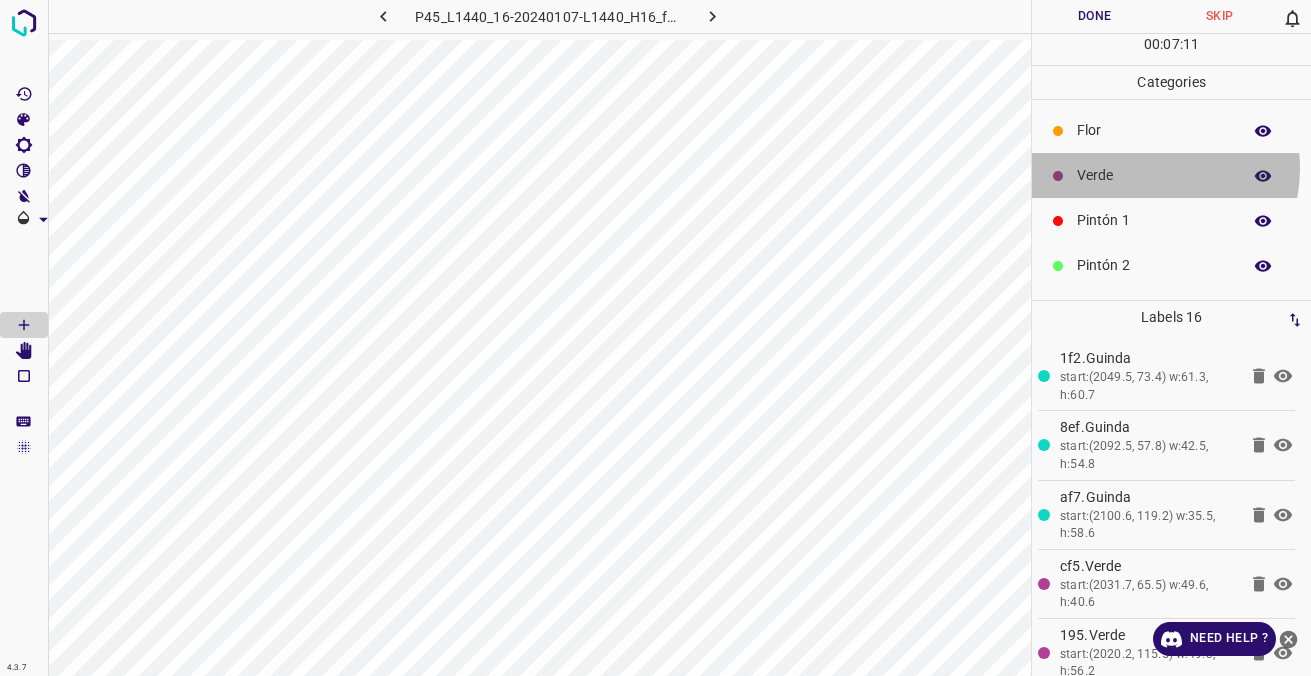 click on "Verde" at bounding box center (1154, 175) 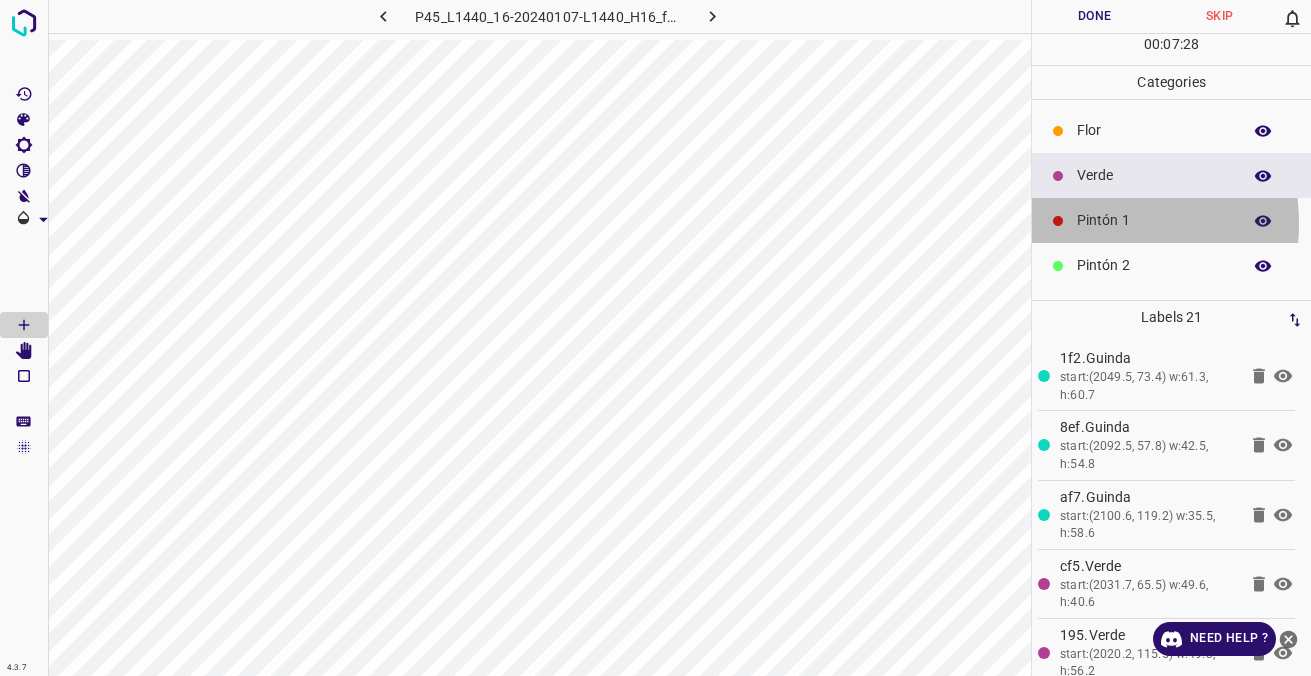 click on "Pintón 1" at bounding box center [1154, 220] 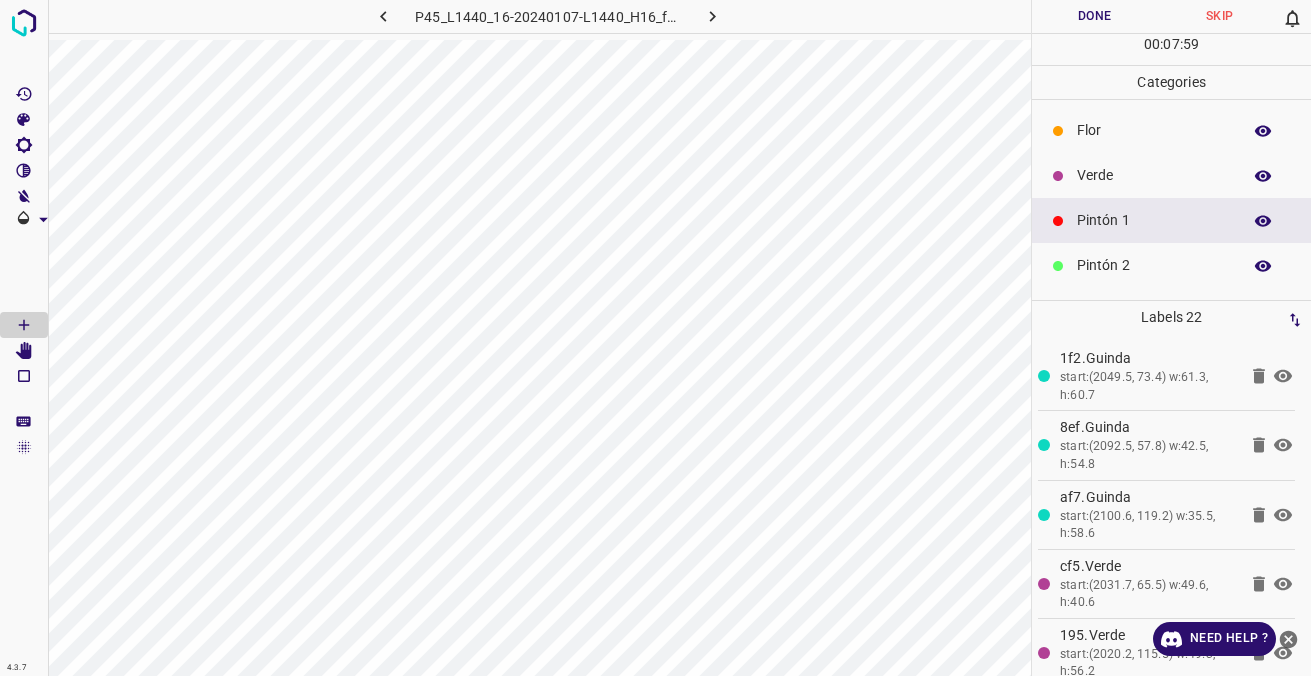 click on "Verde" at bounding box center [1171, 175] 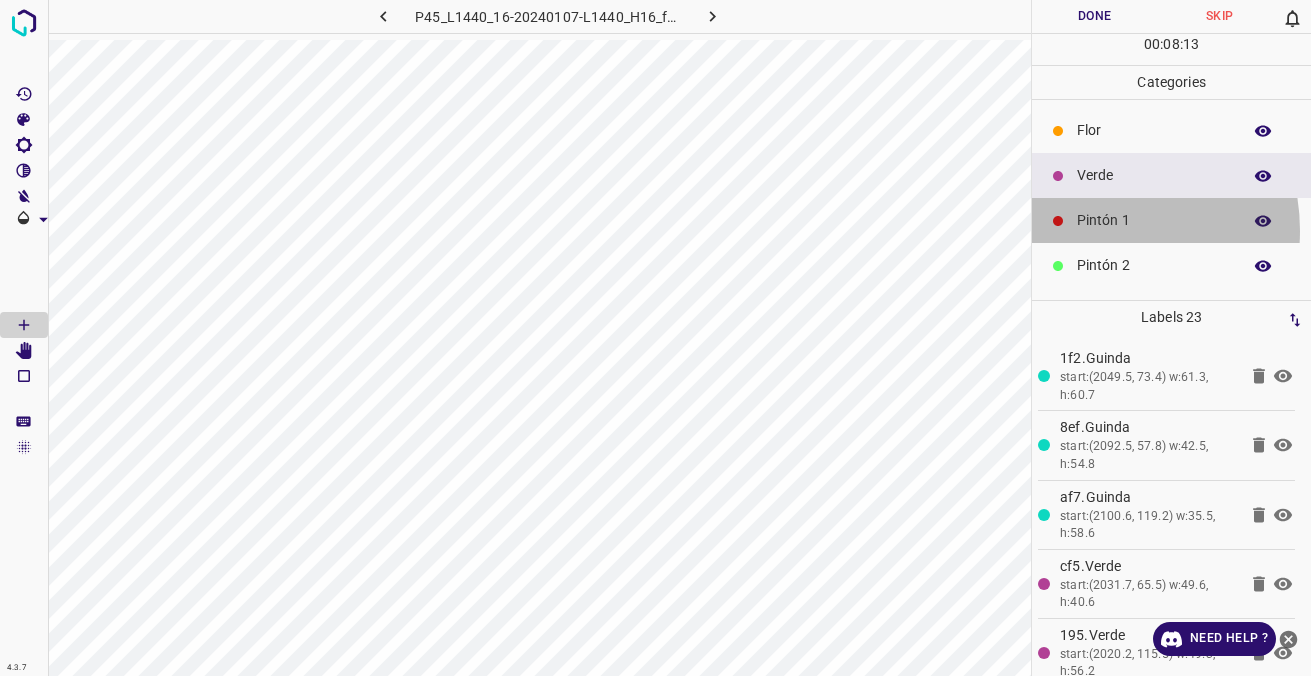click on "Pintón 1" at bounding box center [1154, 220] 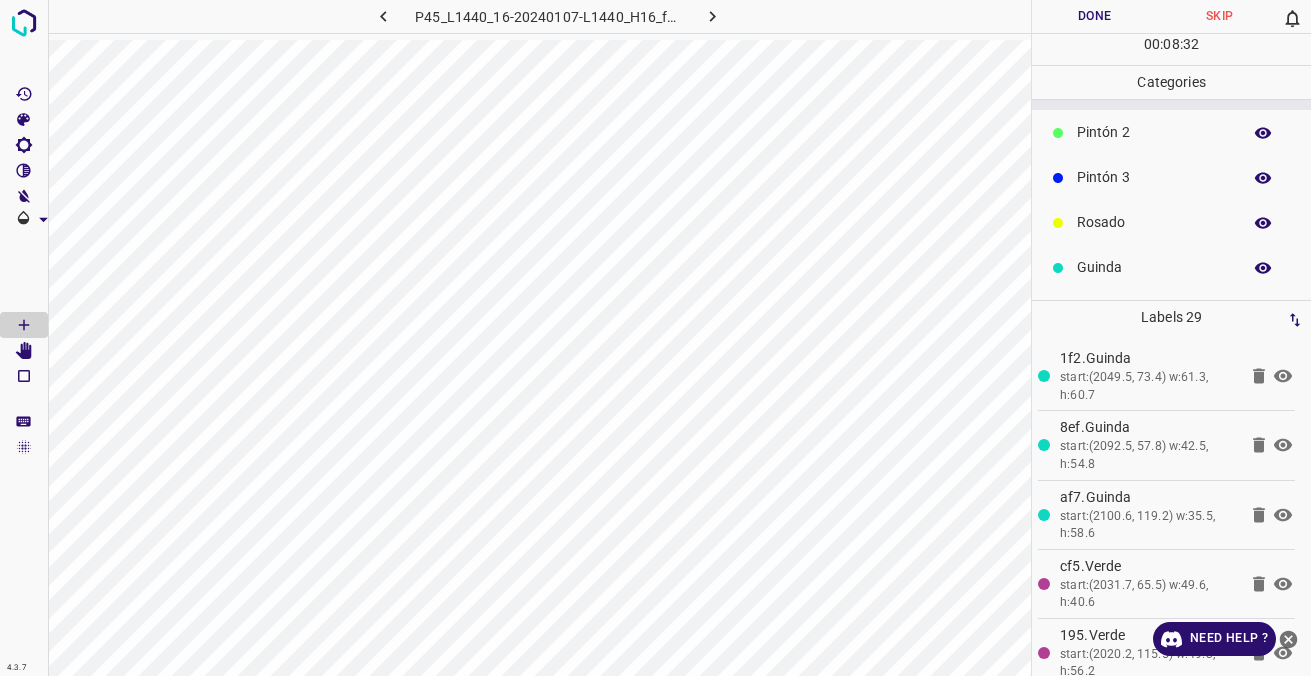 scroll, scrollTop: 176, scrollLeft: 0, axis: vertical 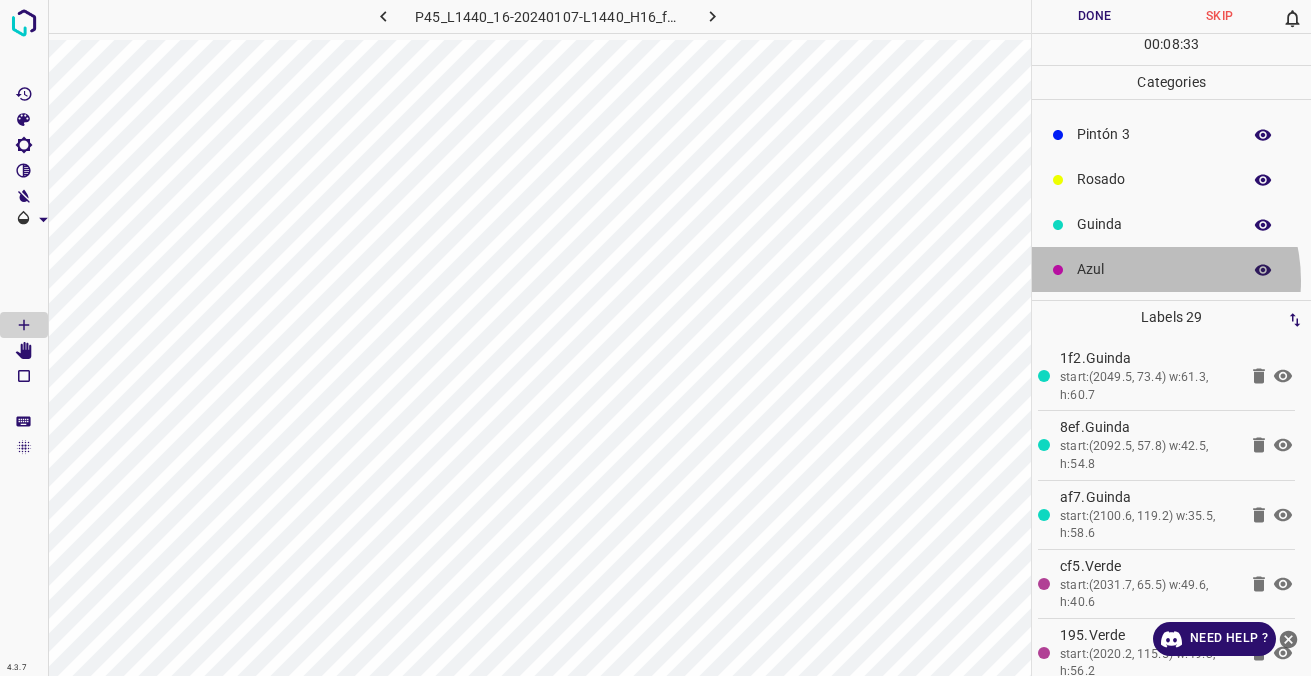 click on "Azul" at bounding box center (1154, 269) 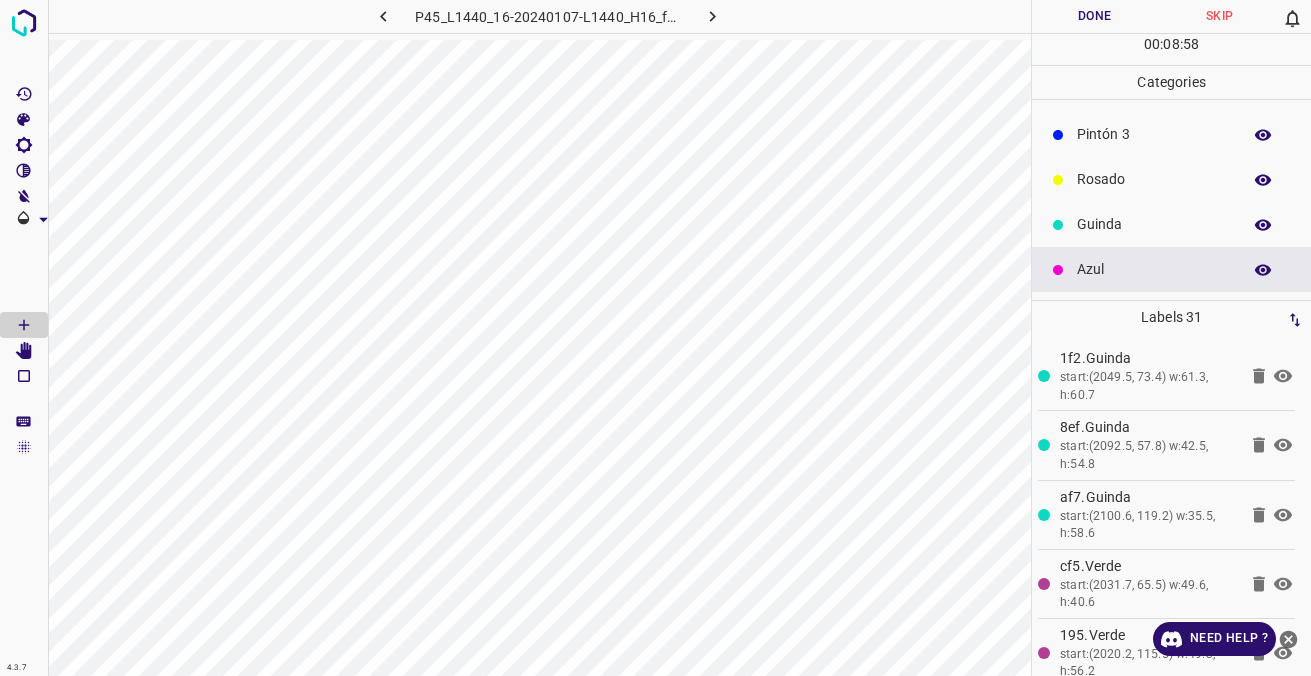 click on "Pintón 3" at bounding box center [1154, 134] 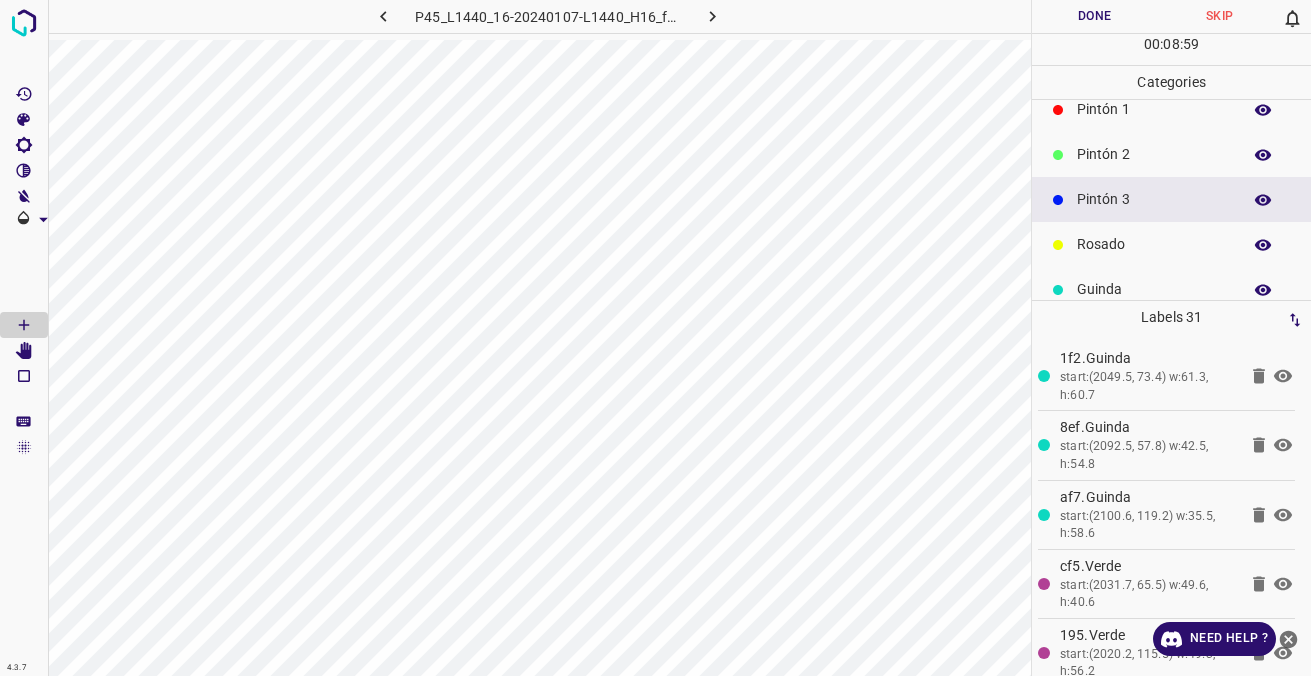 scroll, scrollTop: 76, scrollLeft: 0, axis: vertical 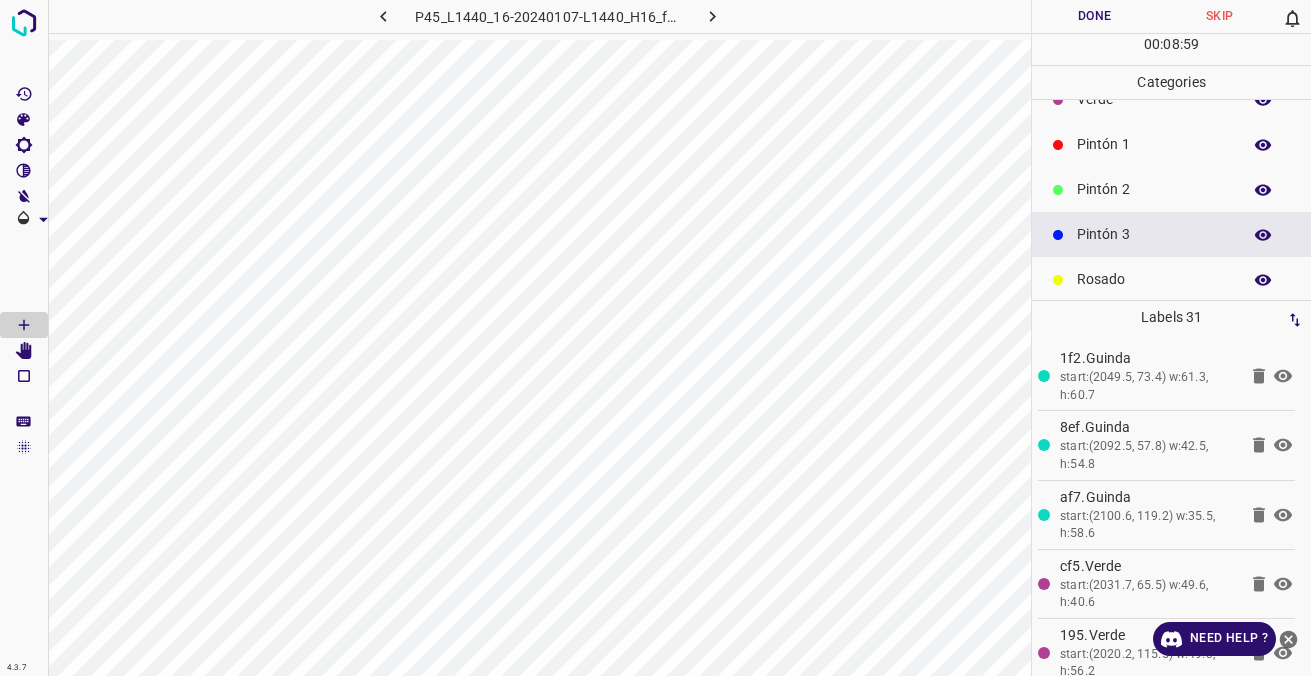 click on "Pintón 2" at bounding box center [1154, 189] 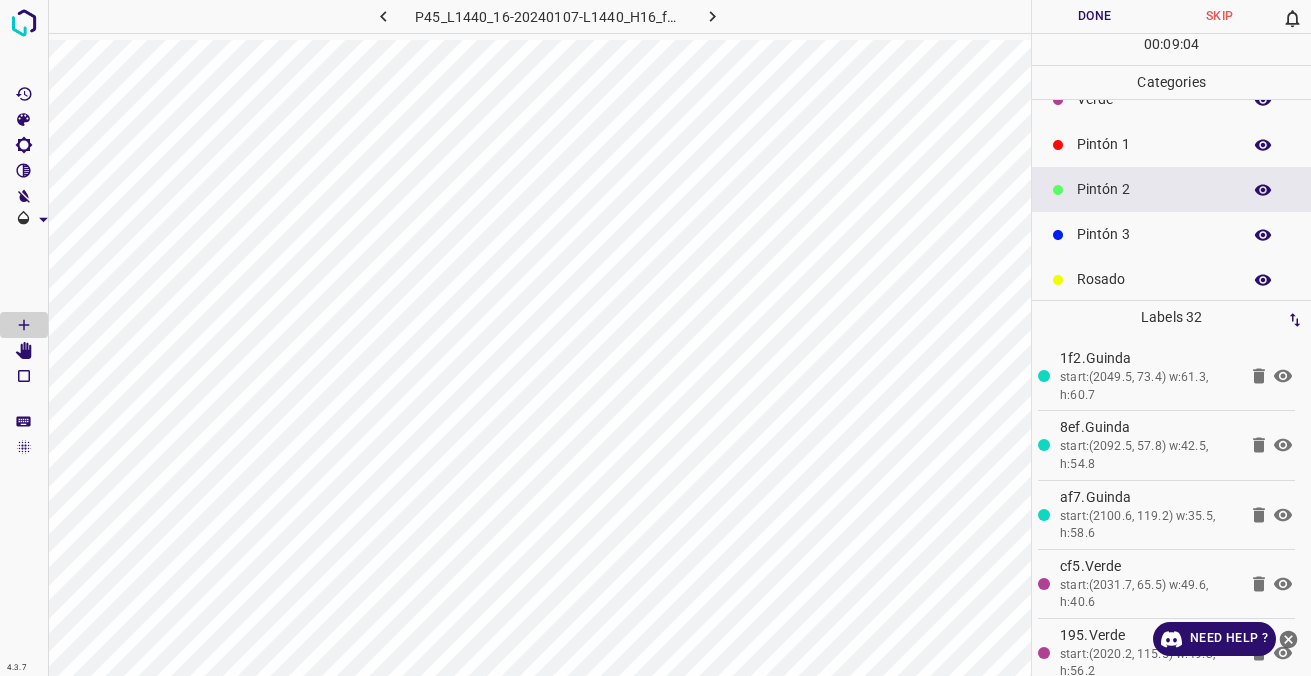 click on "Pintón 3" at bounding box center (1171, 234) 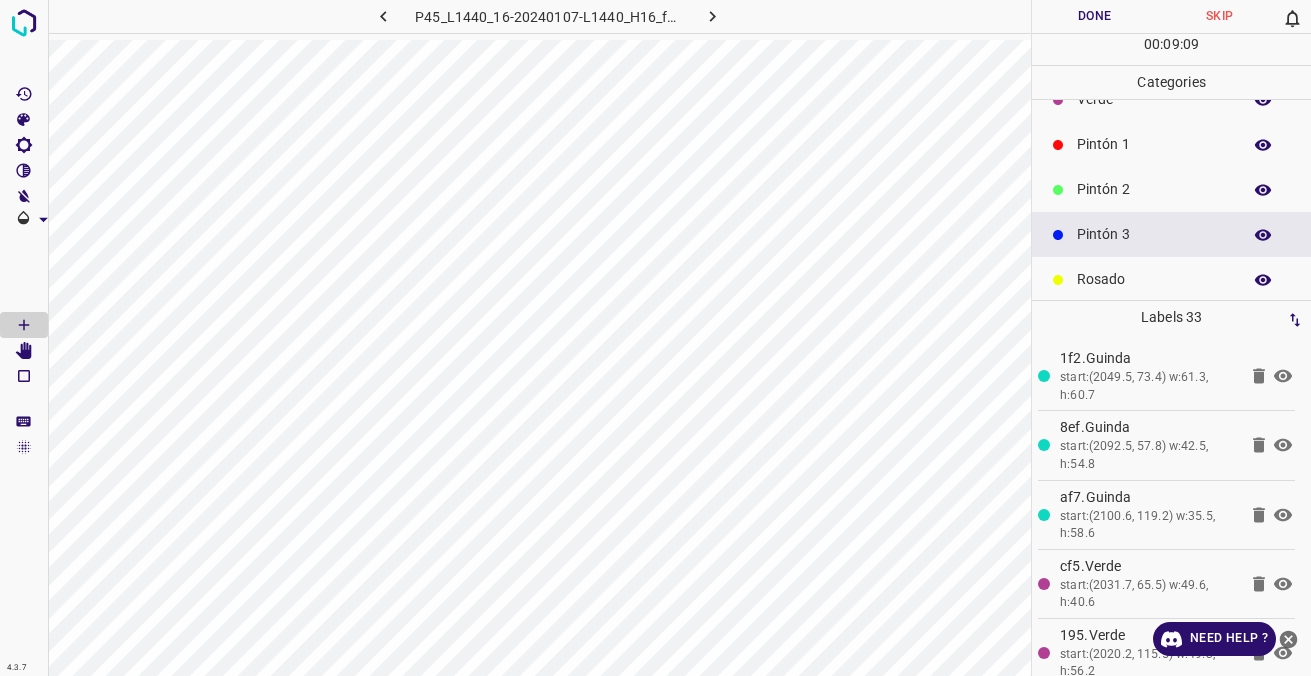 click on "Pintón 2" at bounding box center (1154, 189) 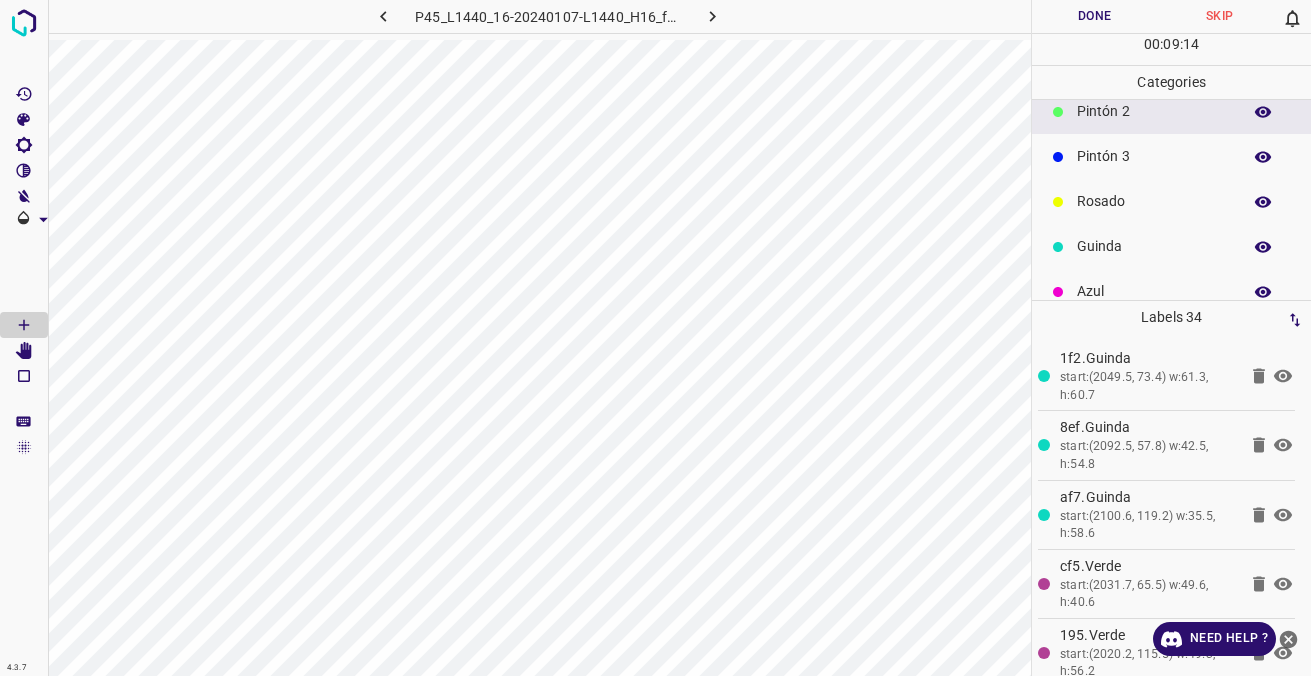 scroll, scrollTop: 176, scrollLeft: 0, axis: vertical 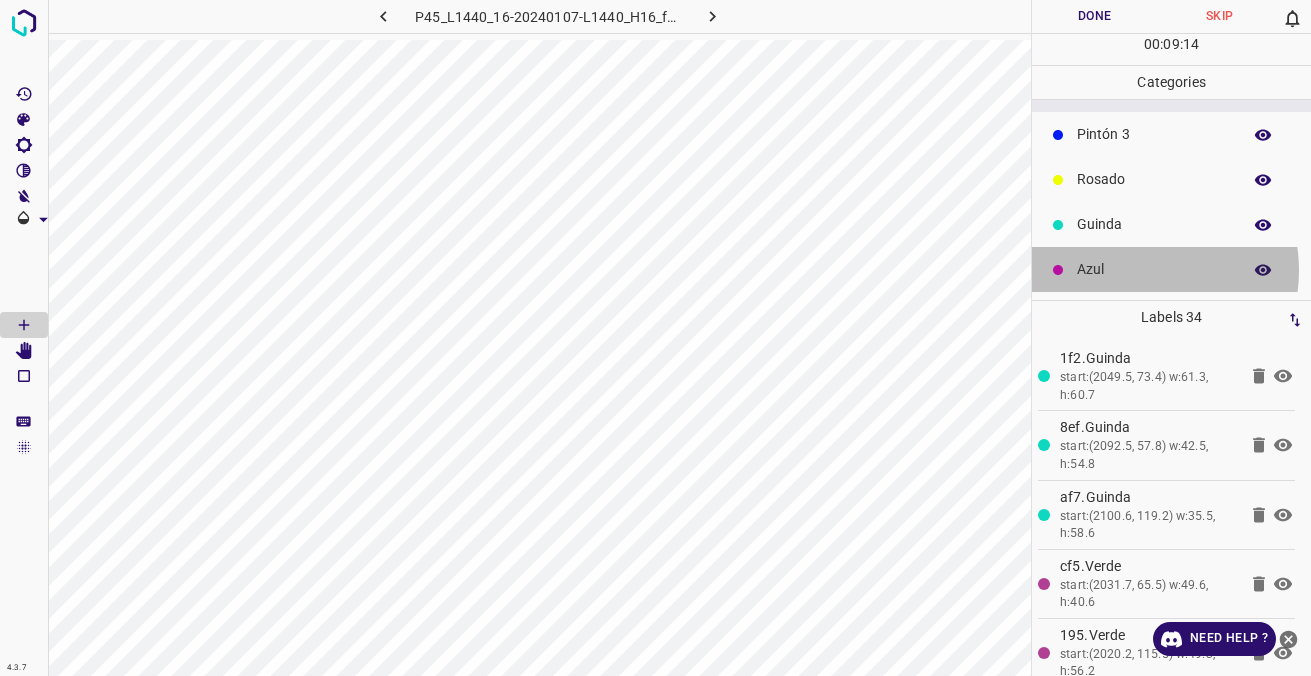 click on "Azul" at bounding box center (1154, 269) 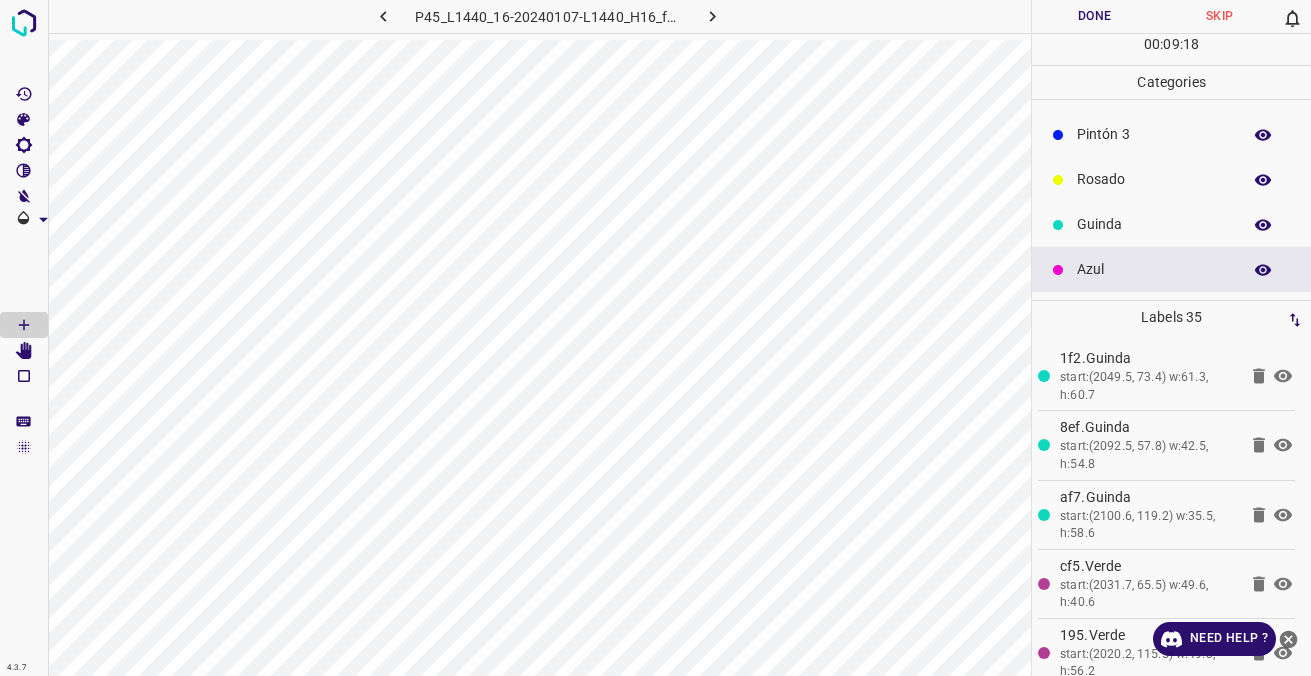 click on "Guinda" at bounding box center [1154, 224] 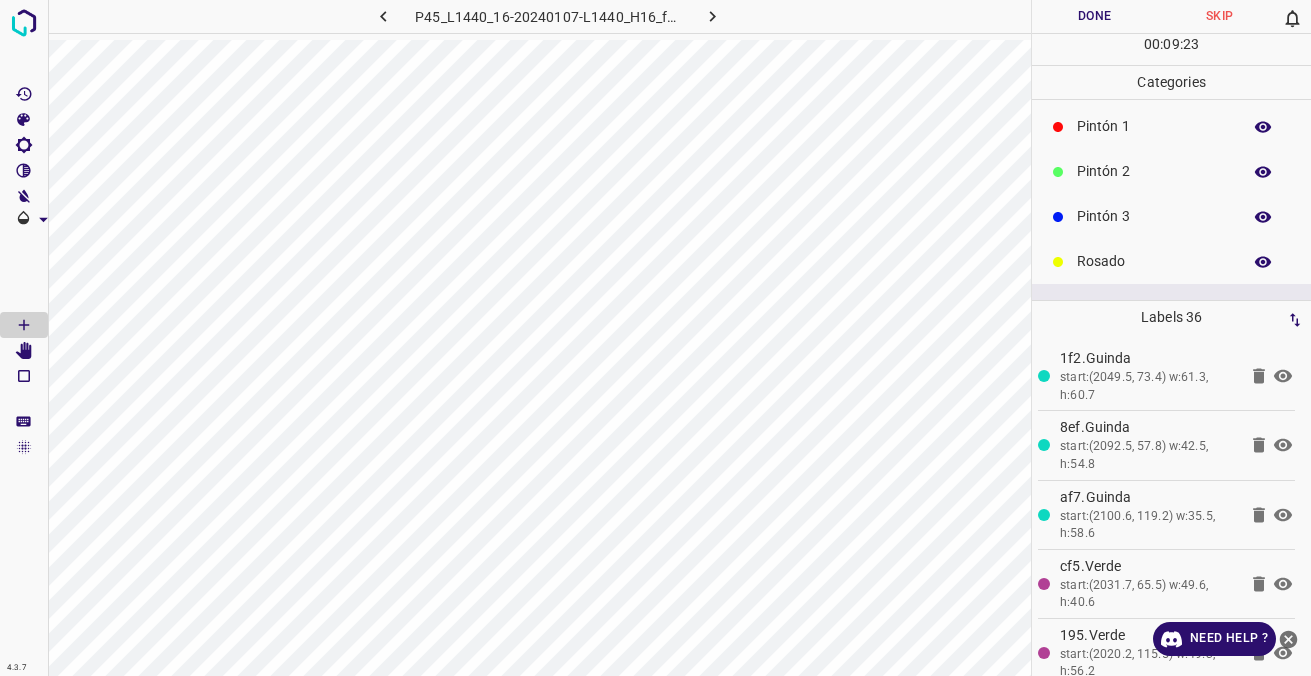 scroll, scrollTop: 0, scrollLeft: 0, axis: both 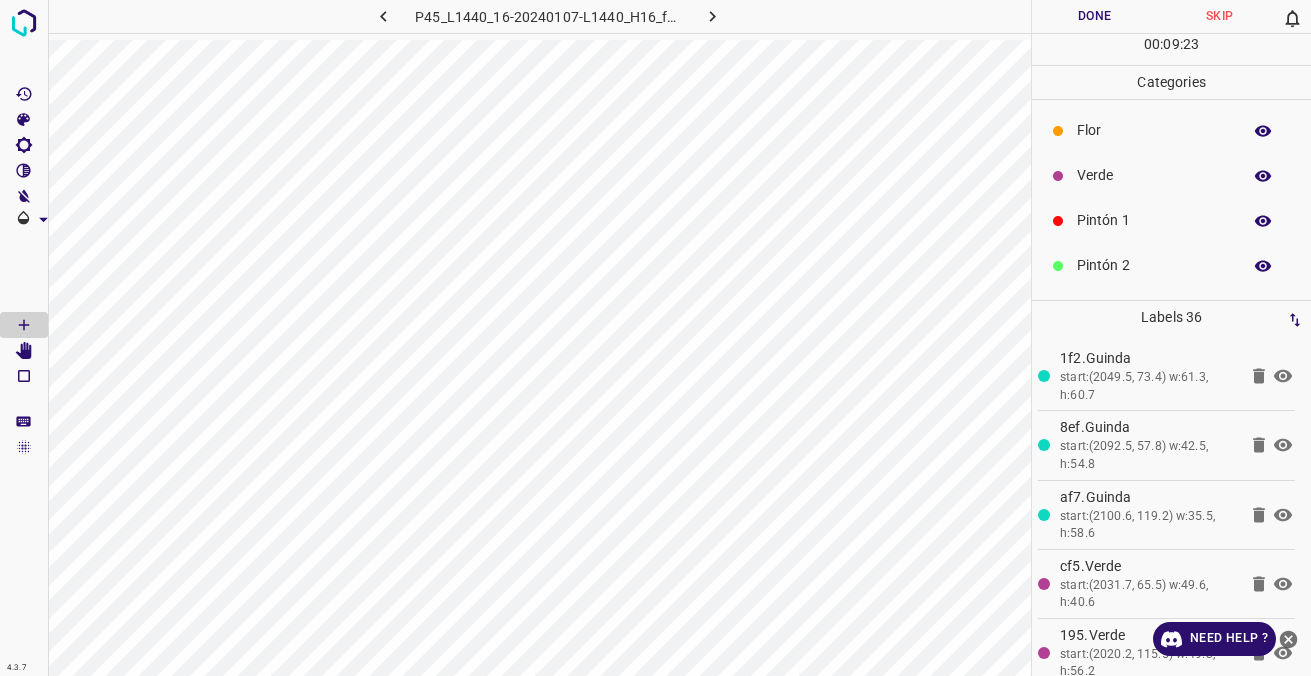 drag, startPoint x: 1119, startPoint y: 172, endPoint x: 1096, endPoint y: 215, distance: 48.76474 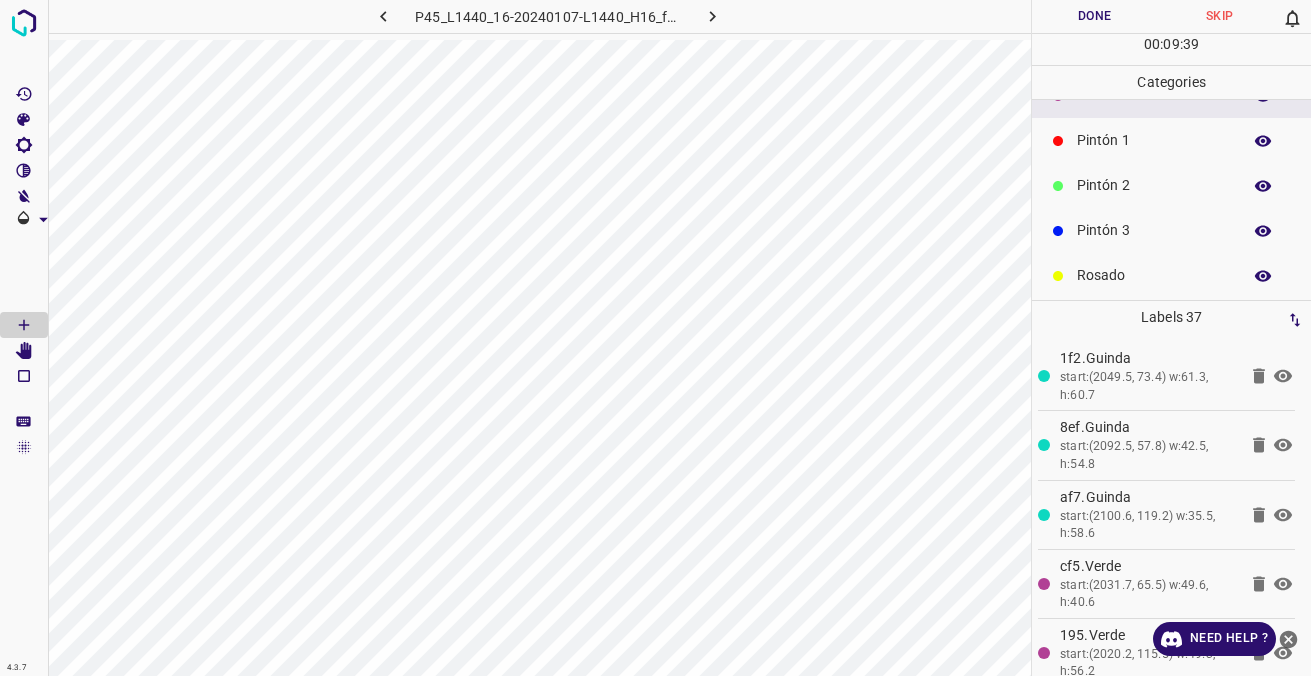 scroll, scrollTop: 176, scrollLeft: 0, axis: vertical 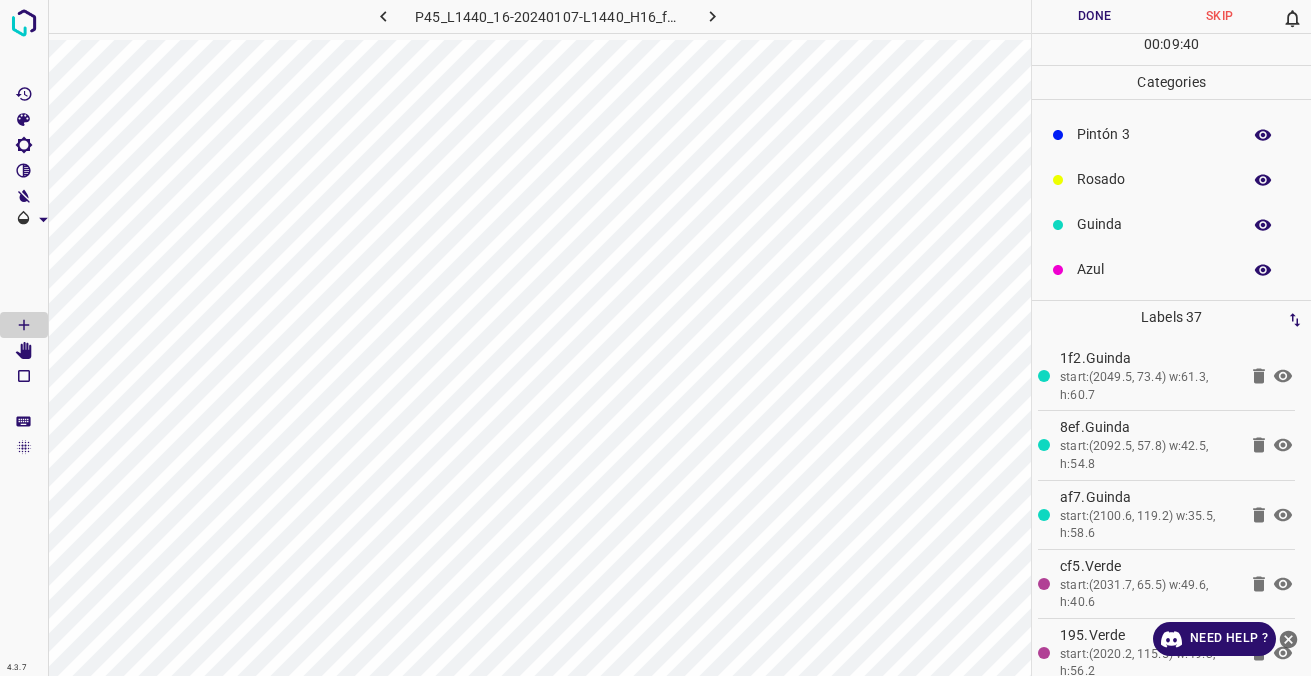 click on "Azul" at bounding box center (1154, 269) 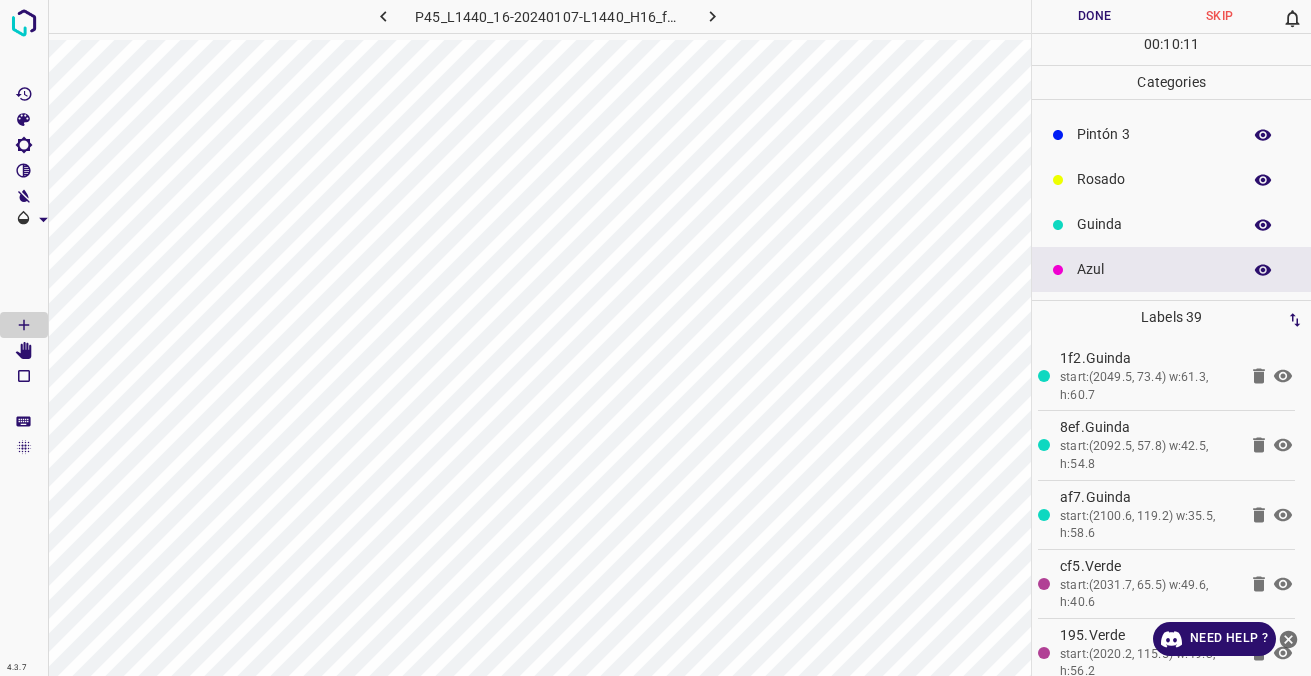 click on "Guinda" at bounding box center [1154, 224] 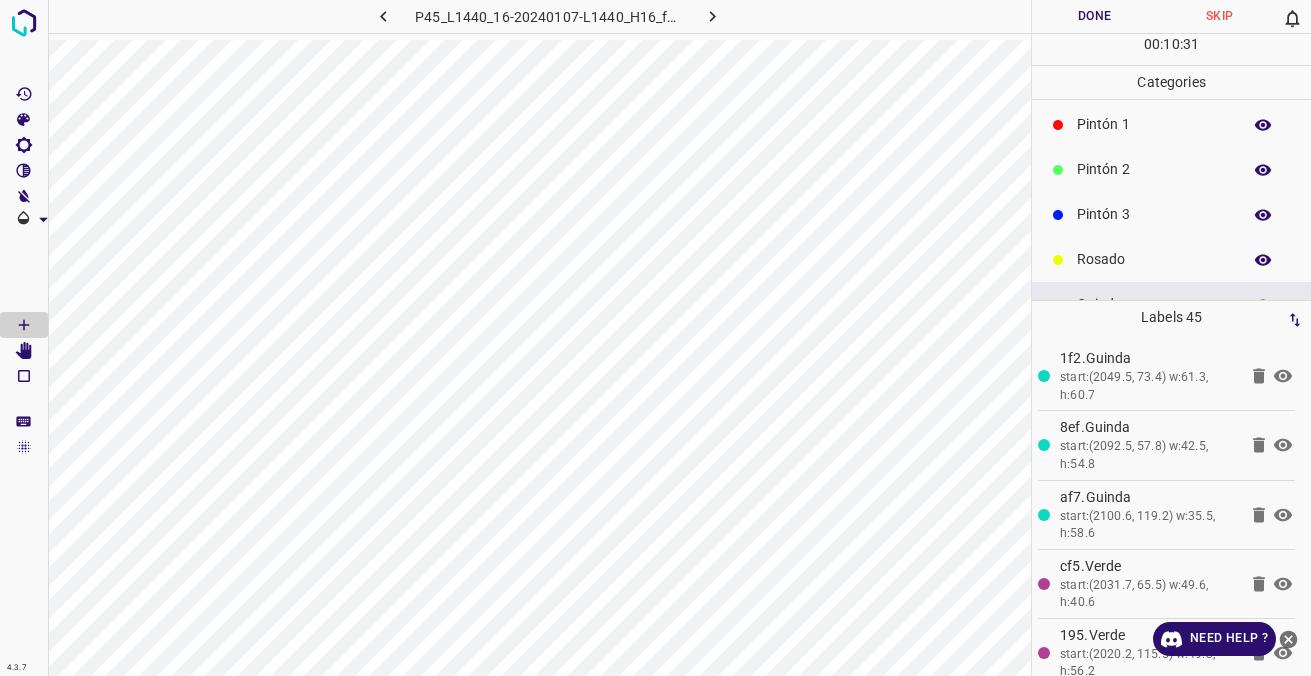 scroll, scrollTop: 0, scrollLeft: 0, axis: both 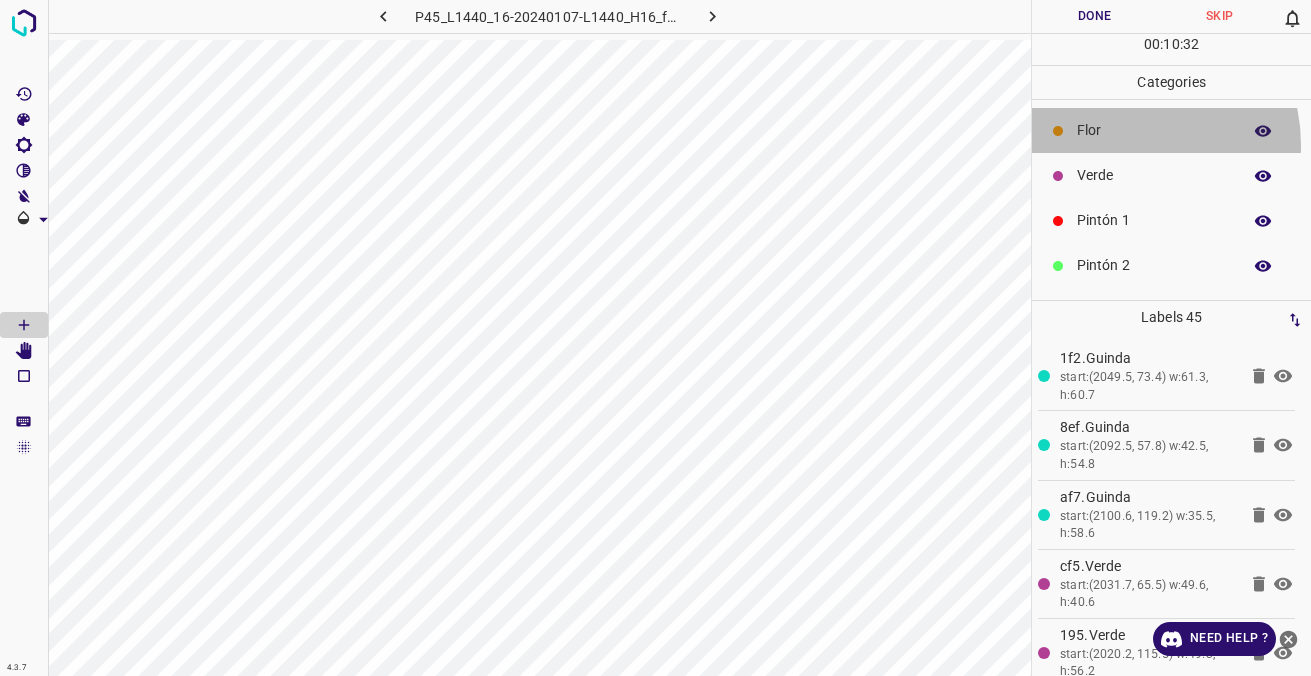 click on "Flor" at bounding box center (1171, 130) 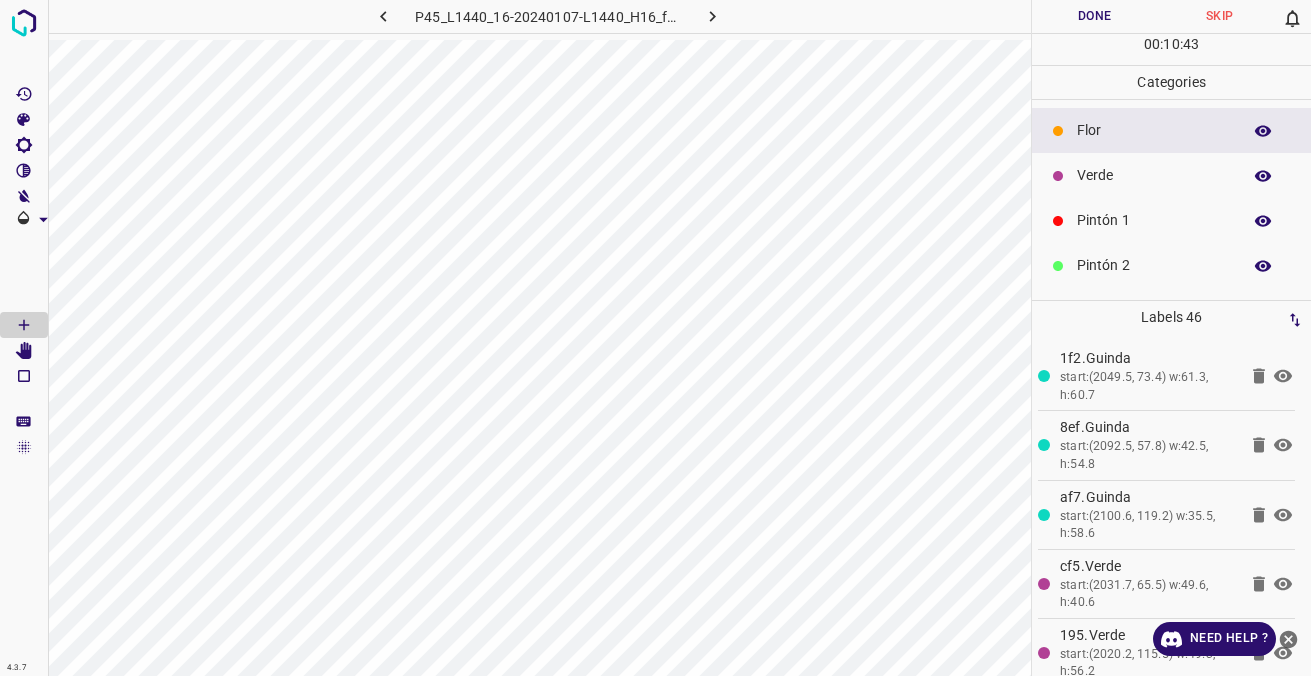 scroll, scrollTop: 176, scrollLeft: 0, axis: vertical 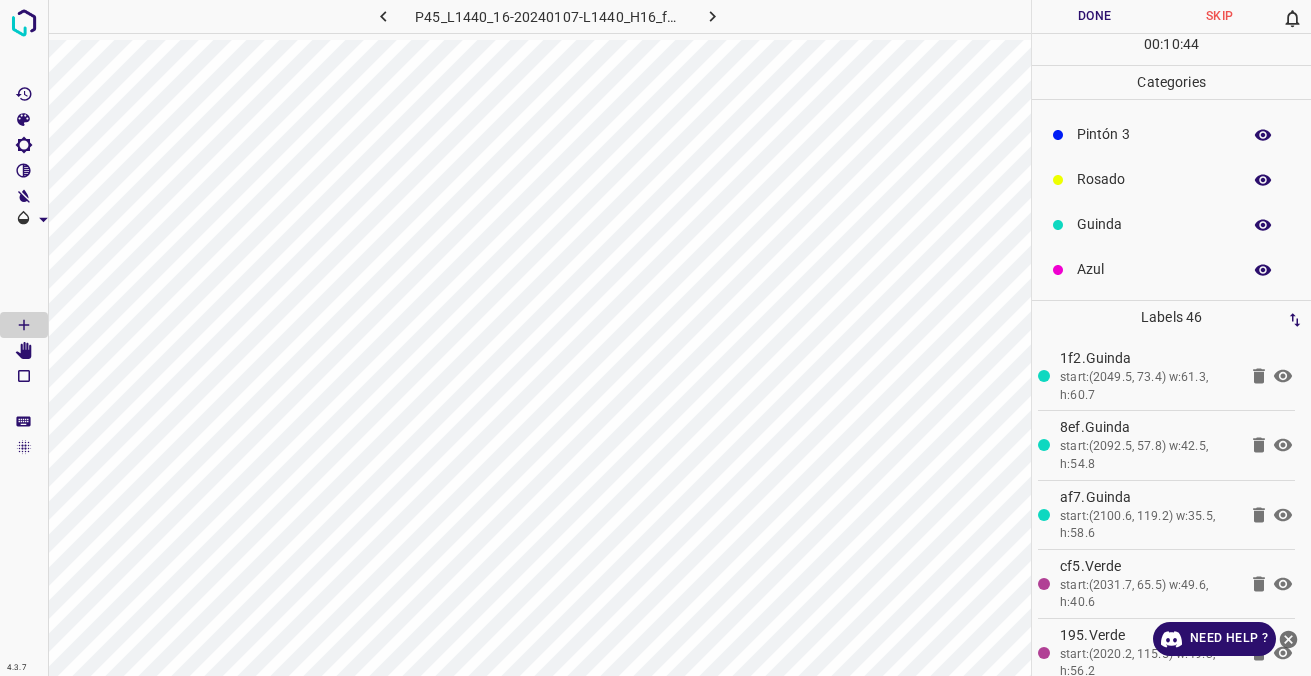 click on "Azul" at bounding box center [1154, 269] 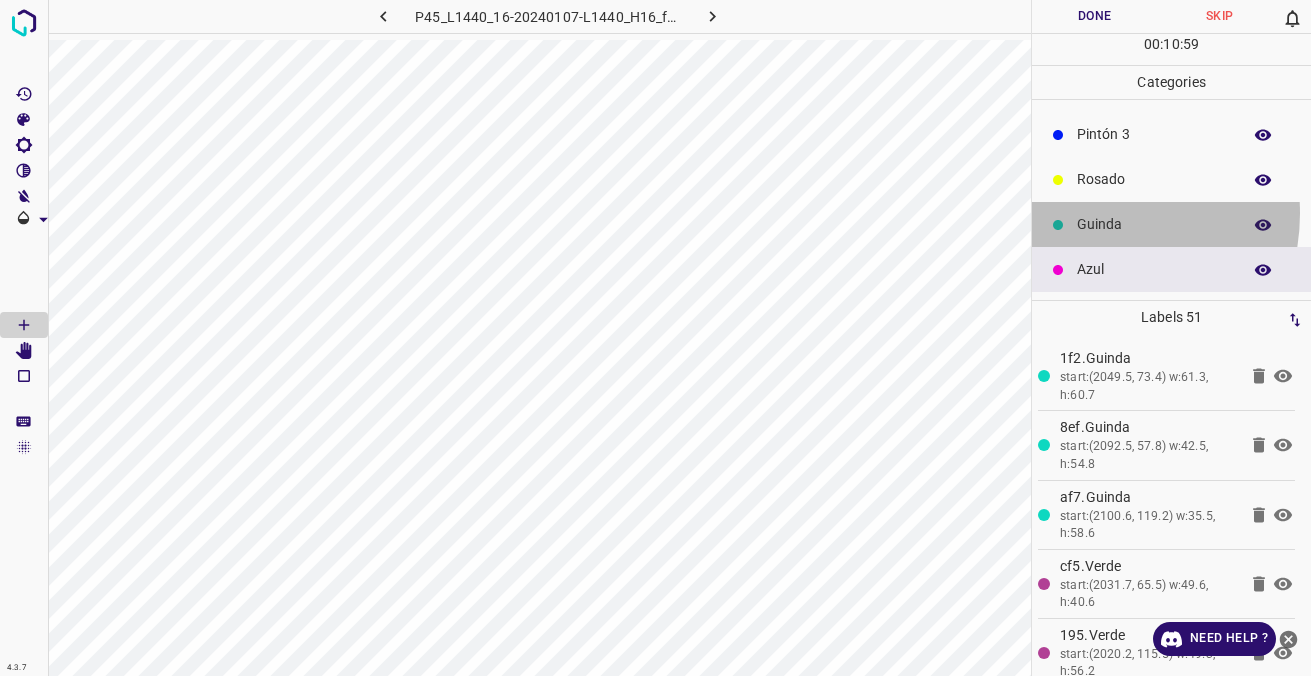 click on "Guinda" at bounding box center (1171, 224) 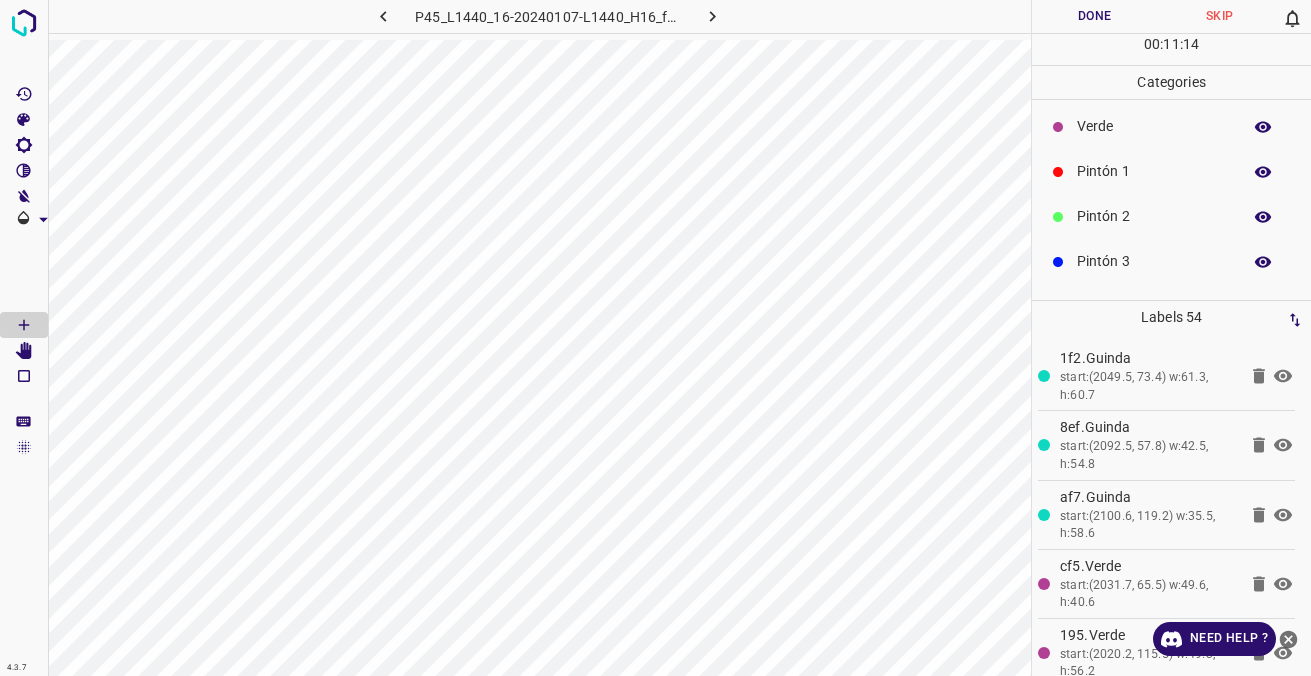 scroll, scrollTop: 0, scrollLeft: 0, axis: both 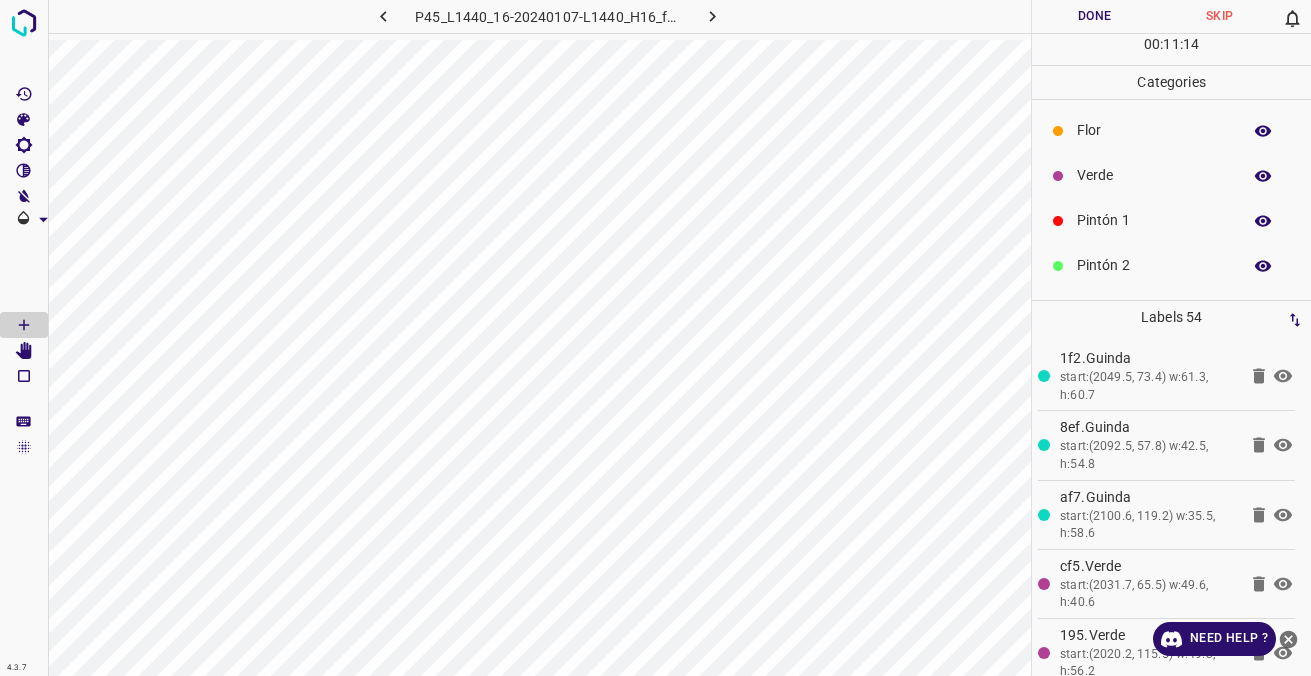 click on "Flor" at bounding box center (1154, 130) 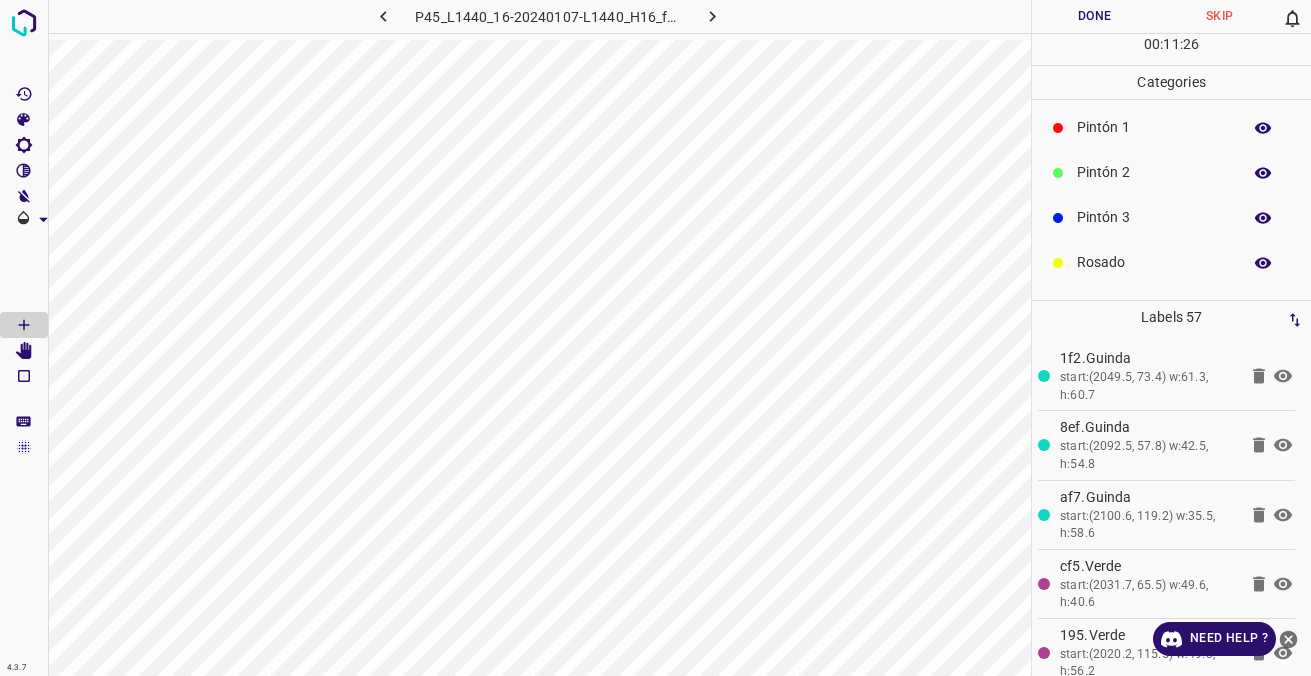 scroll, scrollTop: 176, scrollLeft: 0, axis: vertical 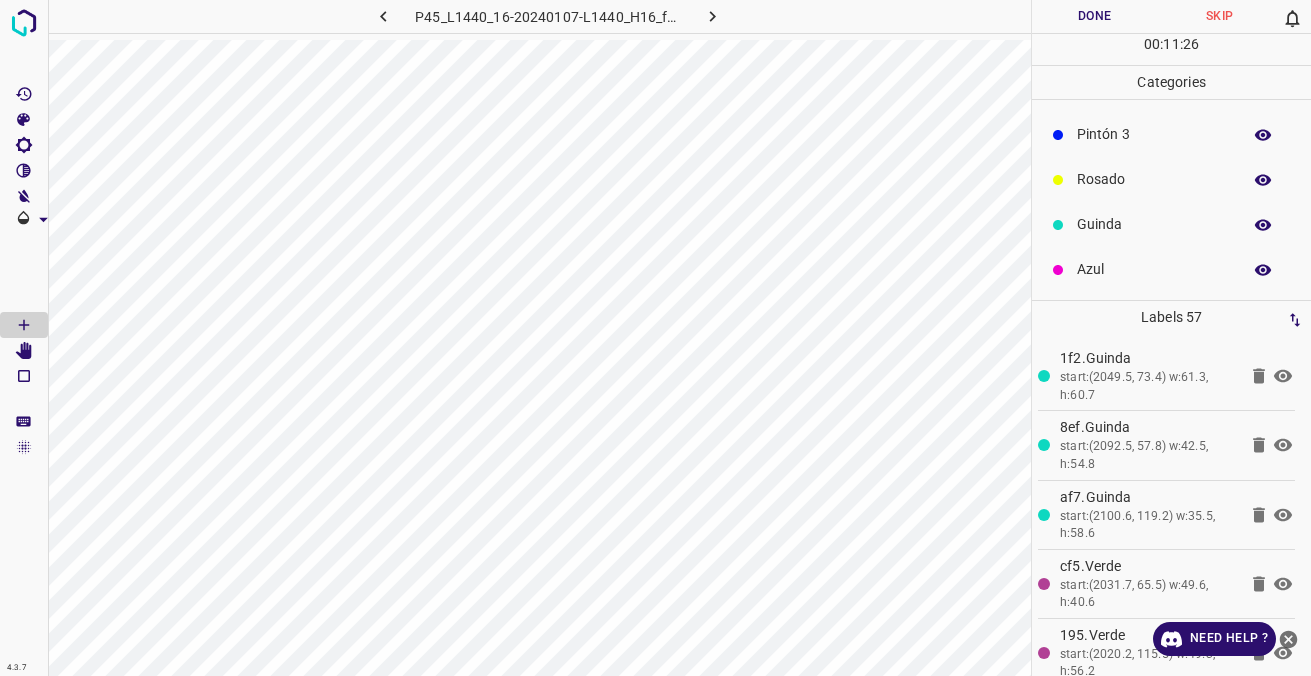 click on "Azul" at bounding box center (1154, 269) 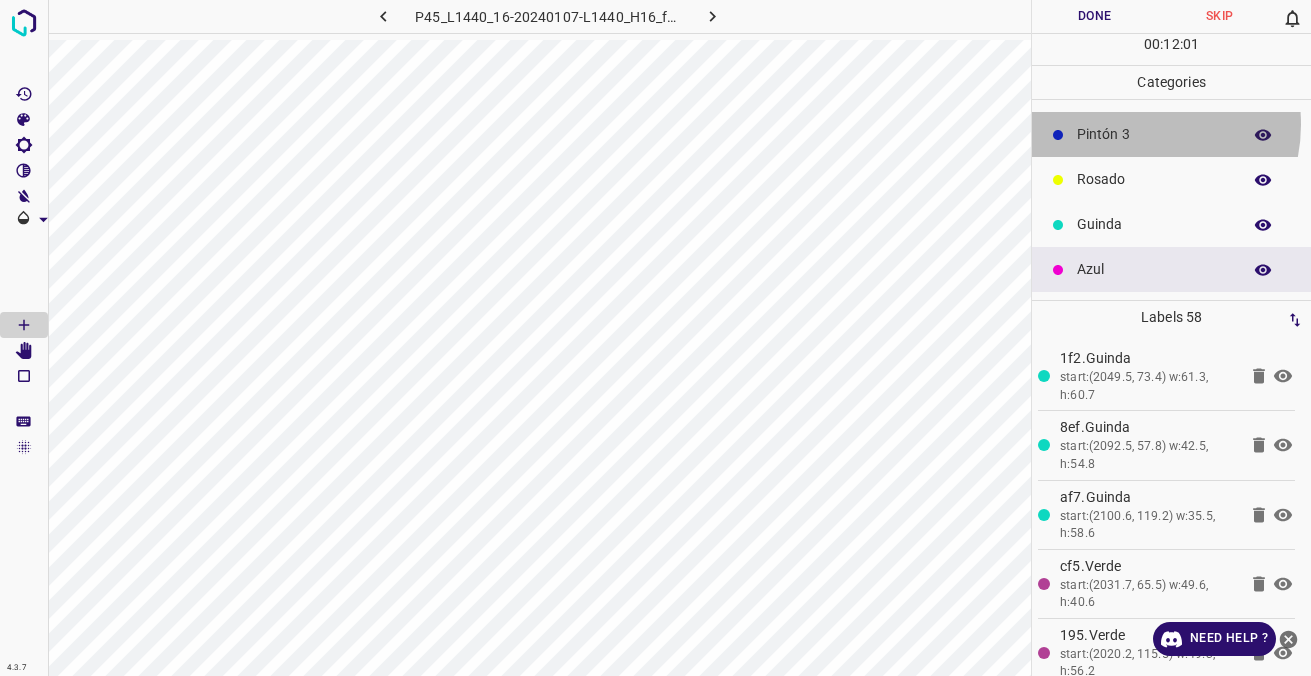 click on "Pintón 3" at bounding box center (1154, 134) 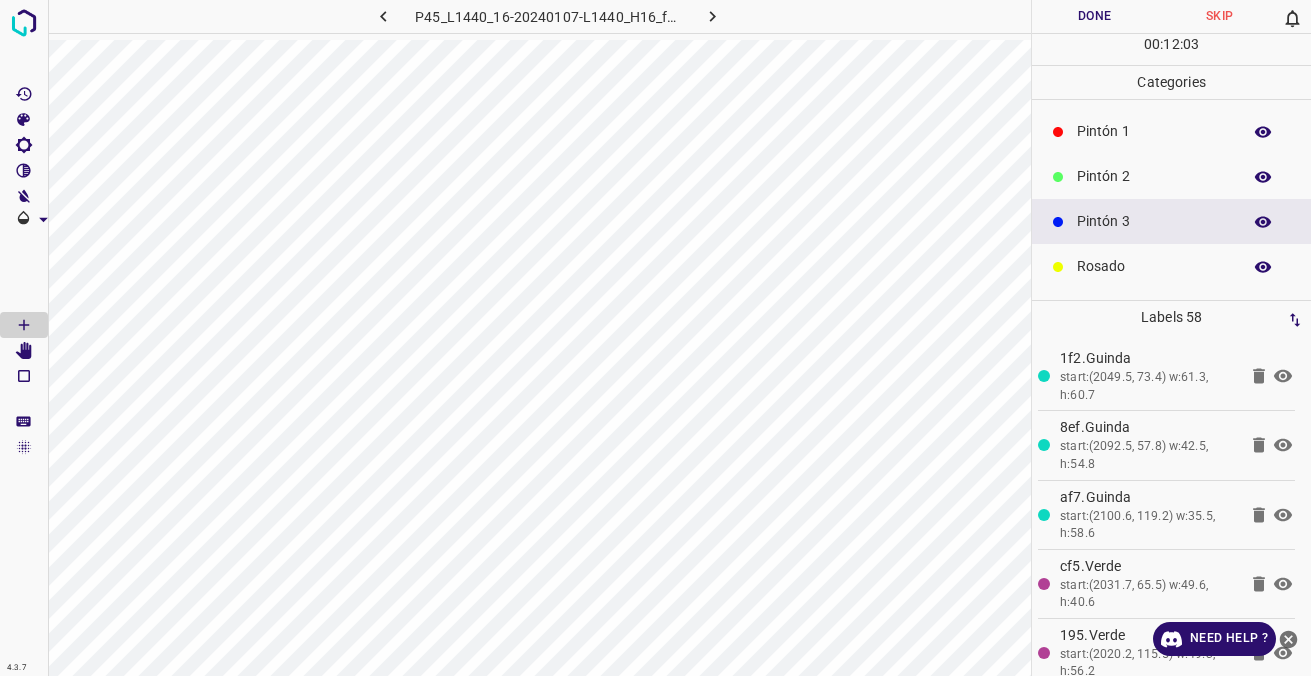 scroll, scrollTop: 76, scrollLeft: 0, axis: vertical 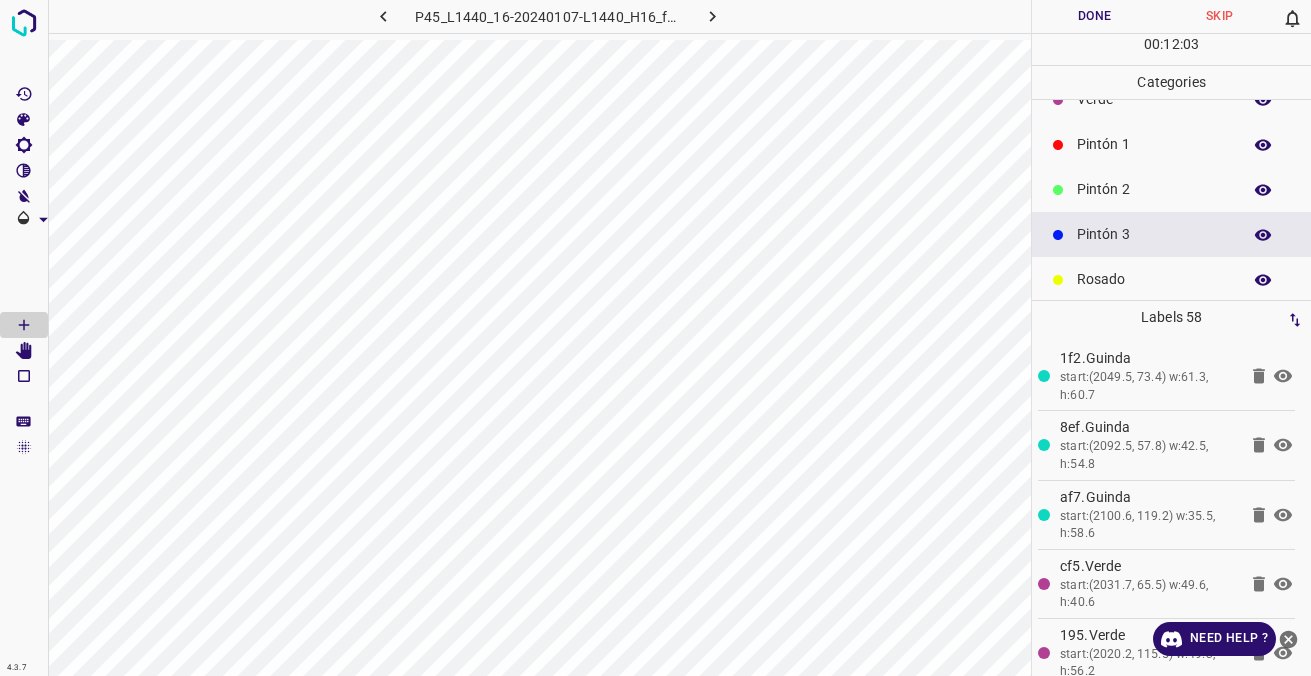 click on "Pintón 2" at bounding box center (1154, 189) 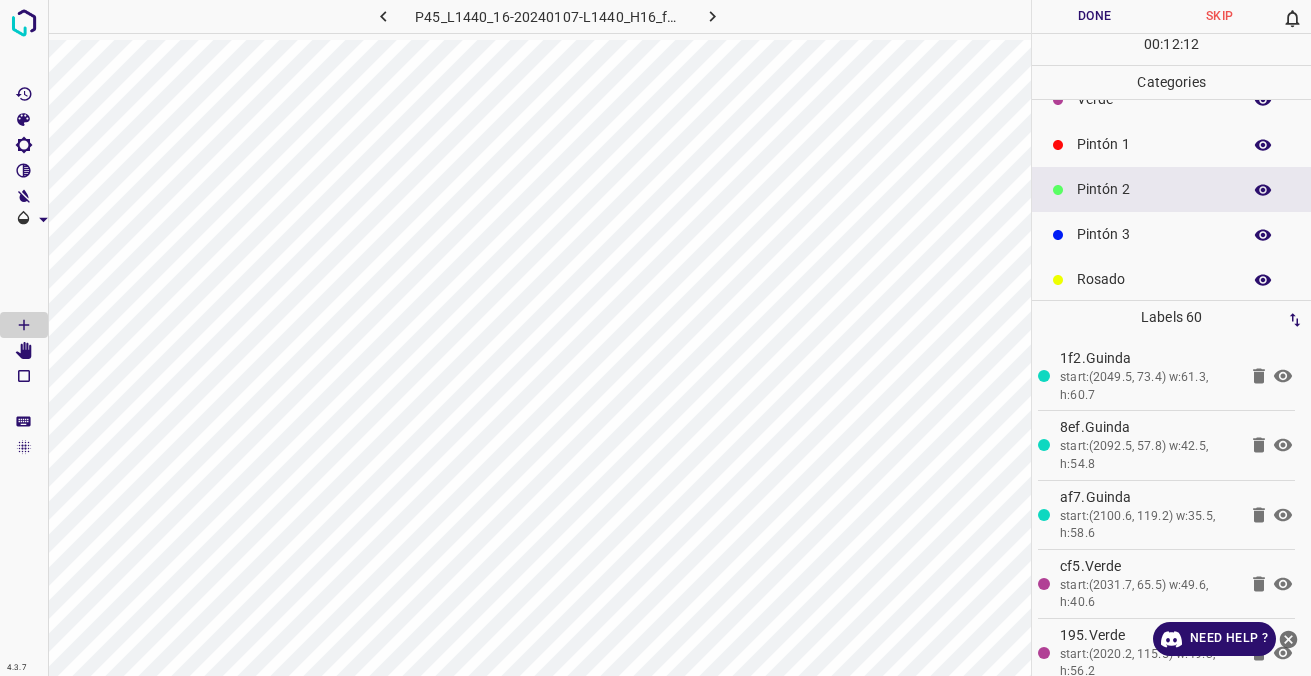 click on "Pintón 3" at bounding box center [1154, 234] 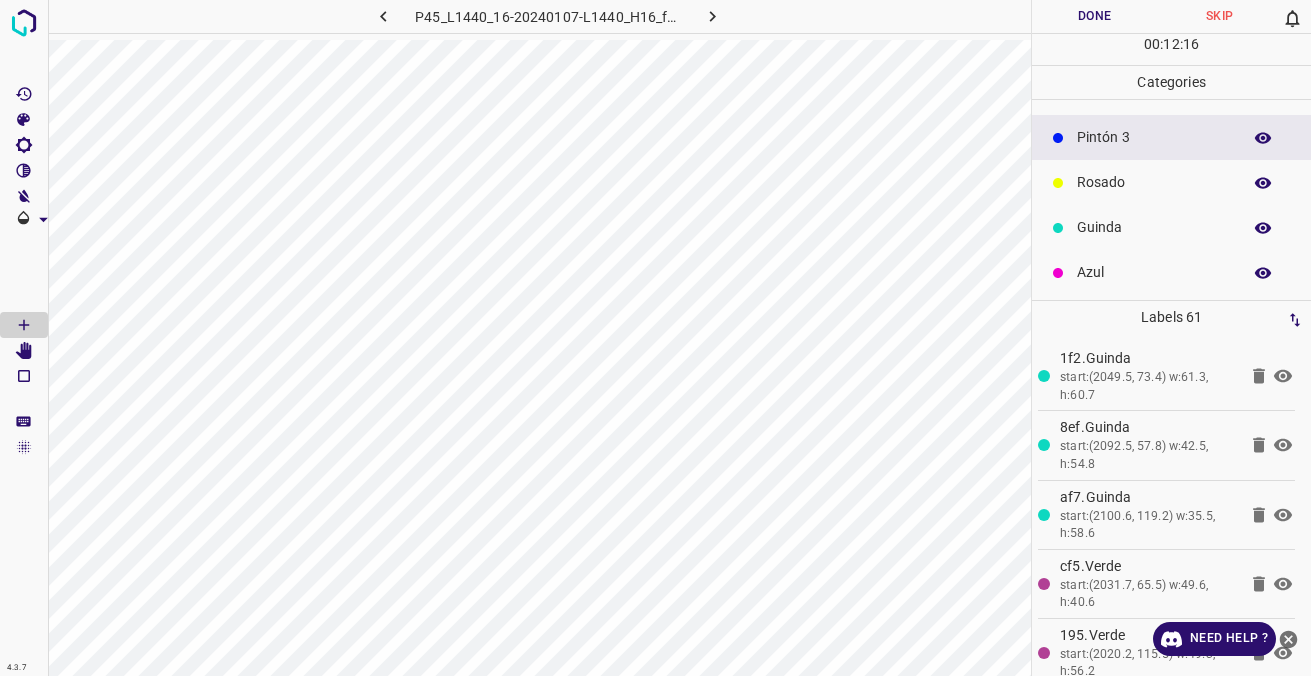 scroll, scrollTop: 176, scrollLeft: 0, axis: vertical 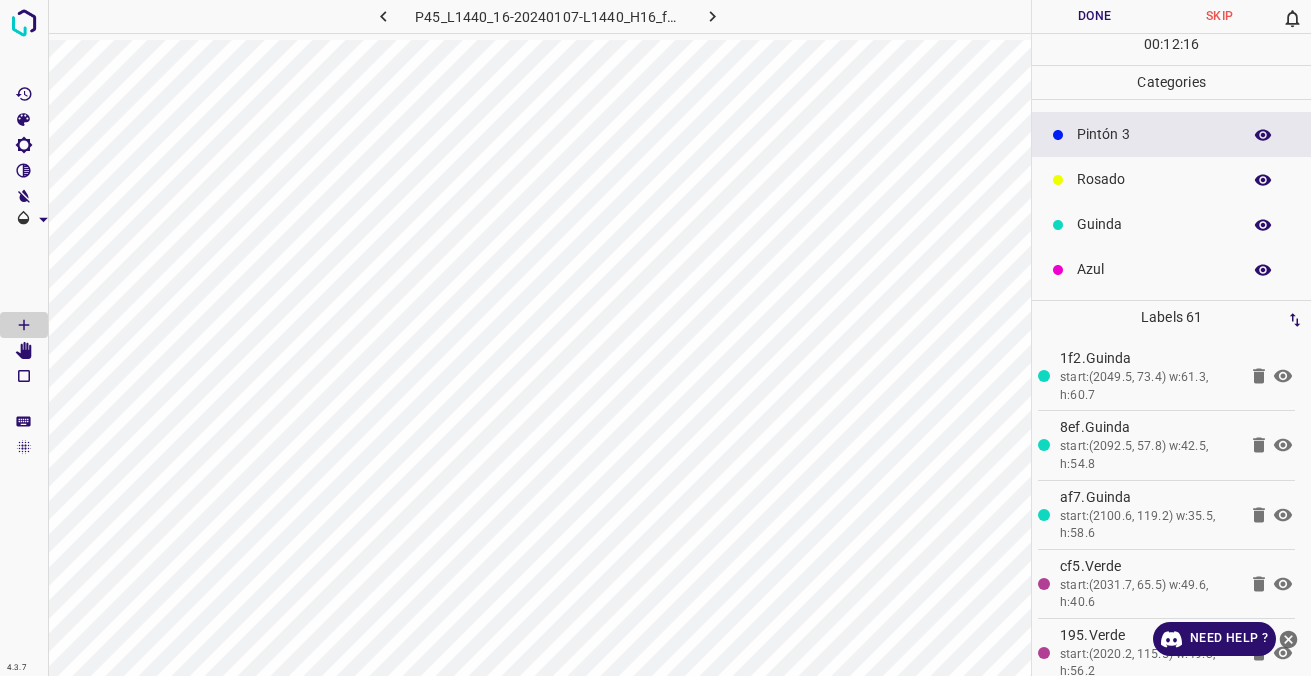 click on "Azul" at bounding box center [1154, 269] 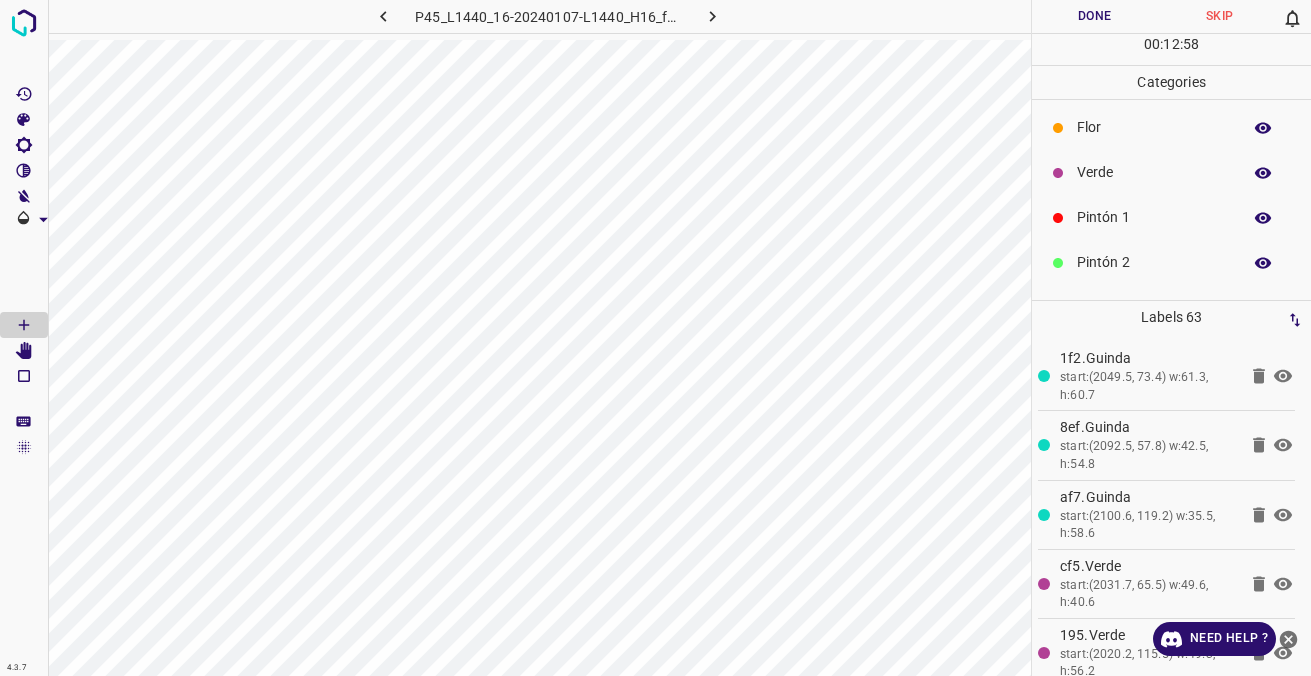 scroll, scrollTop: 0, scrollLeft: 0, axis: both 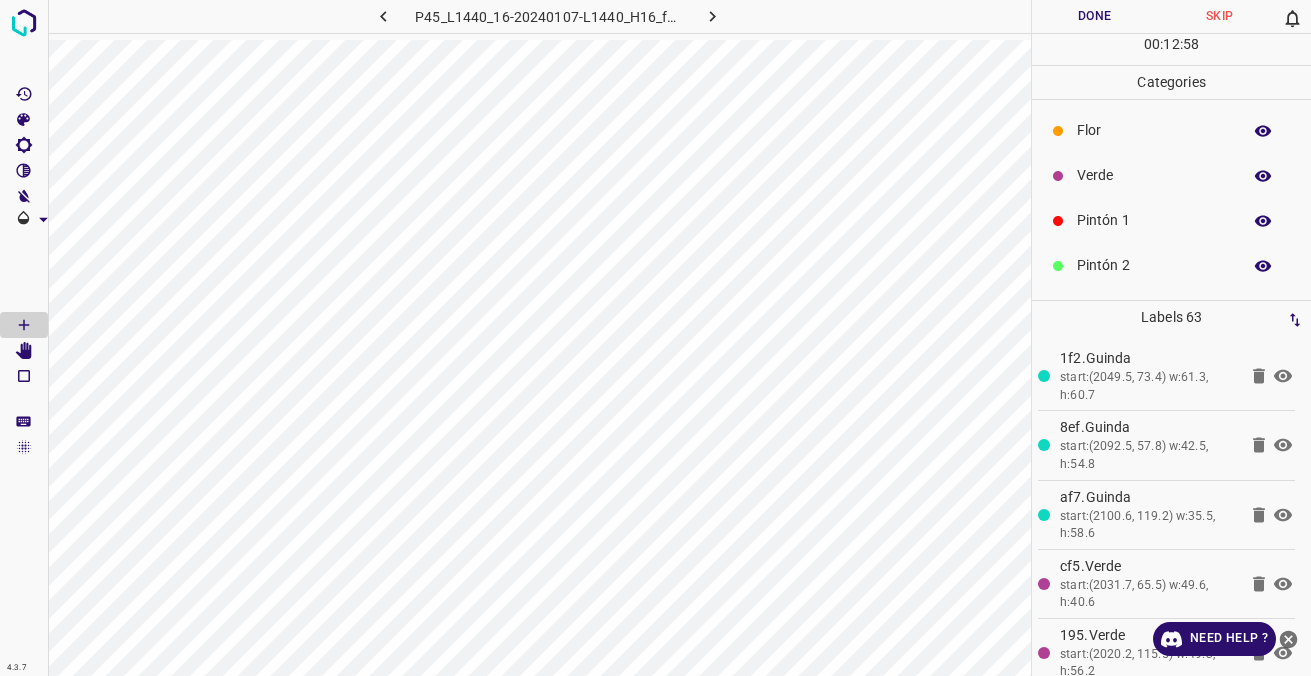 click on "Pintón 2" at bounding box center (1154, 265) 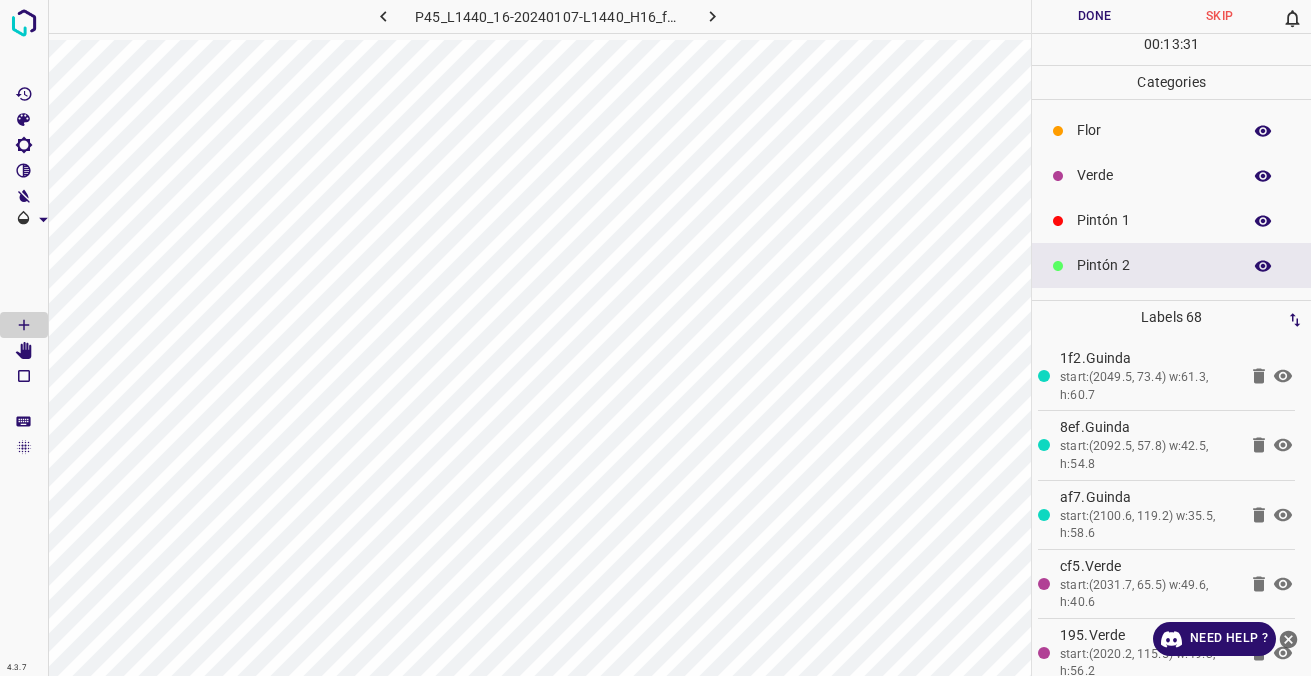 click on "Verde" at bounding box center [1171, 175] 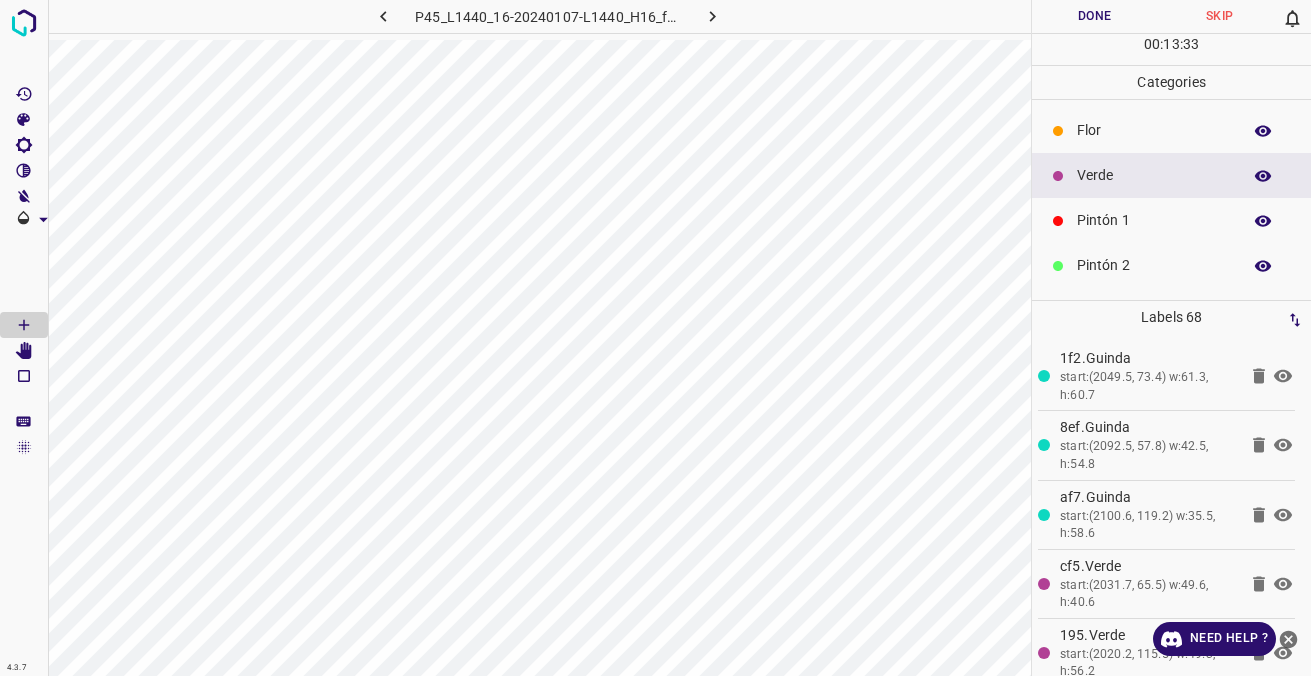 scroll, scrollTop: 176, scrollLeft: 0, axis: vertical 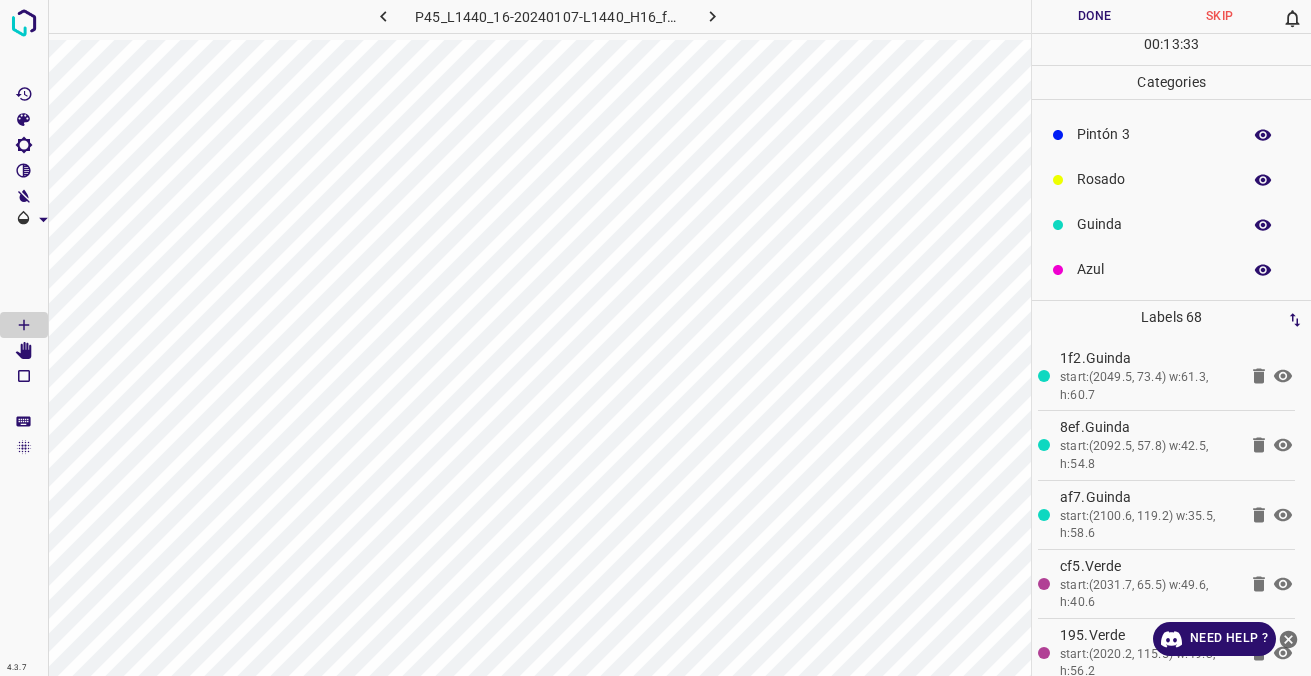 click on "Azul" at bounding box center (1154, 269) 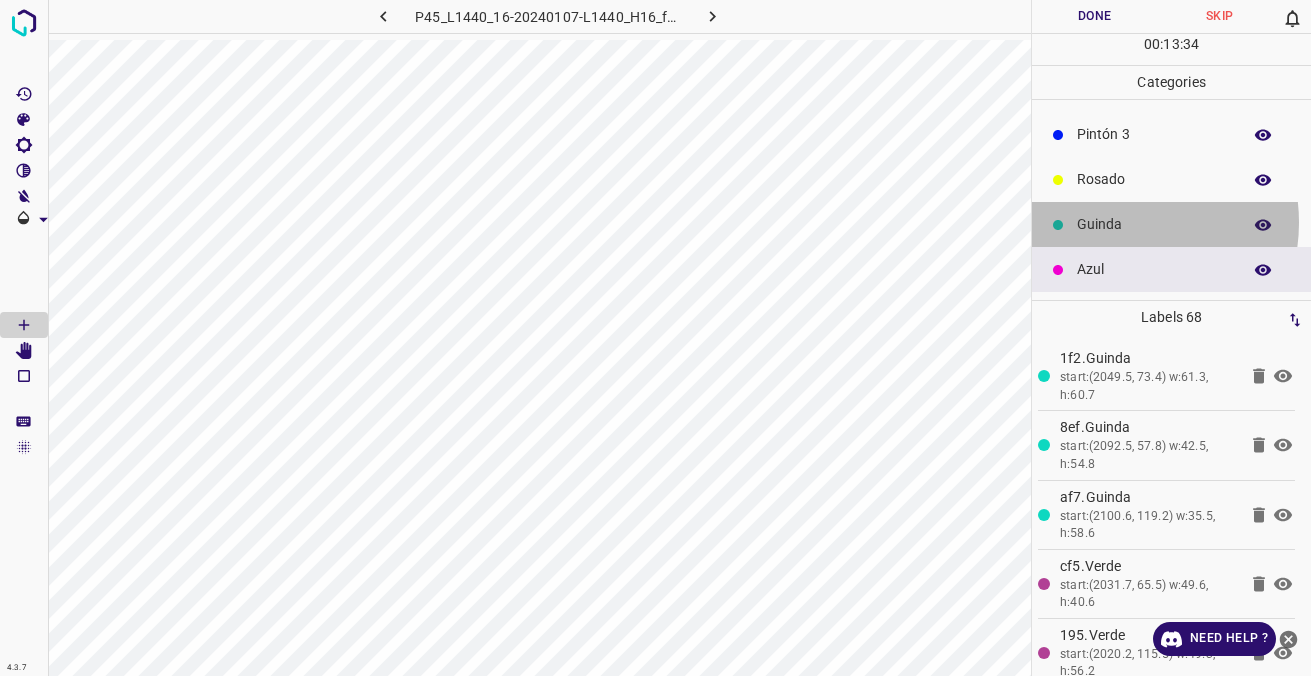 click on "Guinda" at bounding box center [1154, 224] 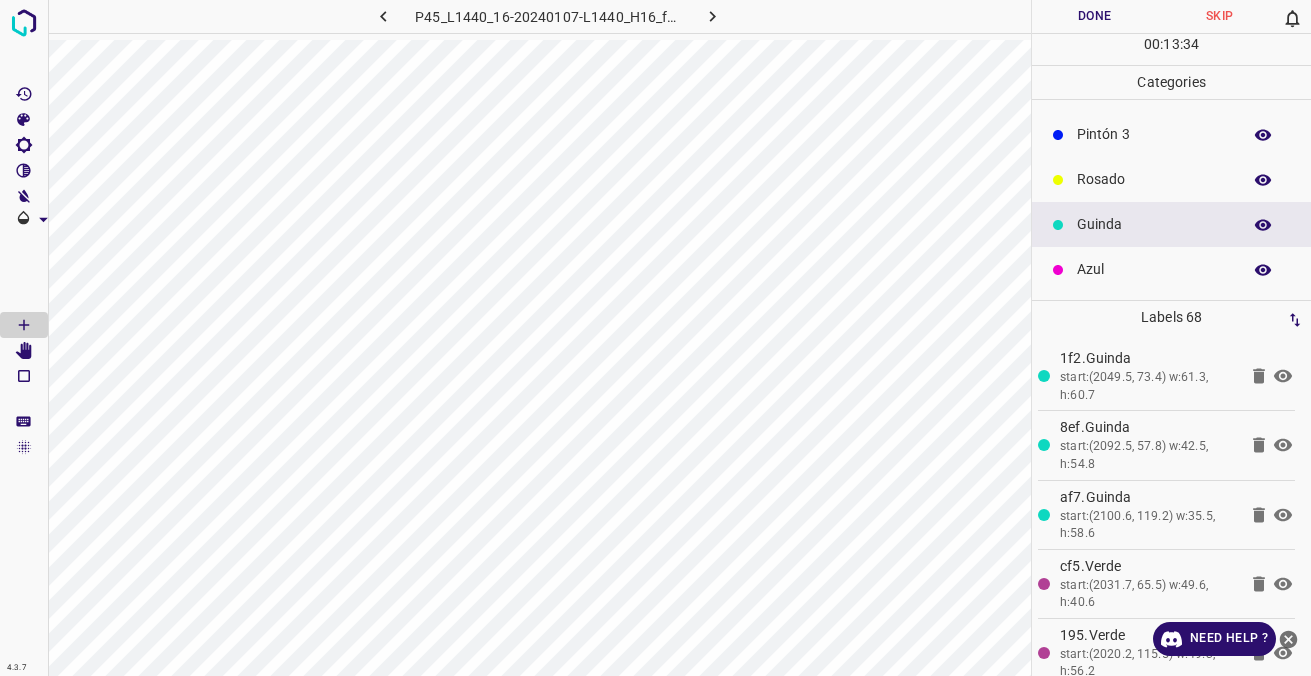 click on "Rosado" at bounding box center [1154, 179] 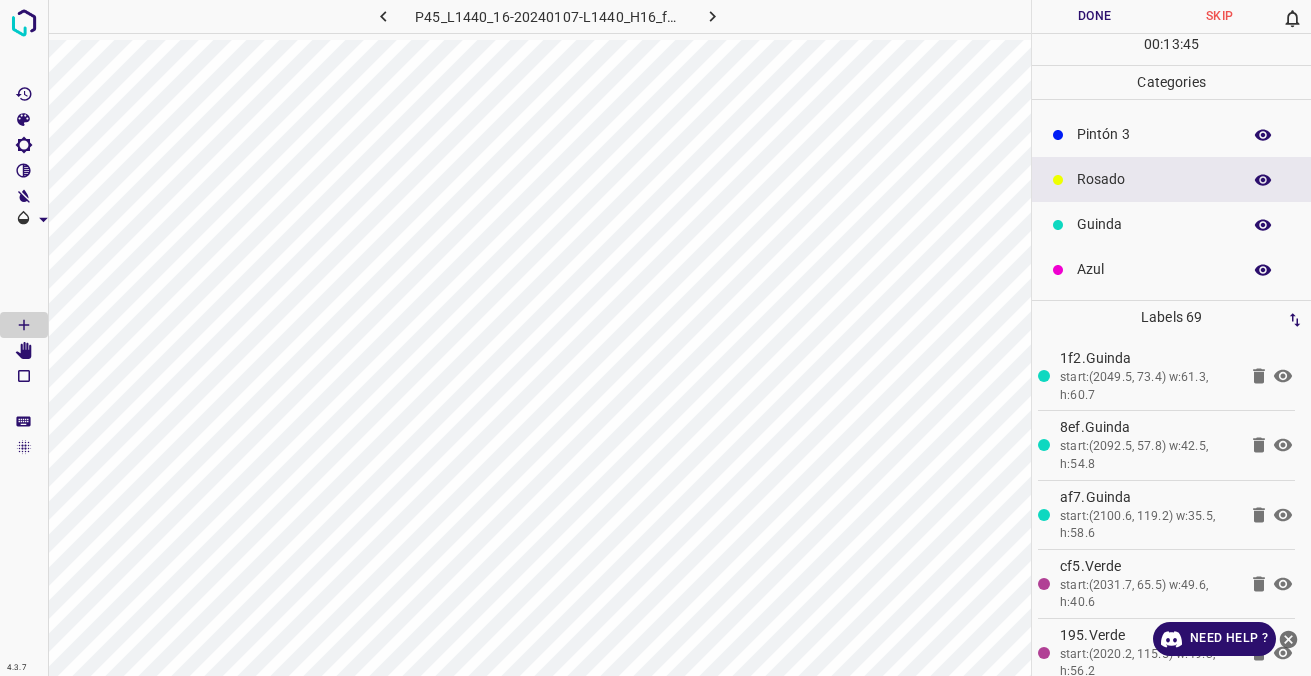 click on "Pintón 3" at bounding box center (1154, 134) 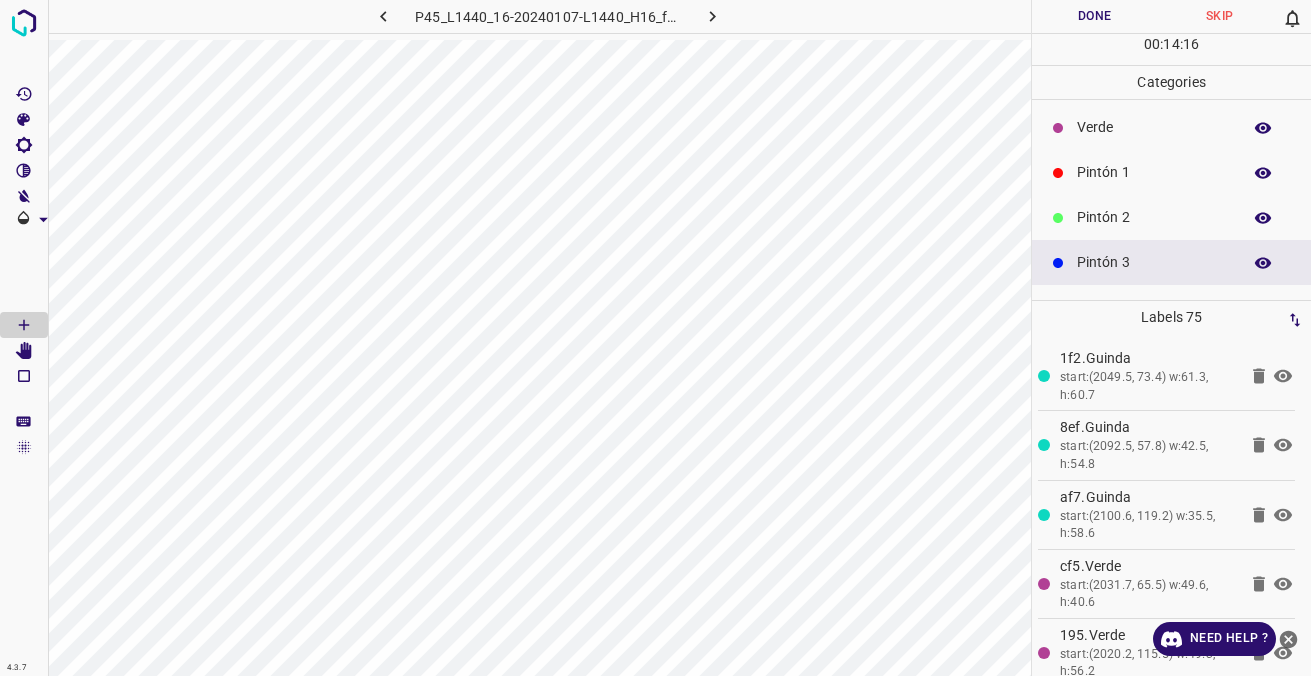 scroll, scrollTop: 0, scrollLeft: 0, axis: both 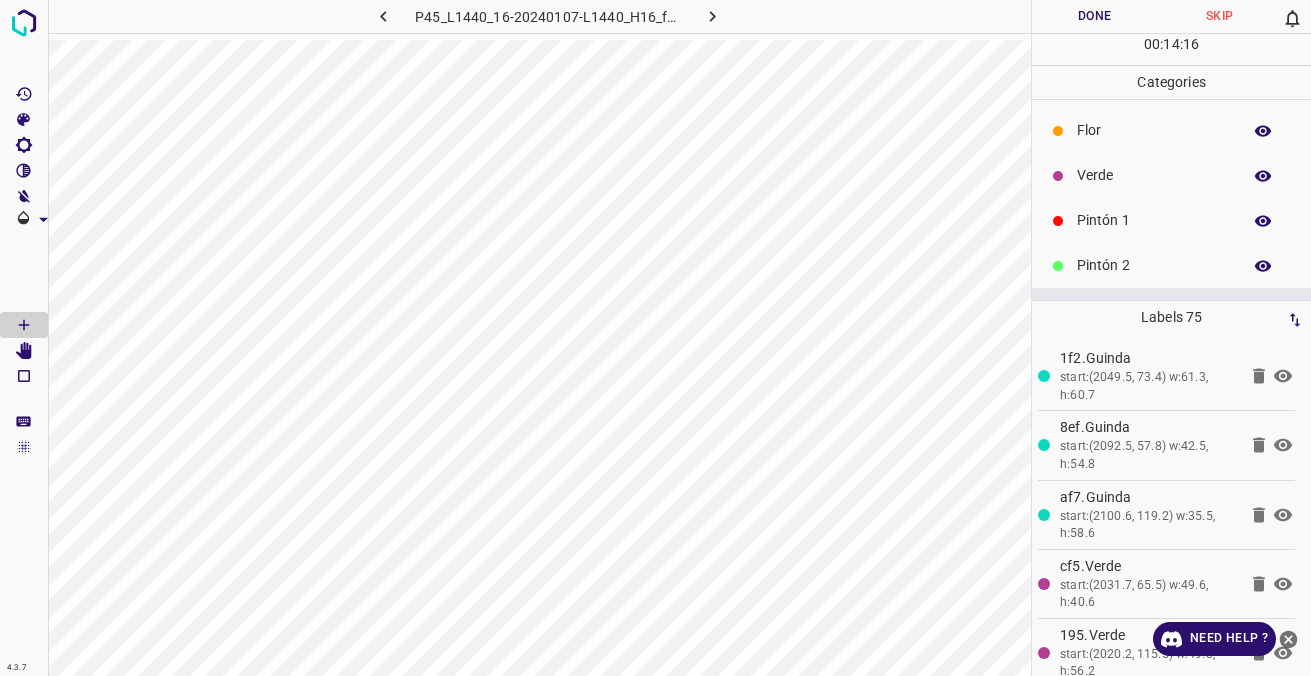 drag, startPoint x: 1087, startPoint y: 126, endPoint x: 1037, endPoint y: 162, distance: 61.611687 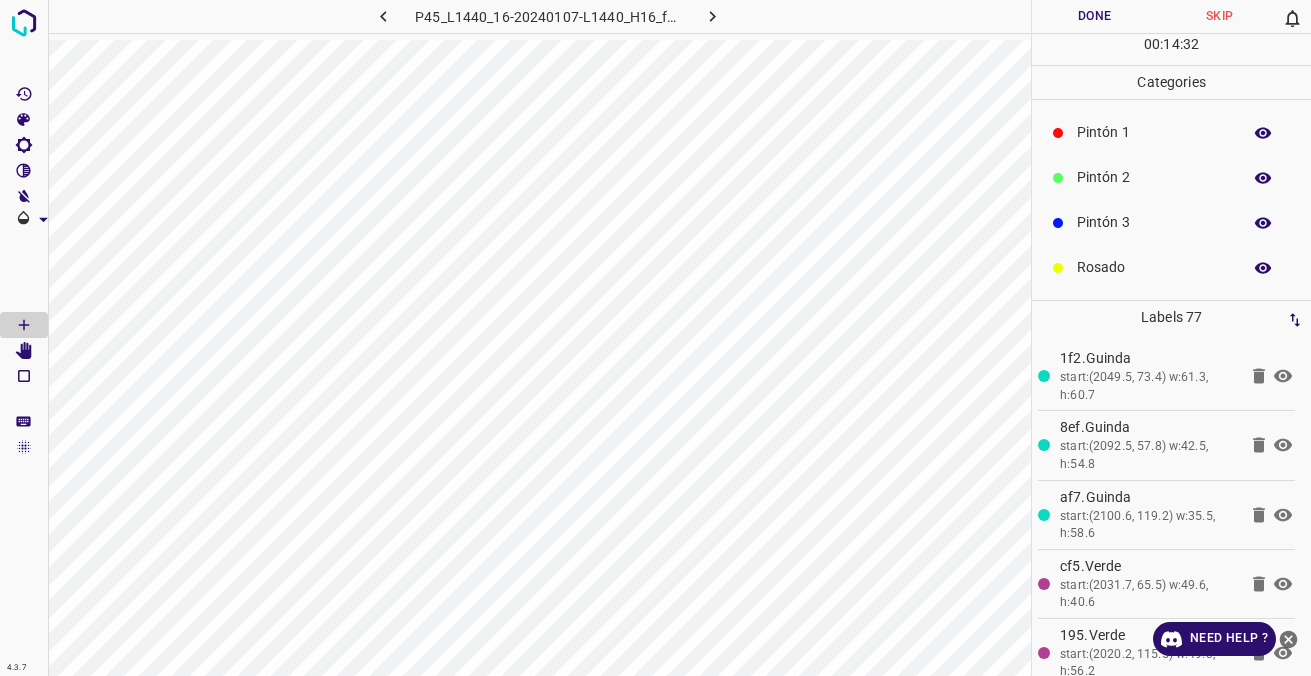 scroll, scrollTop: 176, scrollLeft: 0, axis: vertical 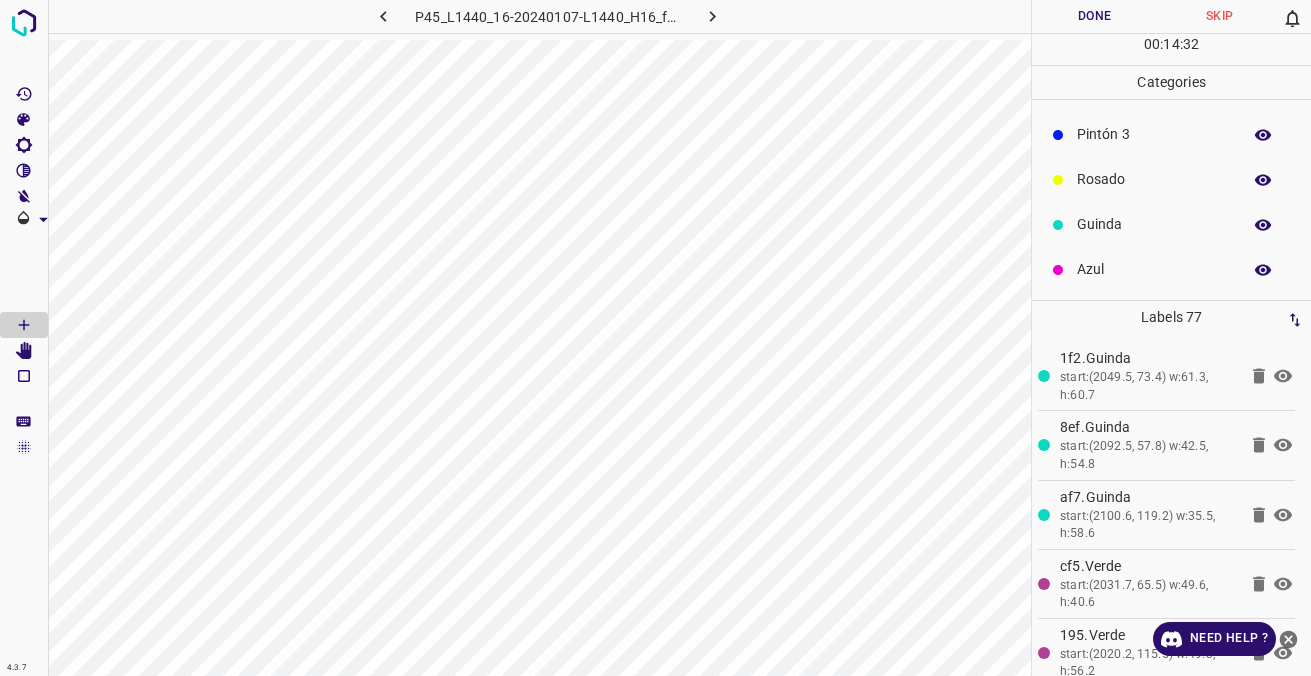 click on "Azul" at bounding box center [1154, 269] 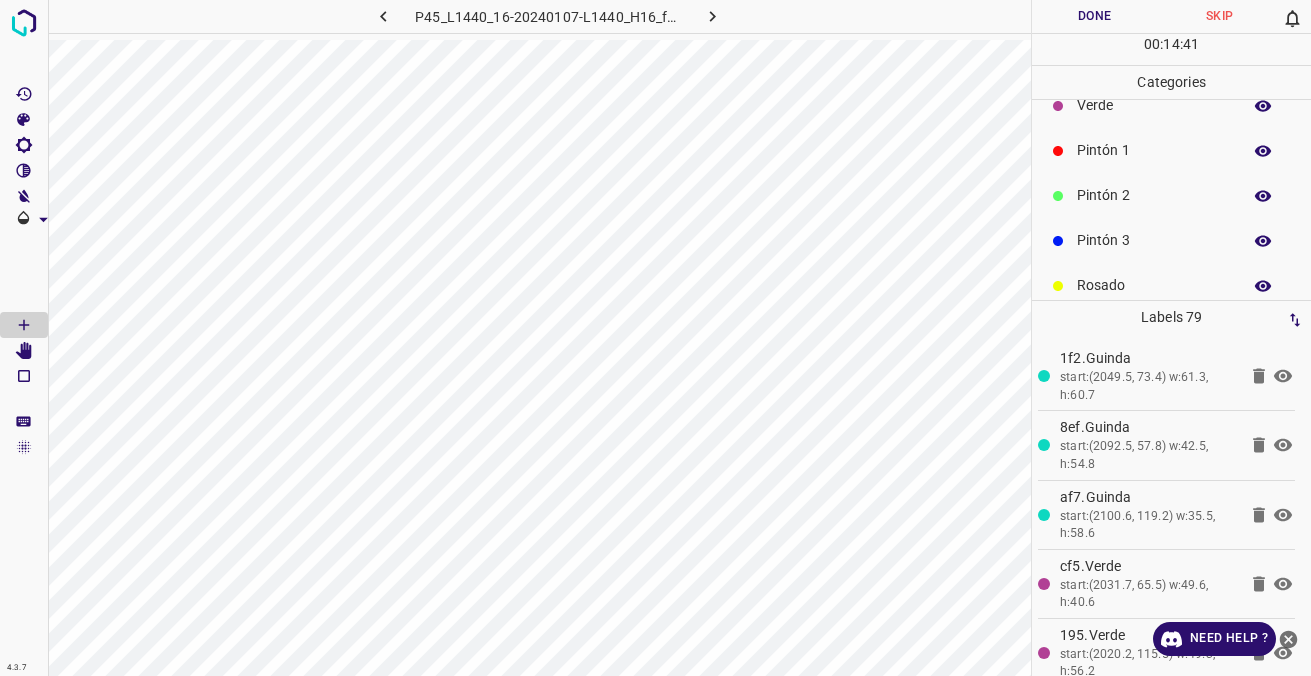 scroll, scrollTop: 0, scrollLeft: 0, axis: both 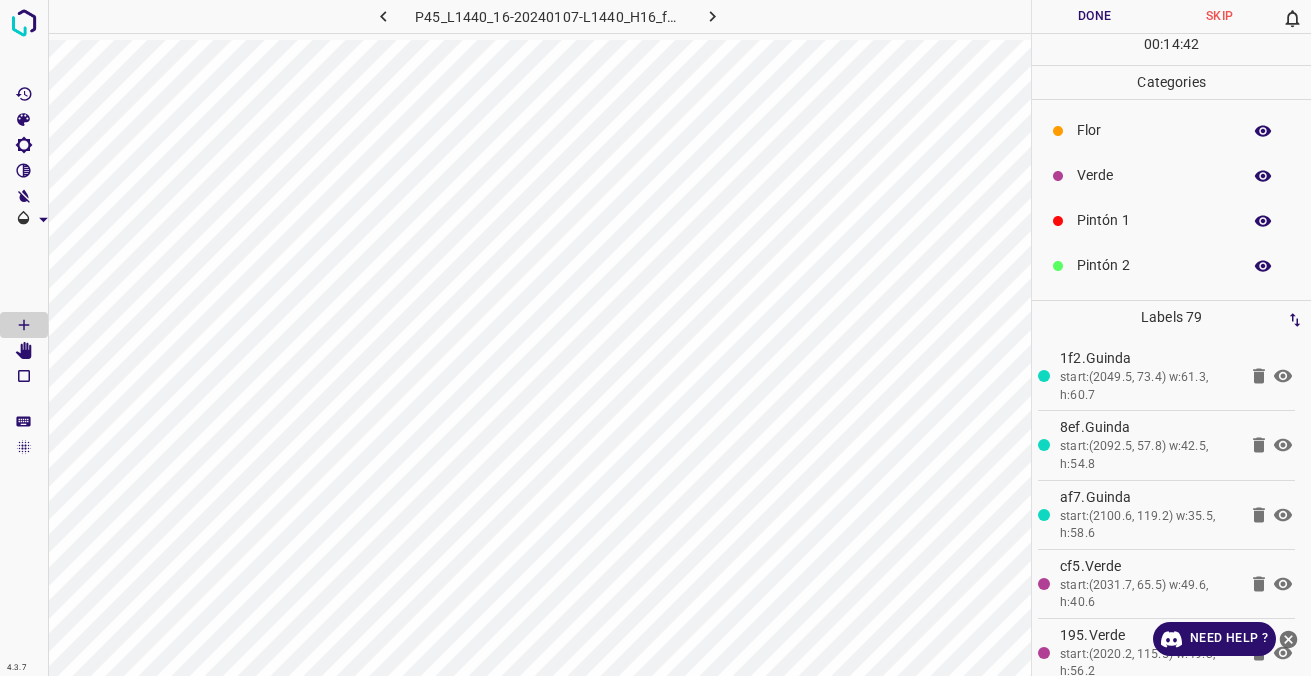 click on "Verde" at bounding box center (1154, 175) 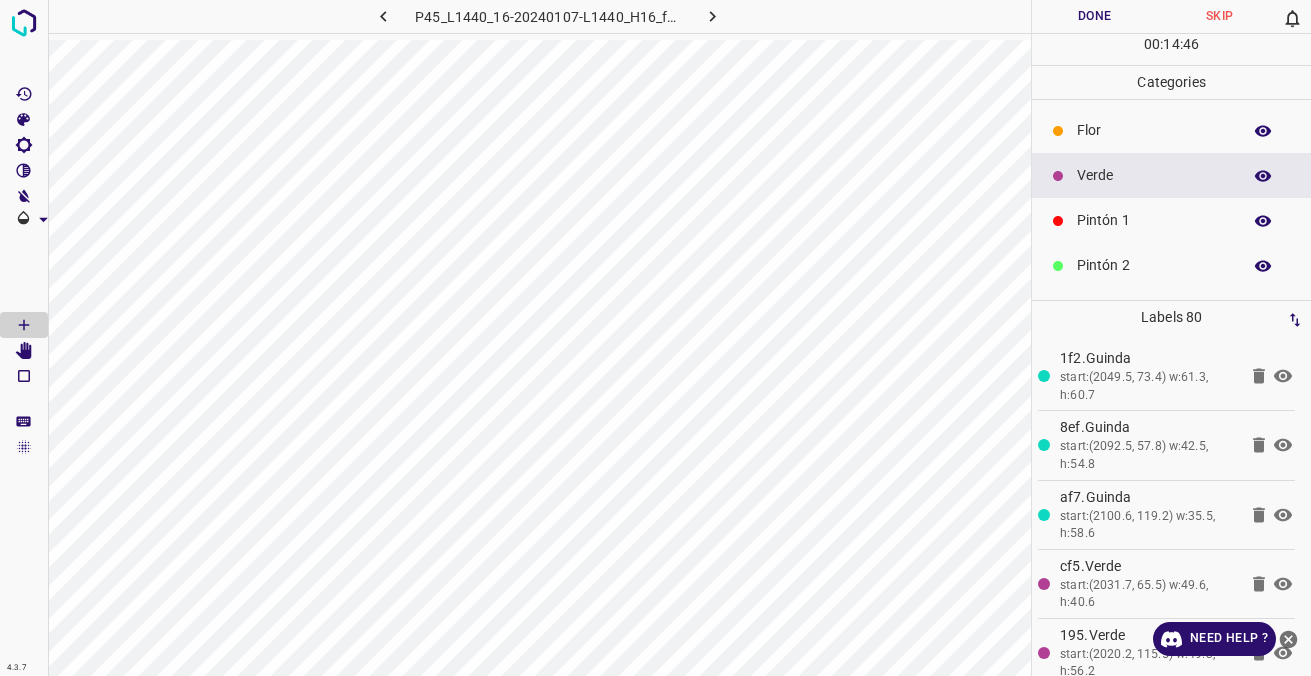 click on "Flor" at bounding box center [1154, 130] 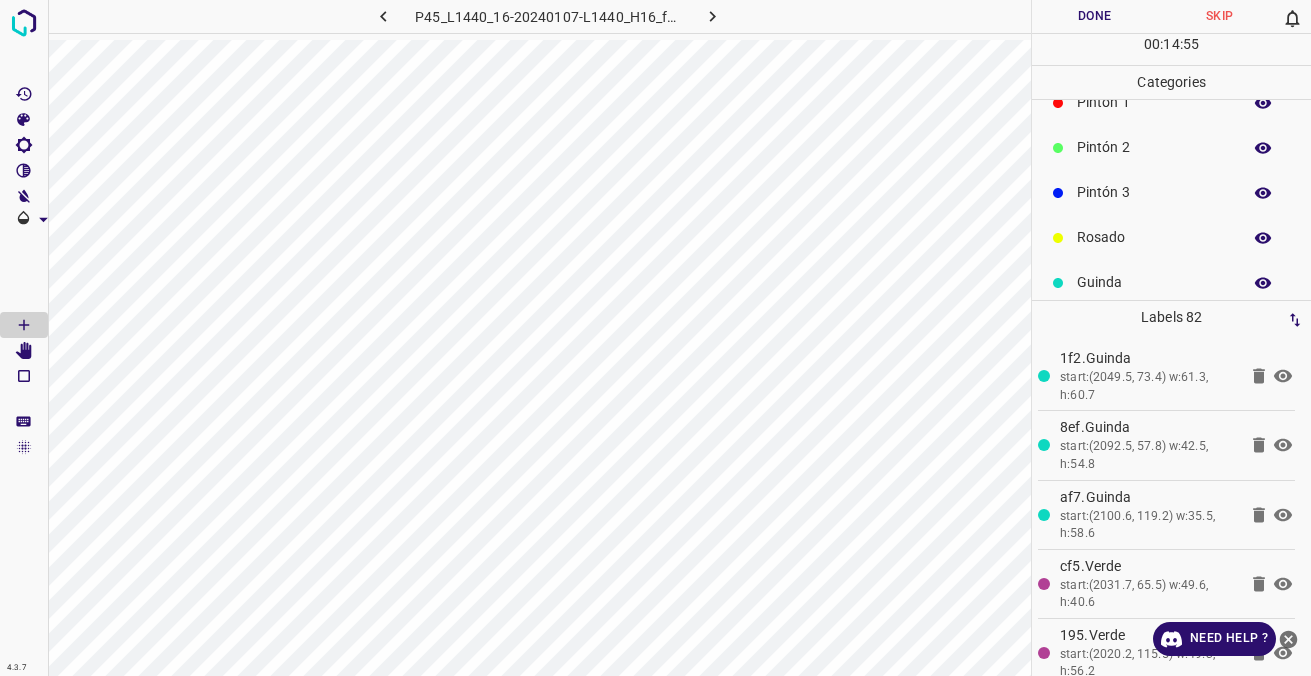scroll, scrollTop: 176, scrollLeft: 0, axis: vertical 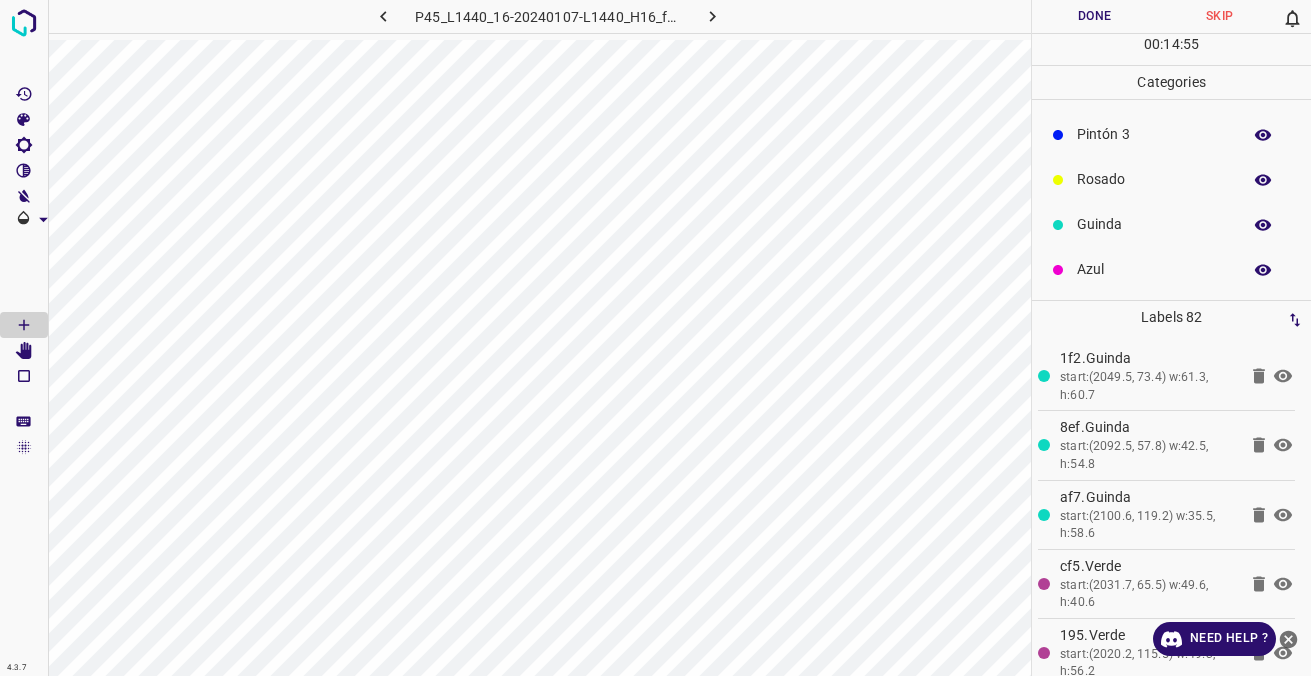 click on "Azul" at bounding box center [1171, 269] 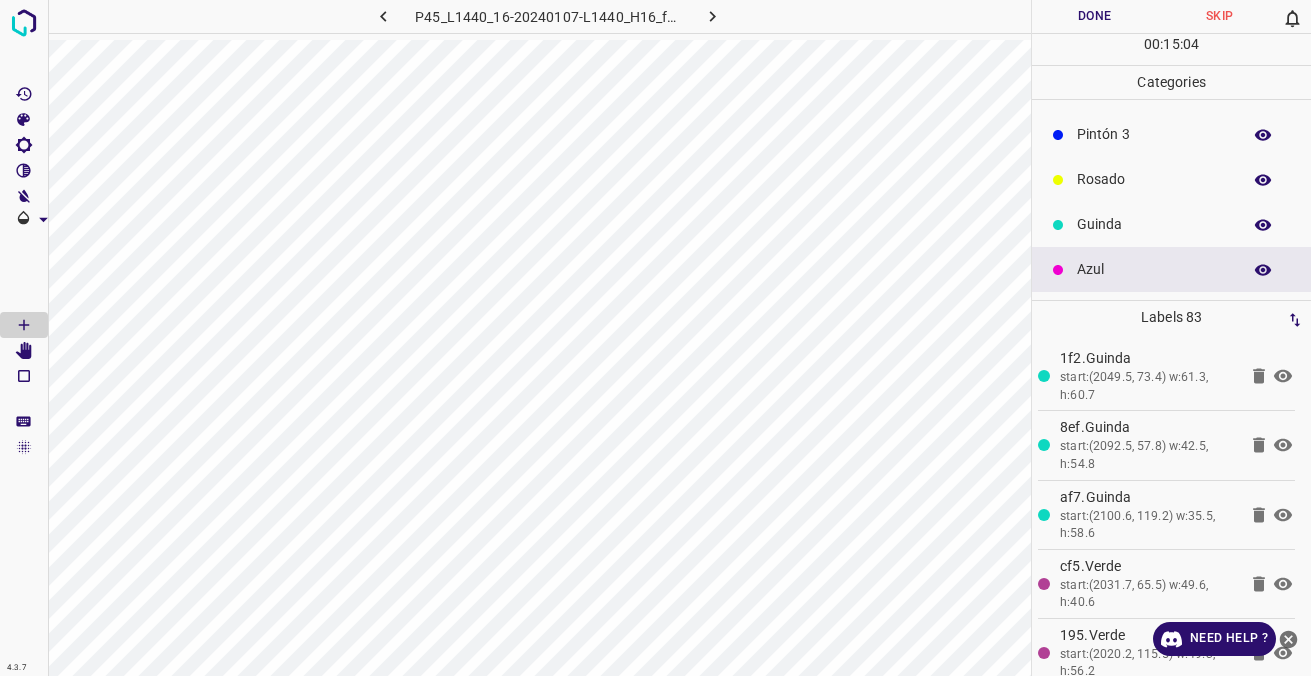 drag, startPoint x: 1117, startPoint y: 255, endPoint x: 1064, endPoint y: 320, distance: 83.86894 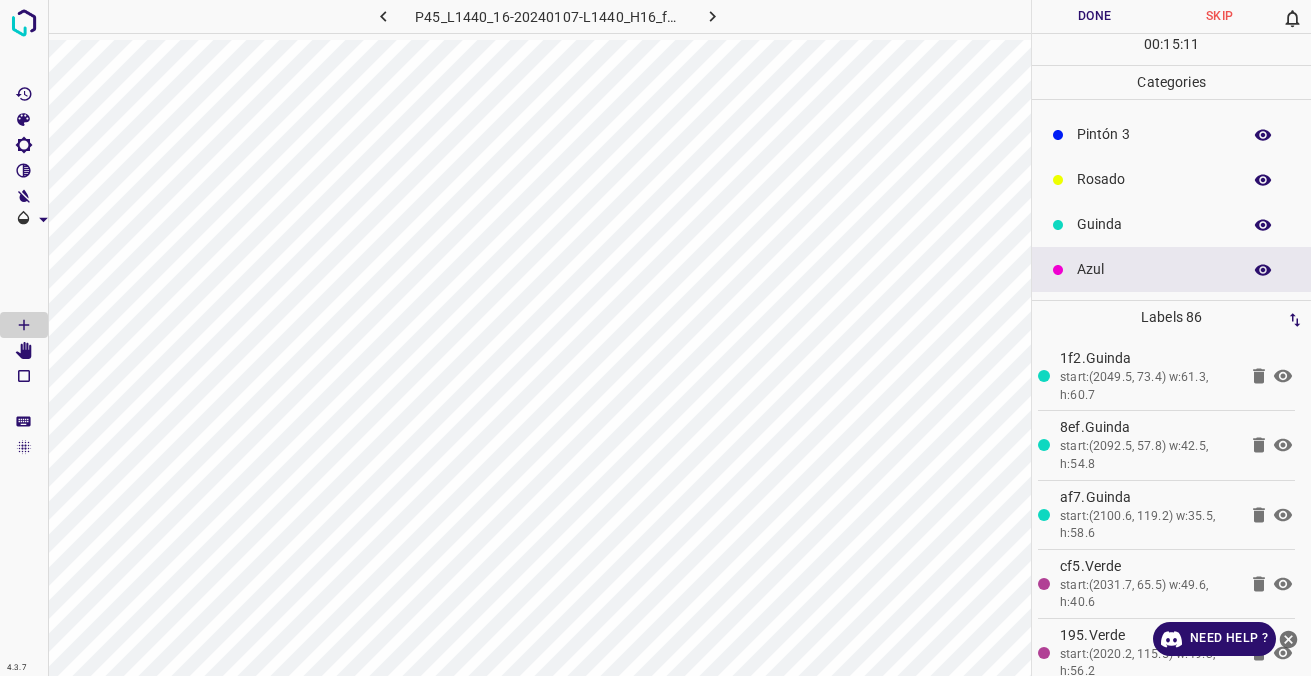 click on "Rosado" at bounding box center (1154, 179) 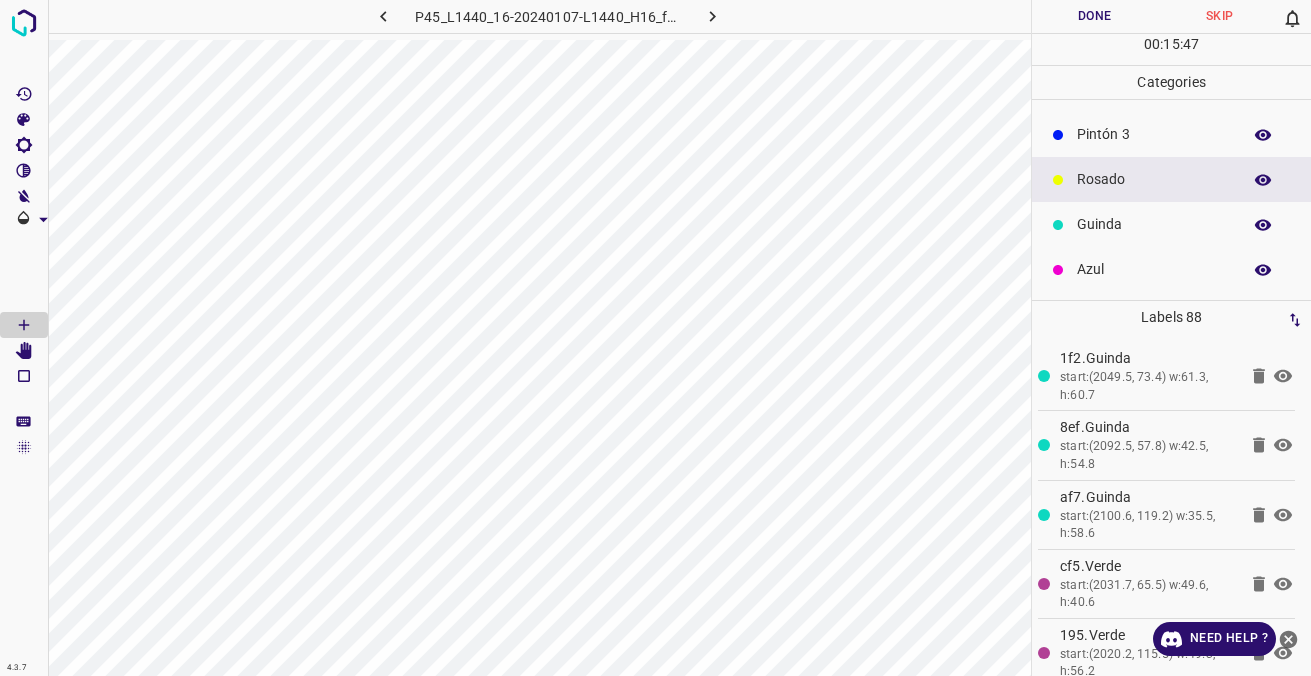 click on "Guinda" at bounding box center [1154, 224] 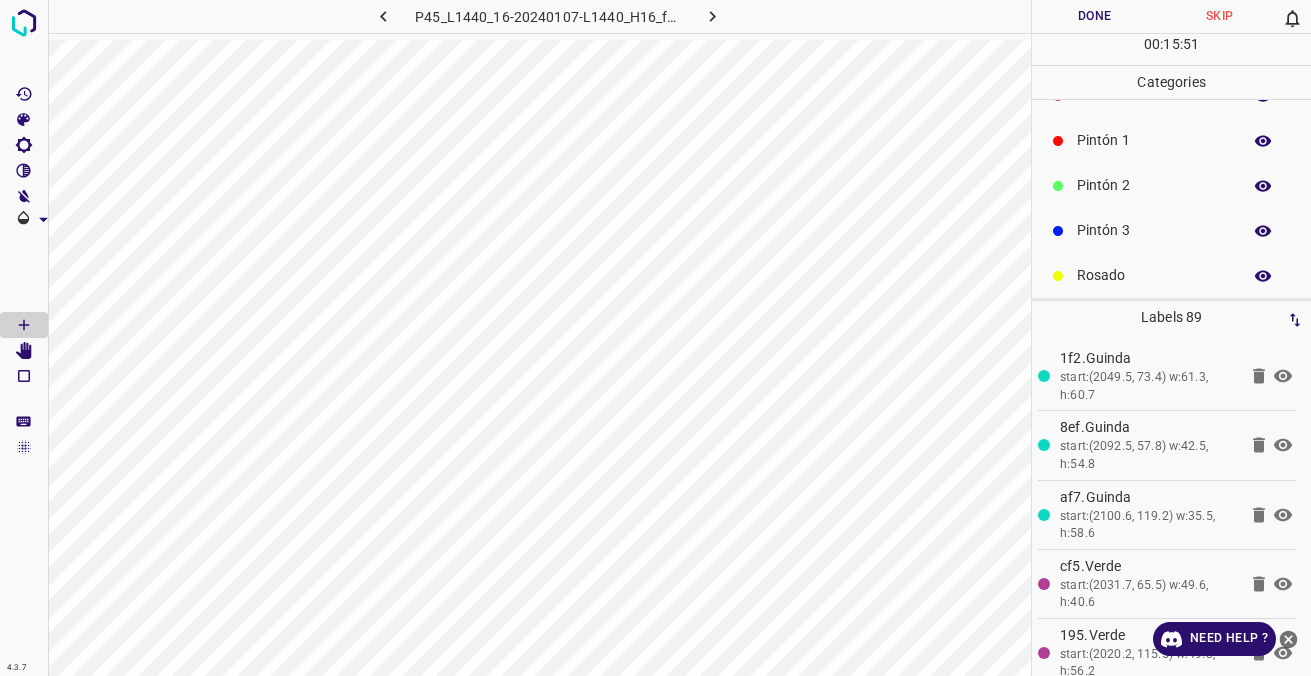 scroll, scrollTop: 0, scrollLeft: 0, axis: both 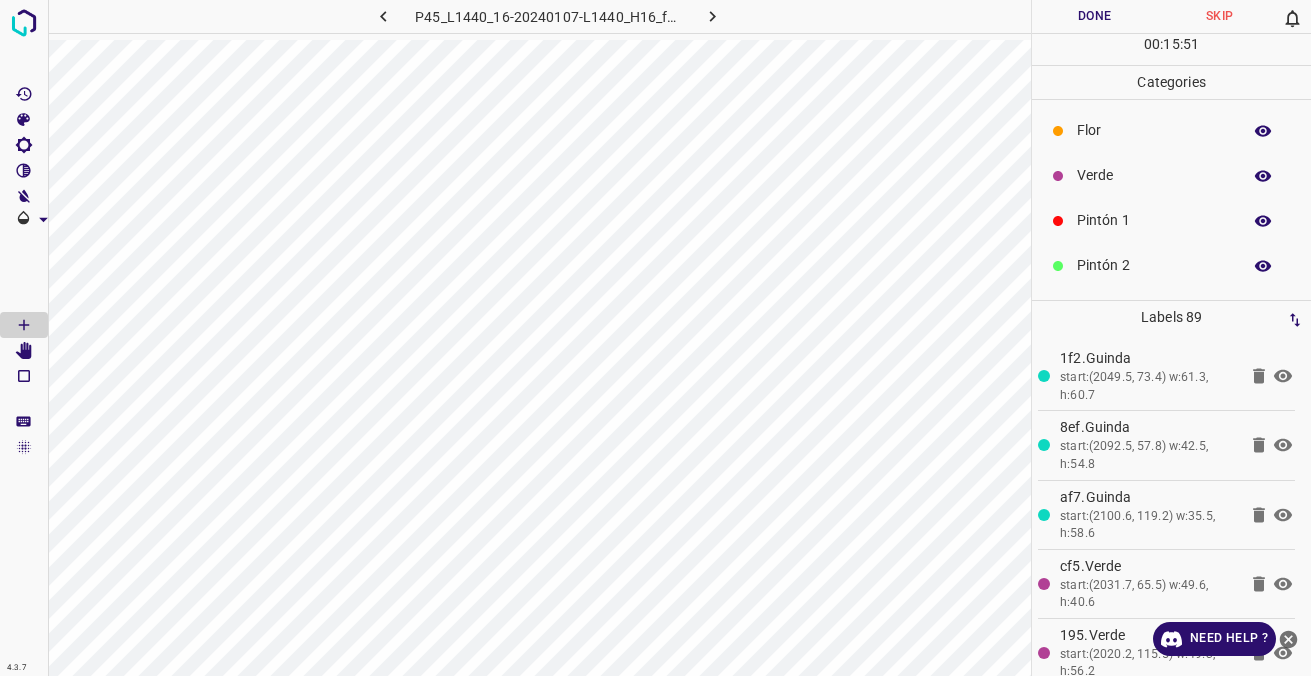 click on "Flor" at bounding box center [1154, 130] 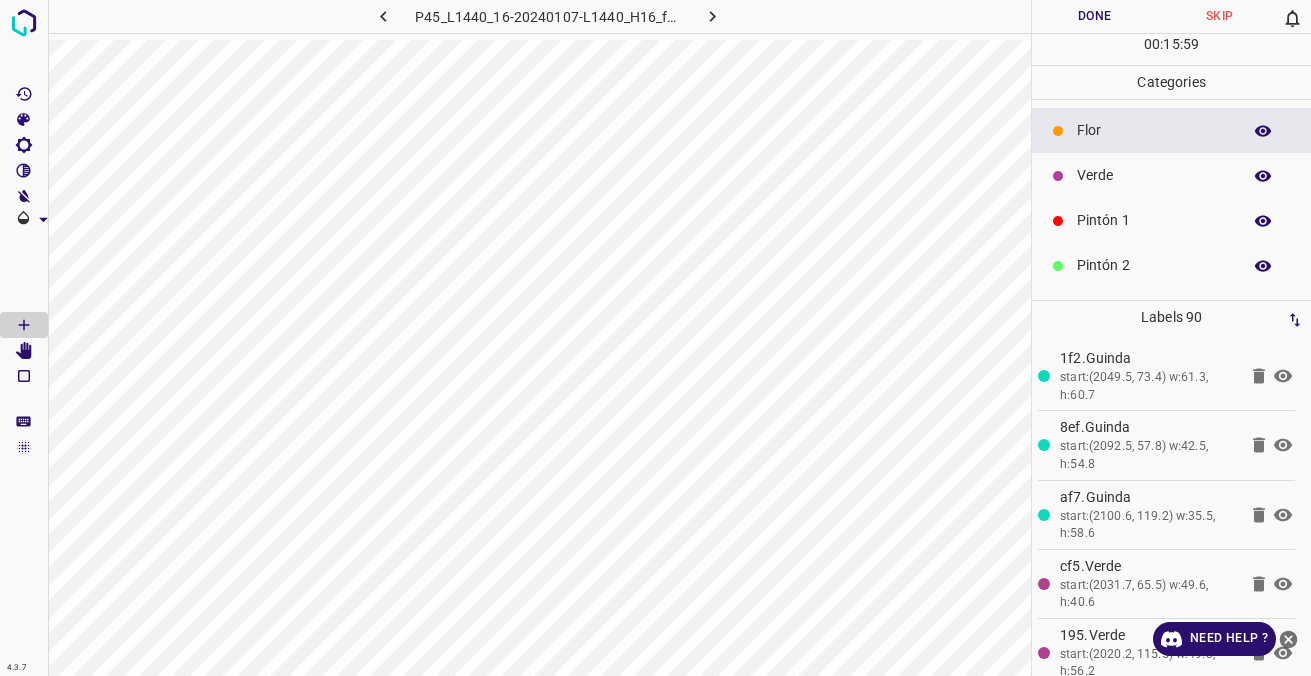 scroll, scrollTop: 176, scrollLeft: 0, axis: vertical 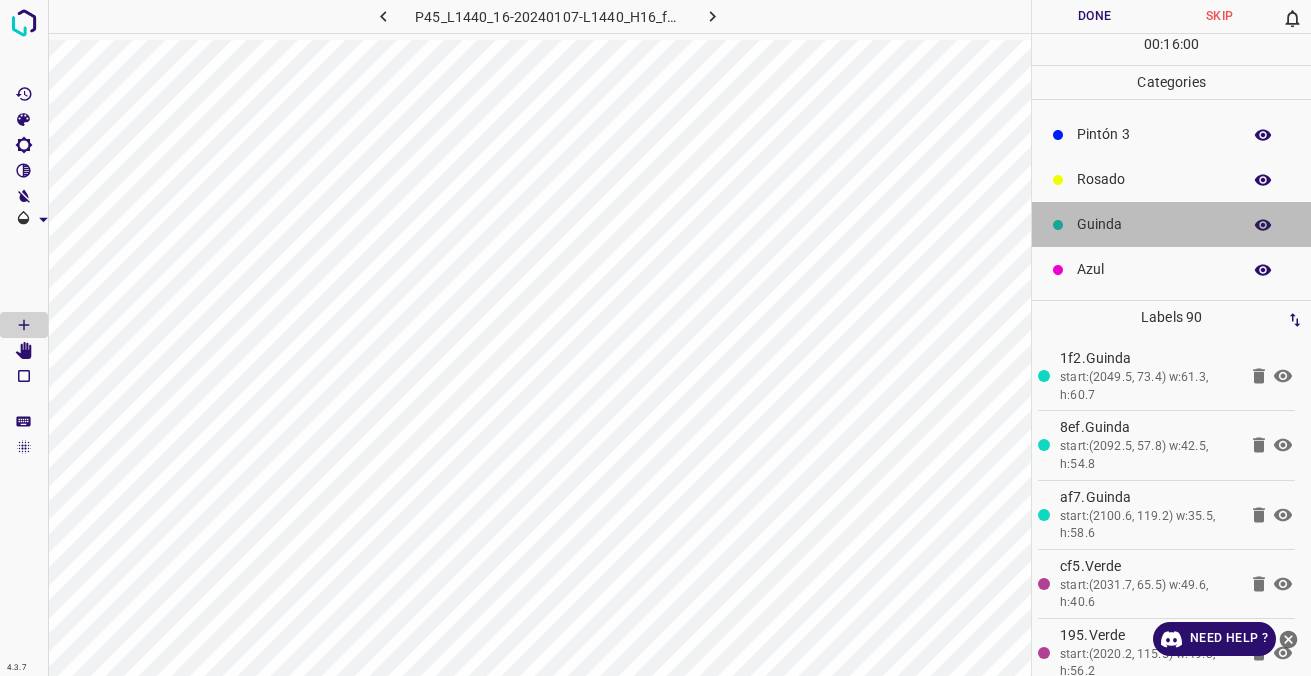 drag, startPoint x: 1173, startPoint y: 221, endPoint x: 1163, endPoint y: 226, distance: 11.18034 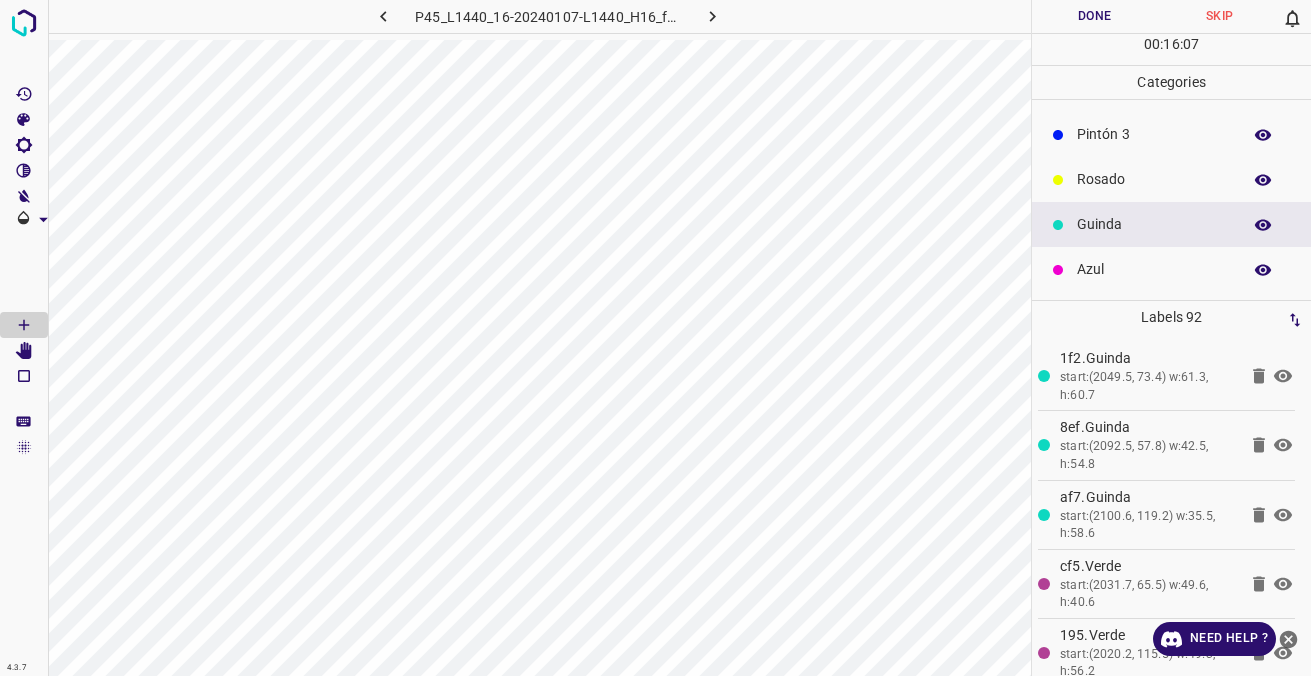 click on "Azul" at bounding box center [1171, 269] 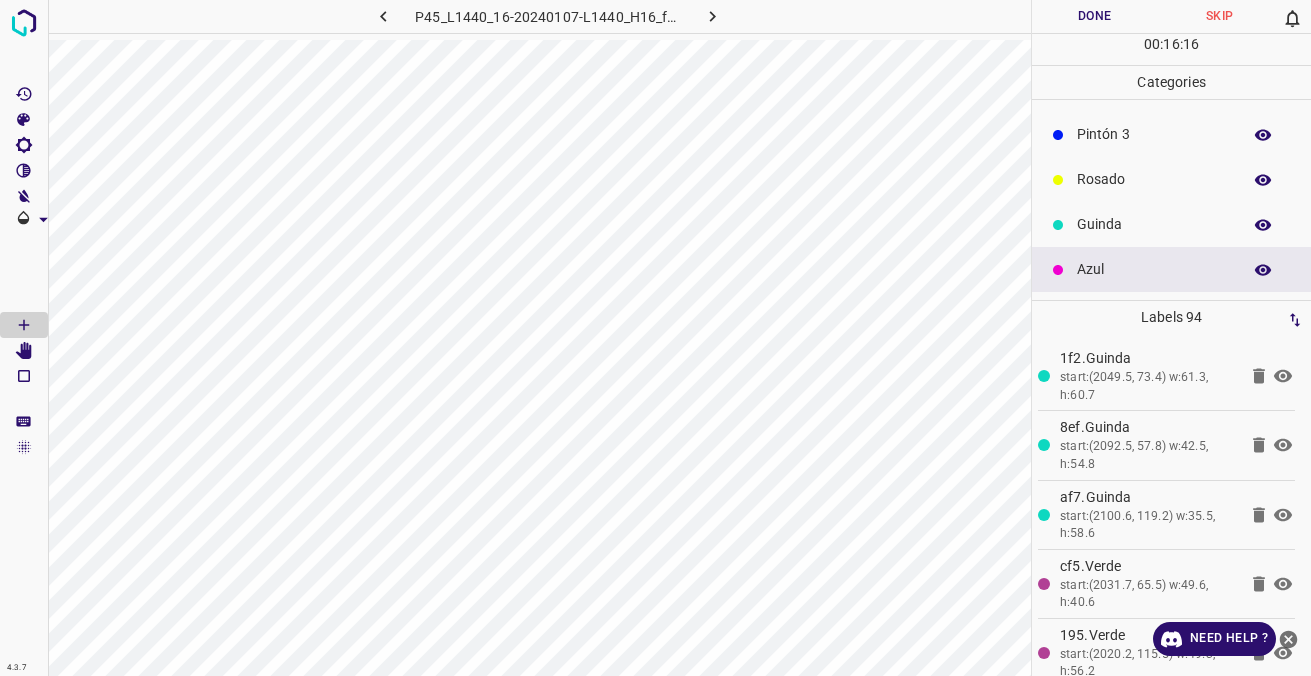 click on "Rosado" at bounding box center [1171, 179] 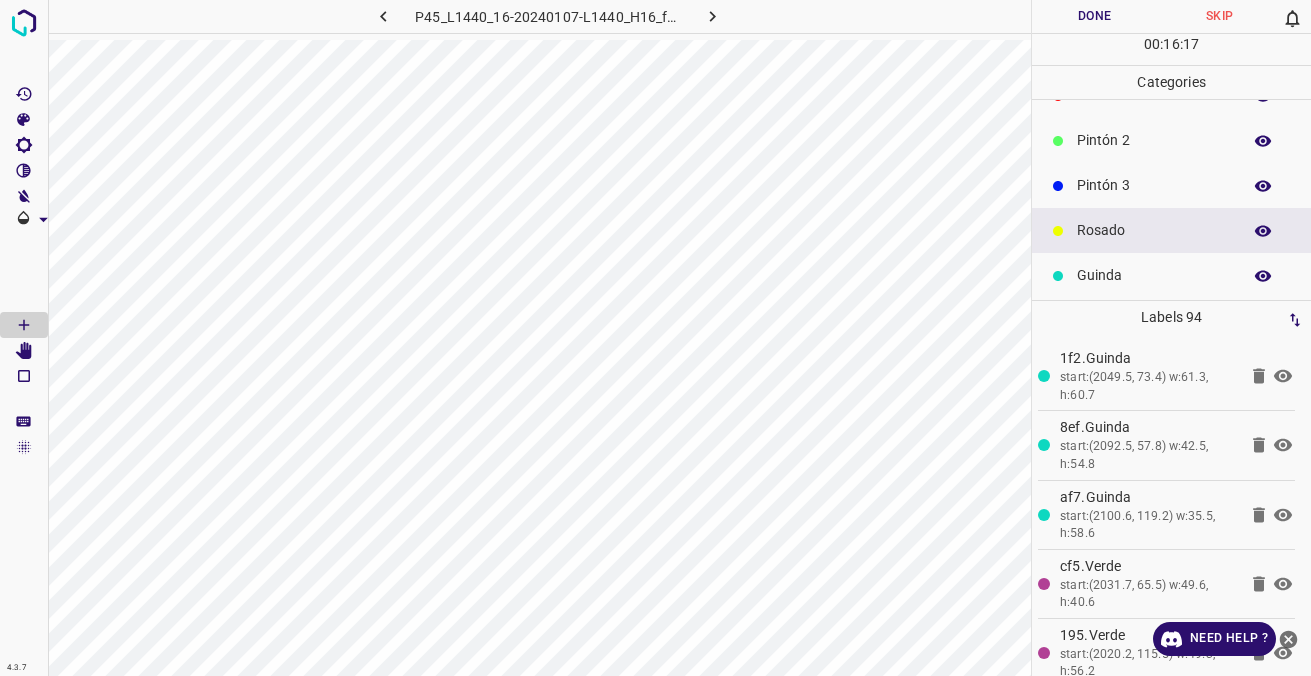 scroll, scrollTop: 76, scrollLeft: 0, axis: vertical 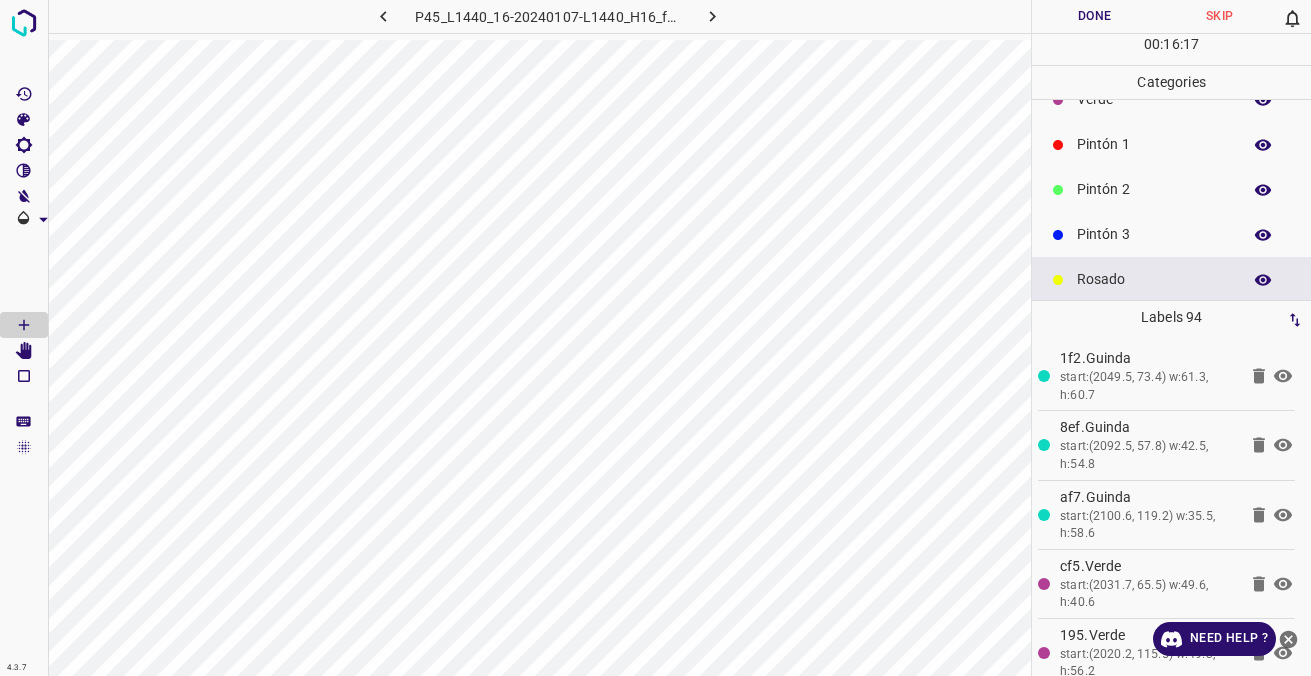 click on "Pintón 3" at bounding box center [1171, 234] 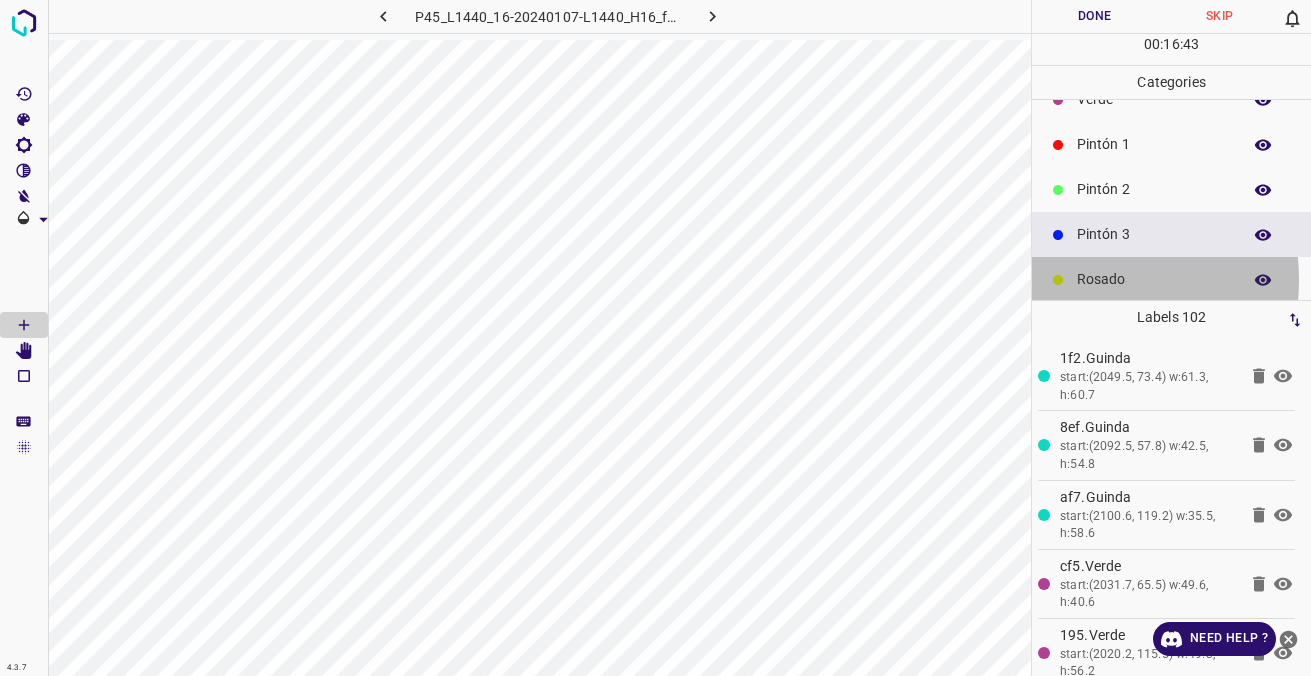 click on "Rosado" at bounding box center [1171, 279] 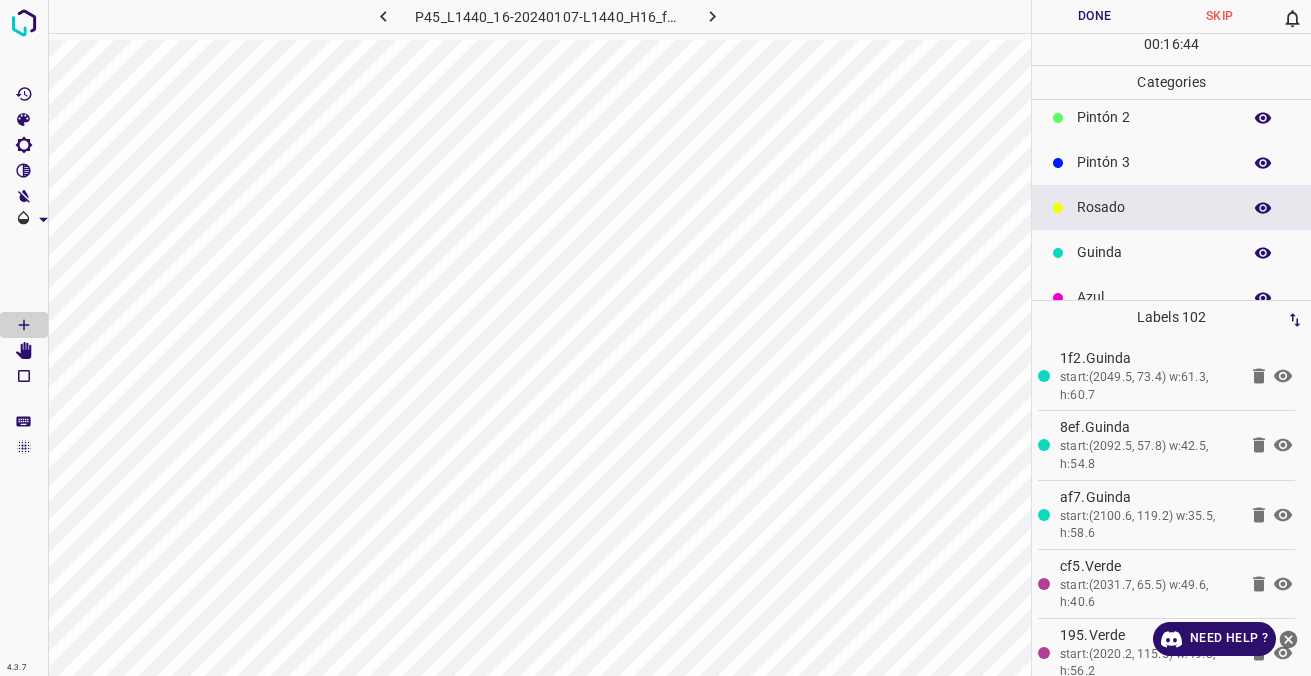 scroll, scrollTop: 176, scrollLeft: 0, axis: vertical 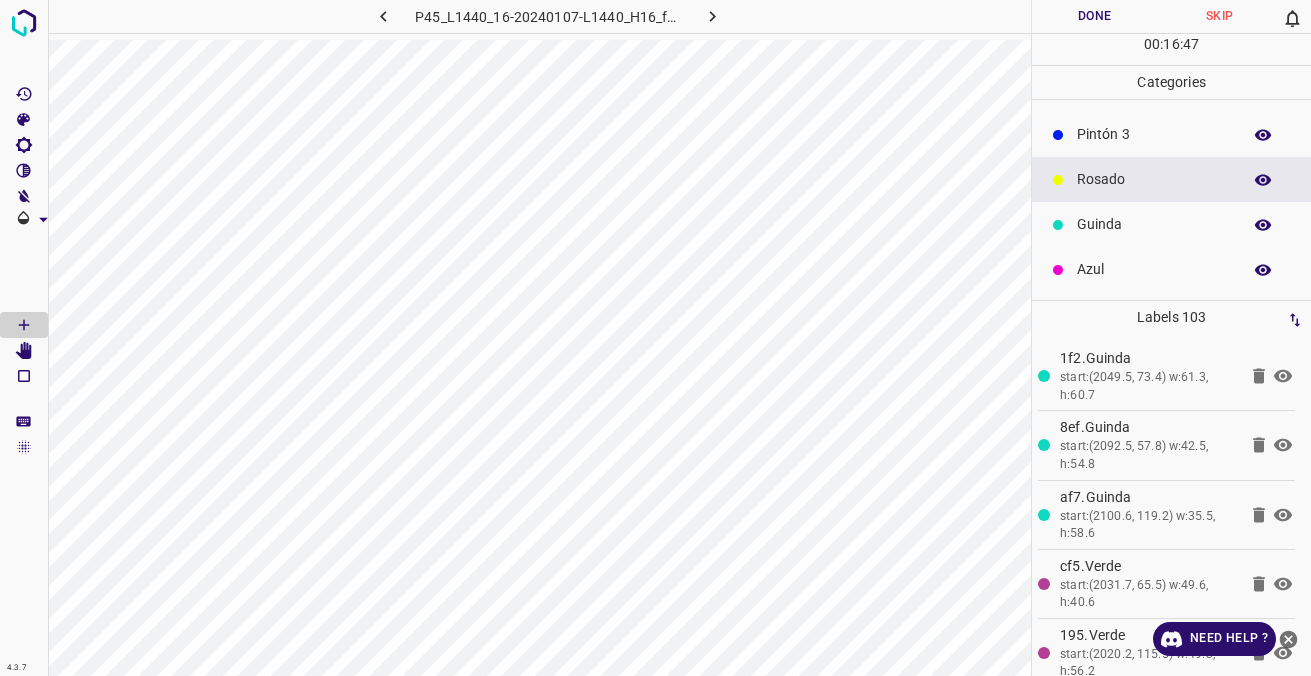 click on "Guinda" at bounding box center (1154, 224) 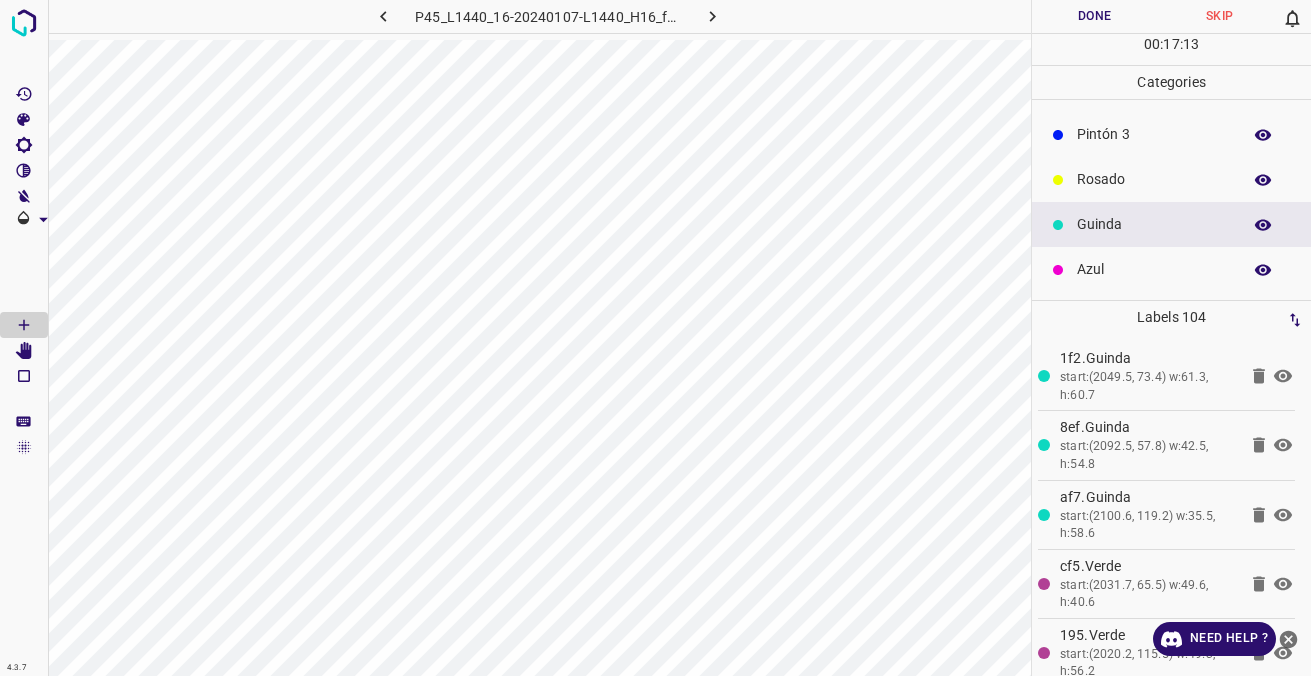 click on "Rosado" at bounding box center (1154, 179) 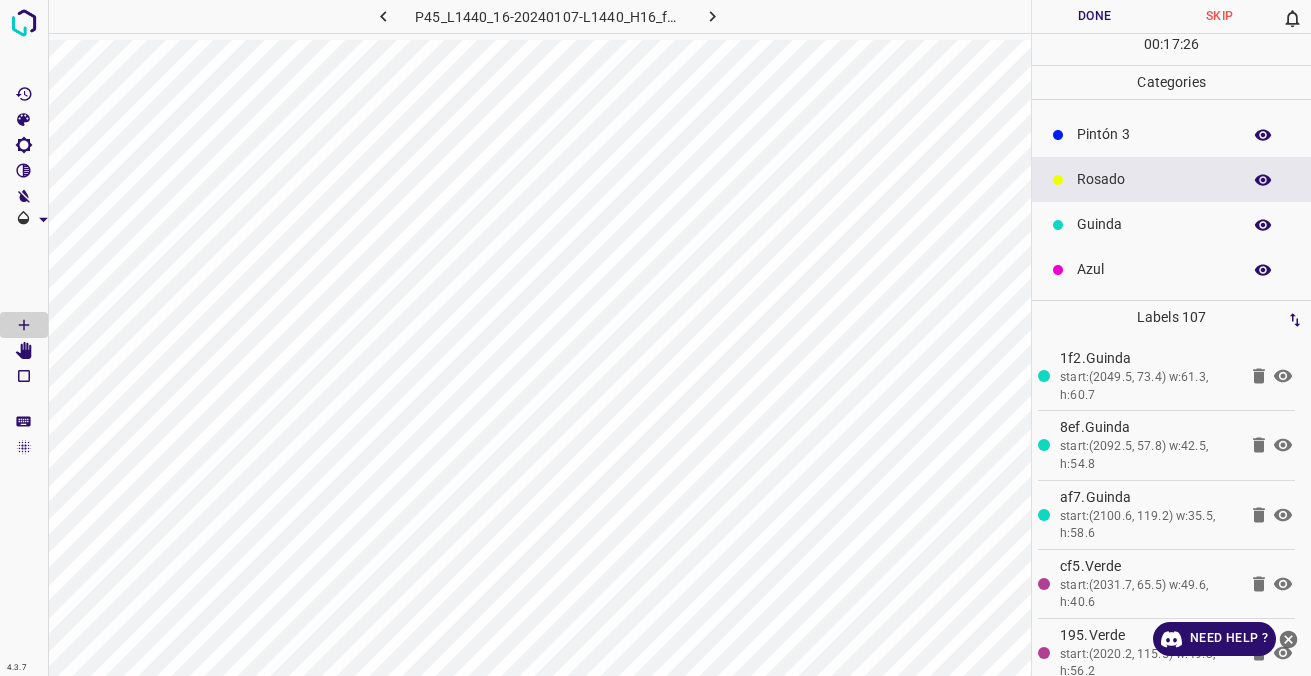 click on "Pintón 3" at bounding box center (1154, 134) 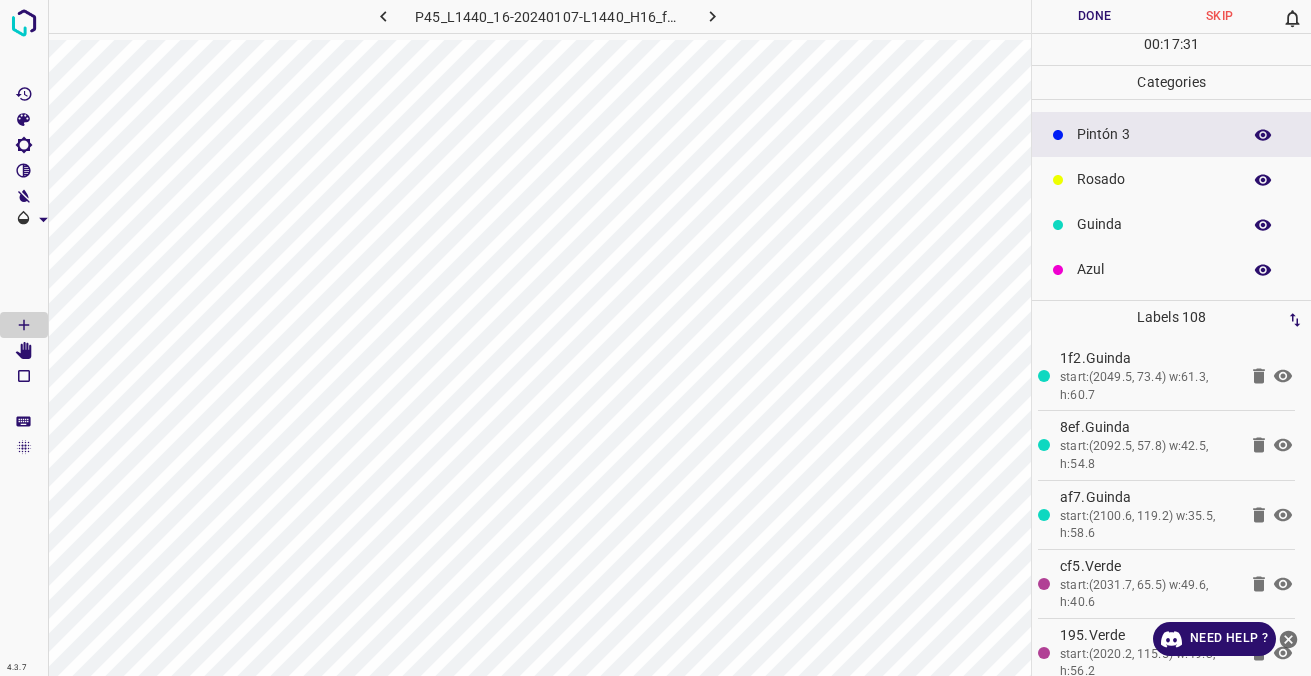 click on "Rosado" at bounding box center [1154, 179] 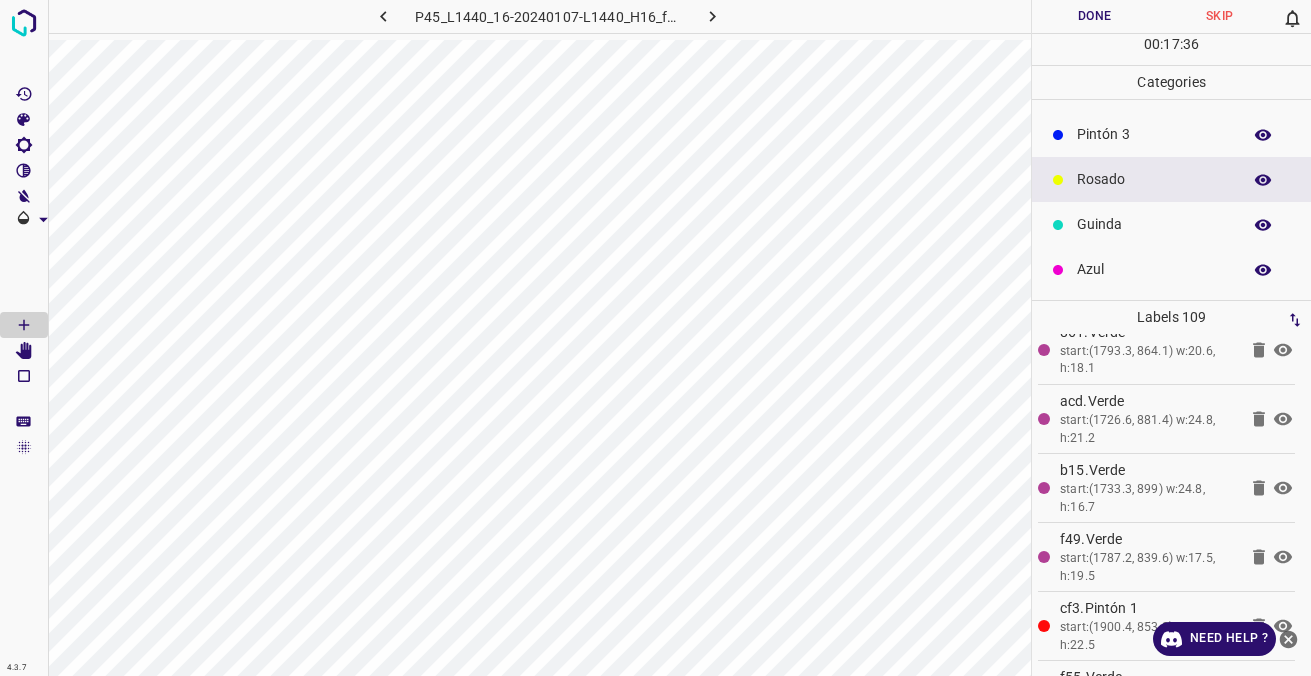scroll, scrollTop: 7198, scrollLeft: 0, axis: vertical 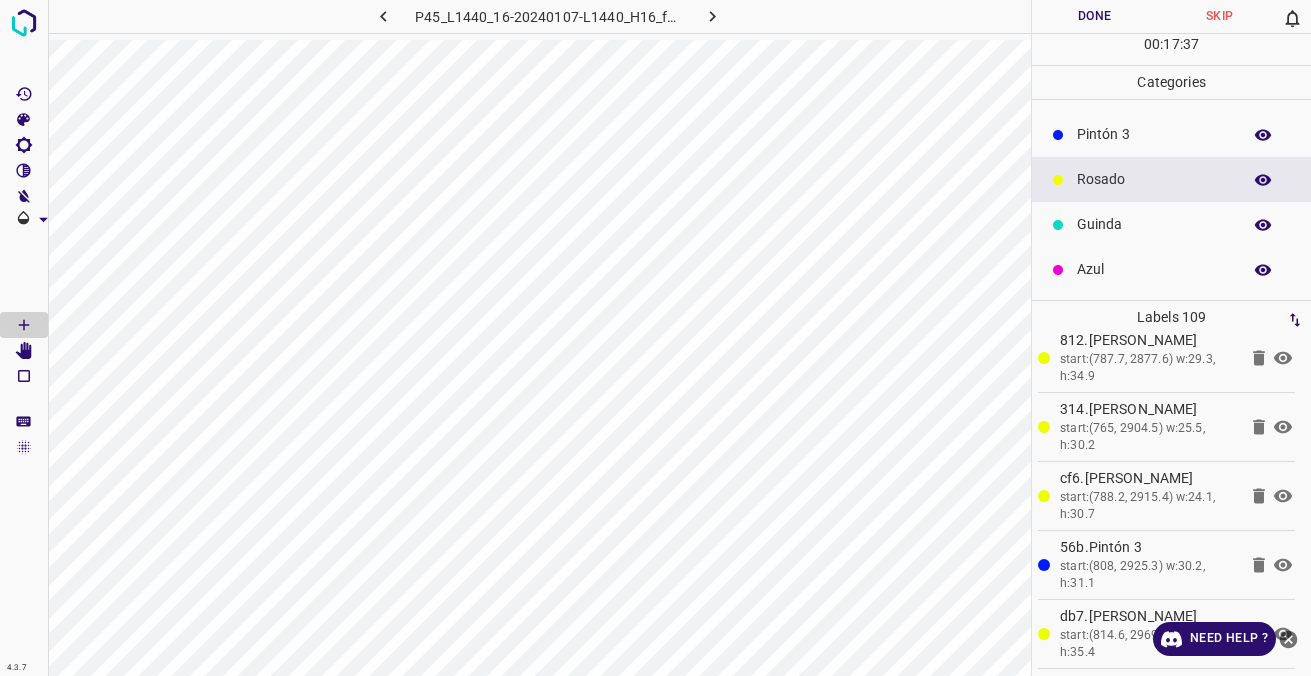 click 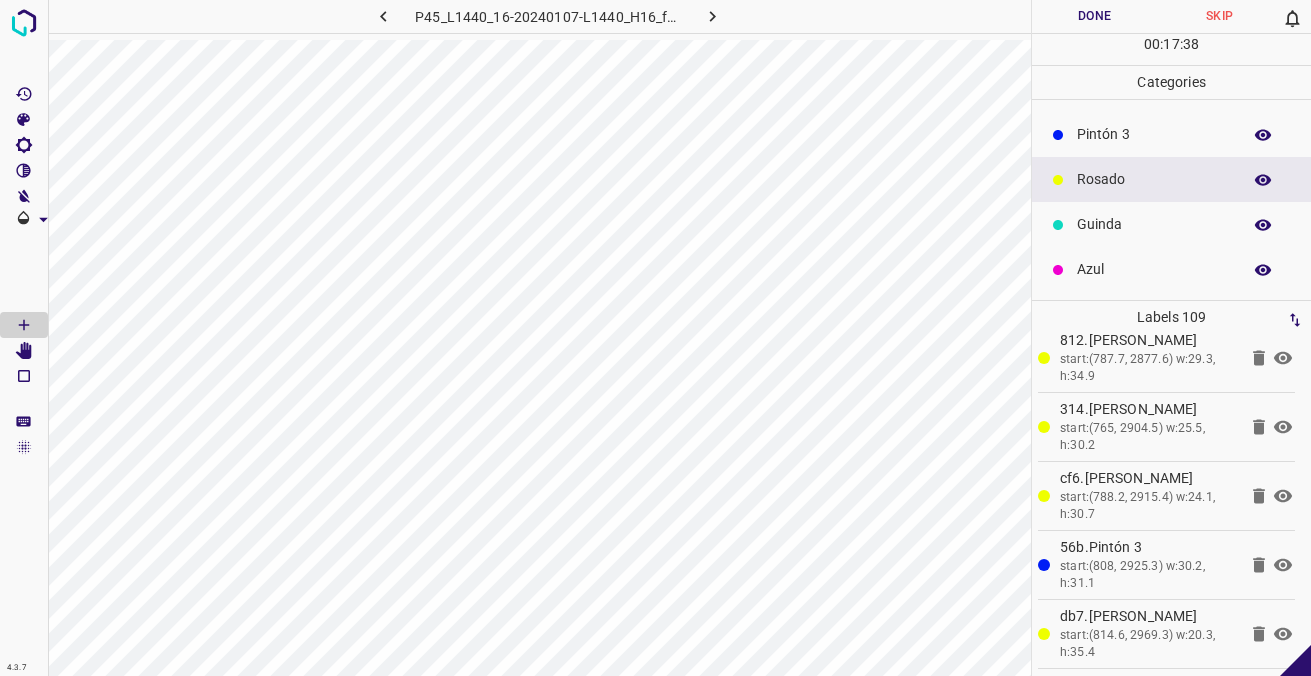 click 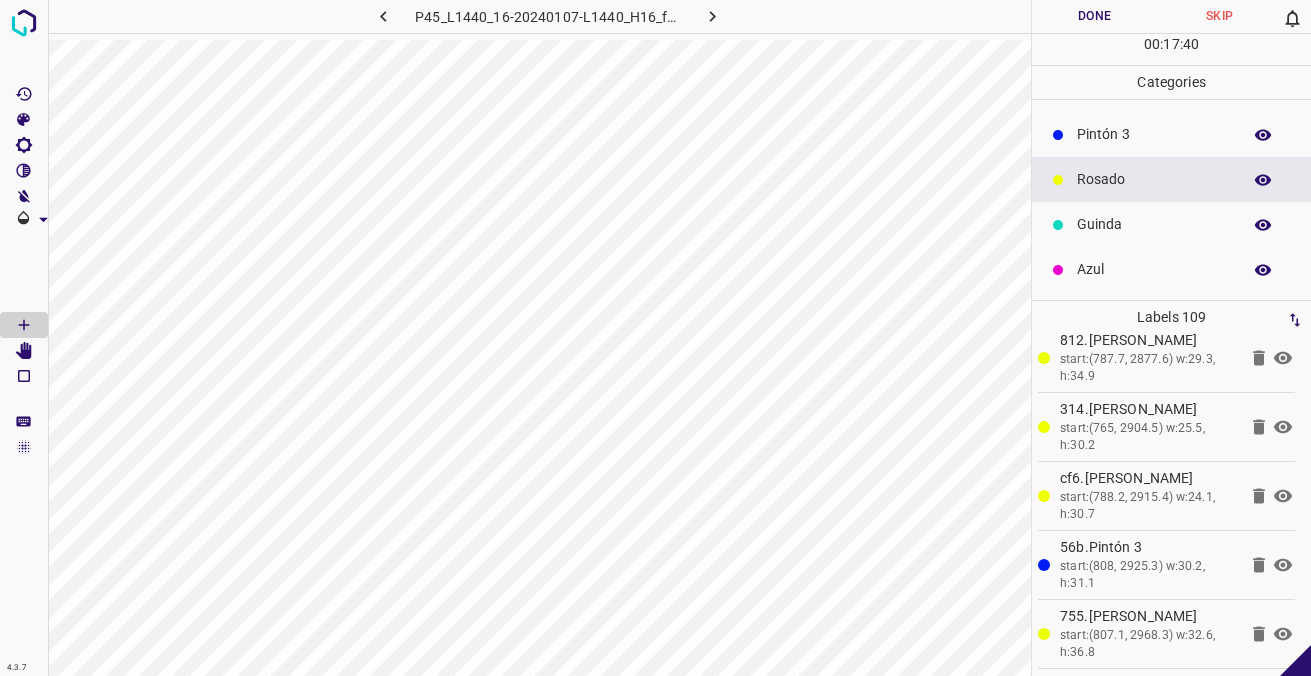 scroll, scrollTop: 7198, scrollLeft: 0, axis: vertical 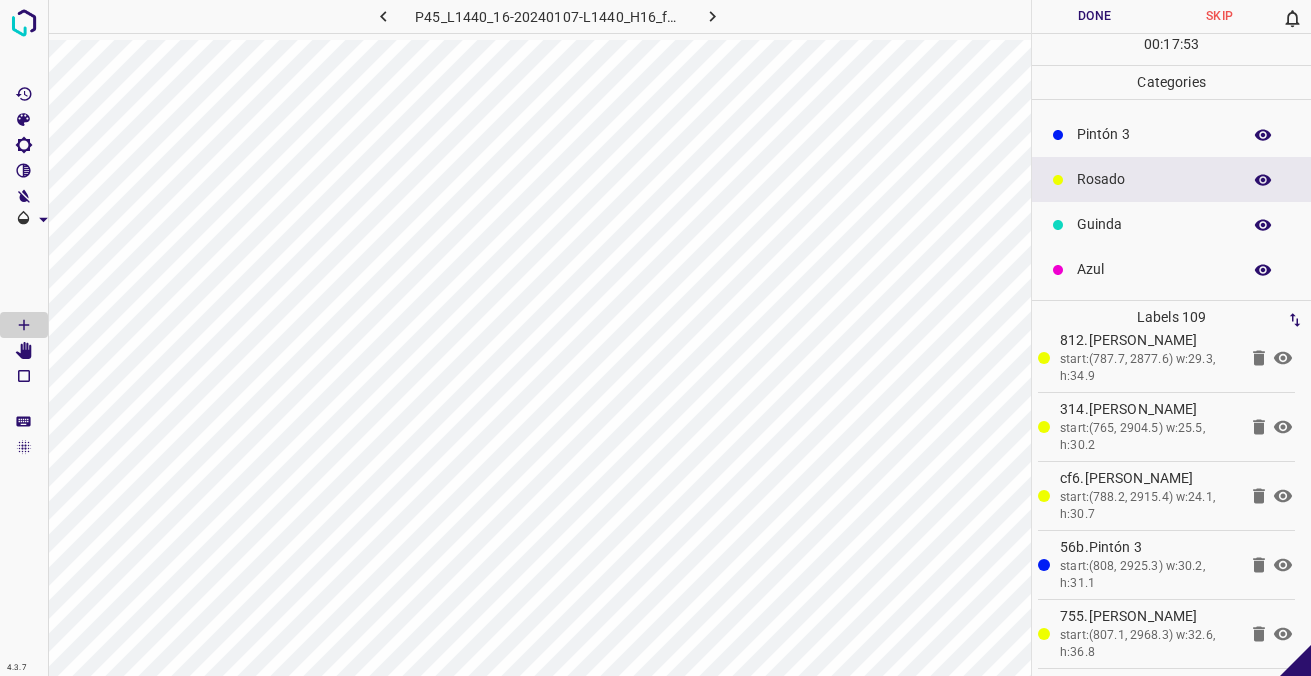 click on "Azul" at bounding box center [1154, 269] 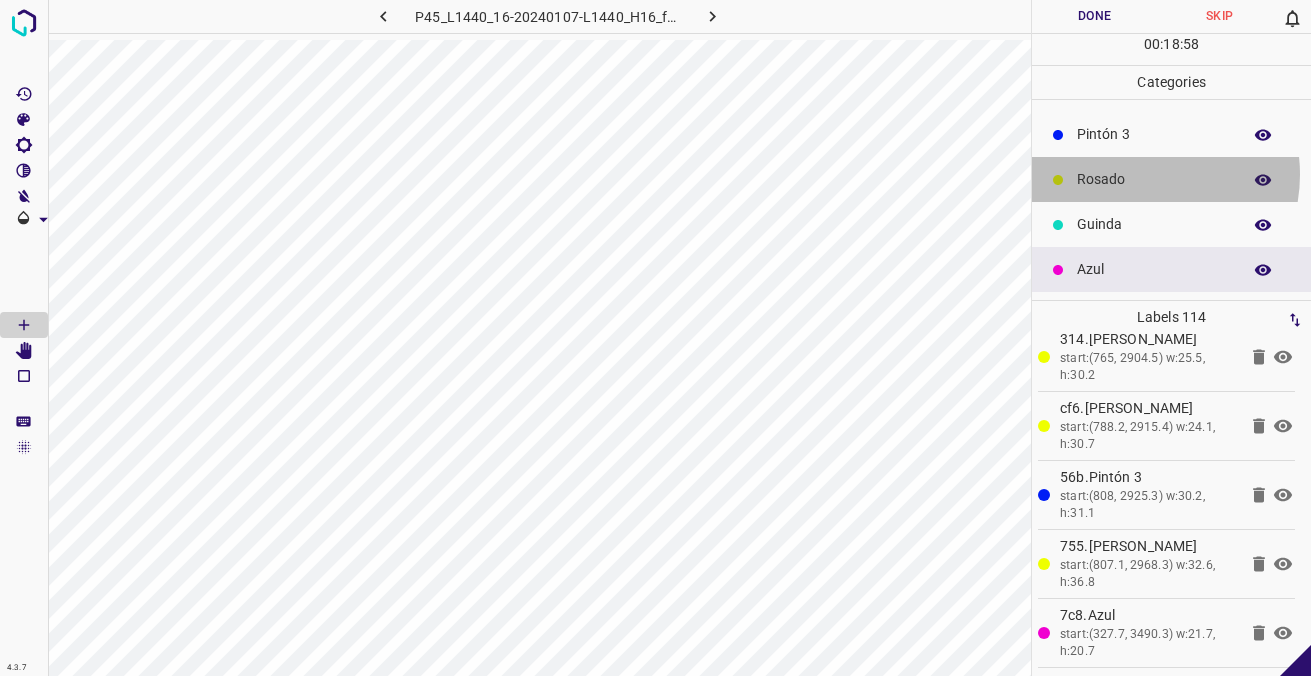 click on "Rosado" at bounding box center (1154, 179) 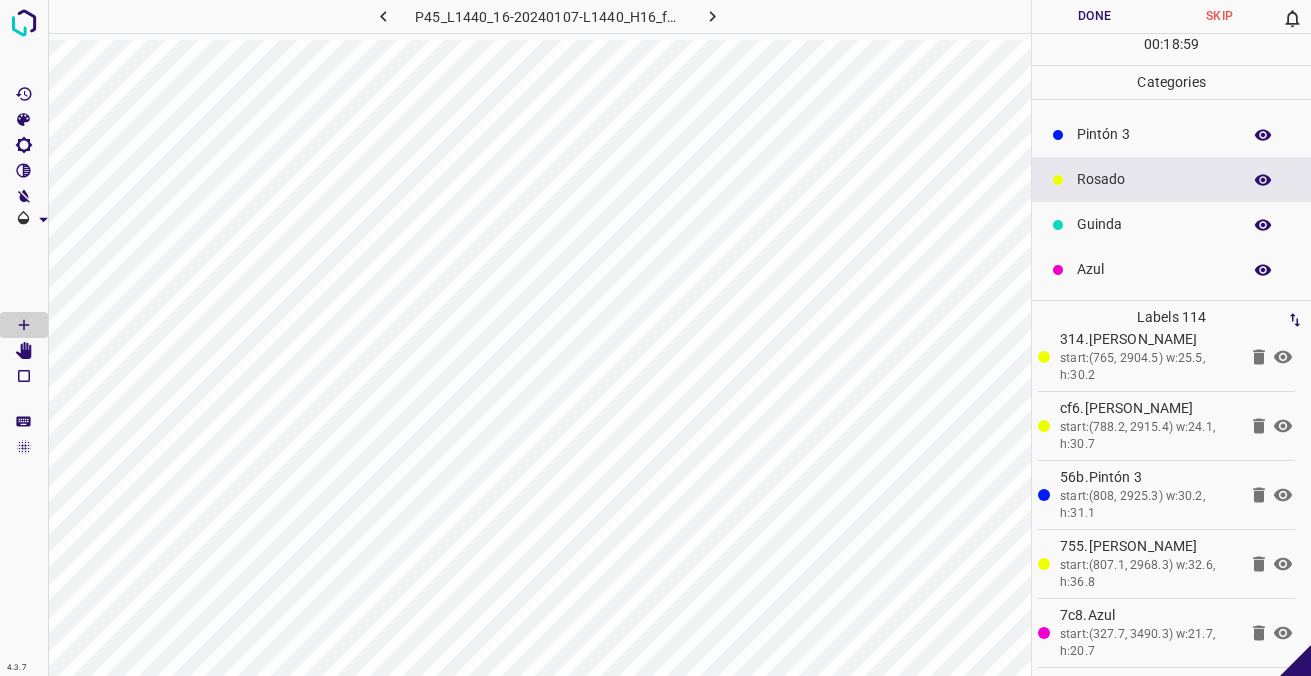 click on "Rosado" at bounding box center [1154, 179] 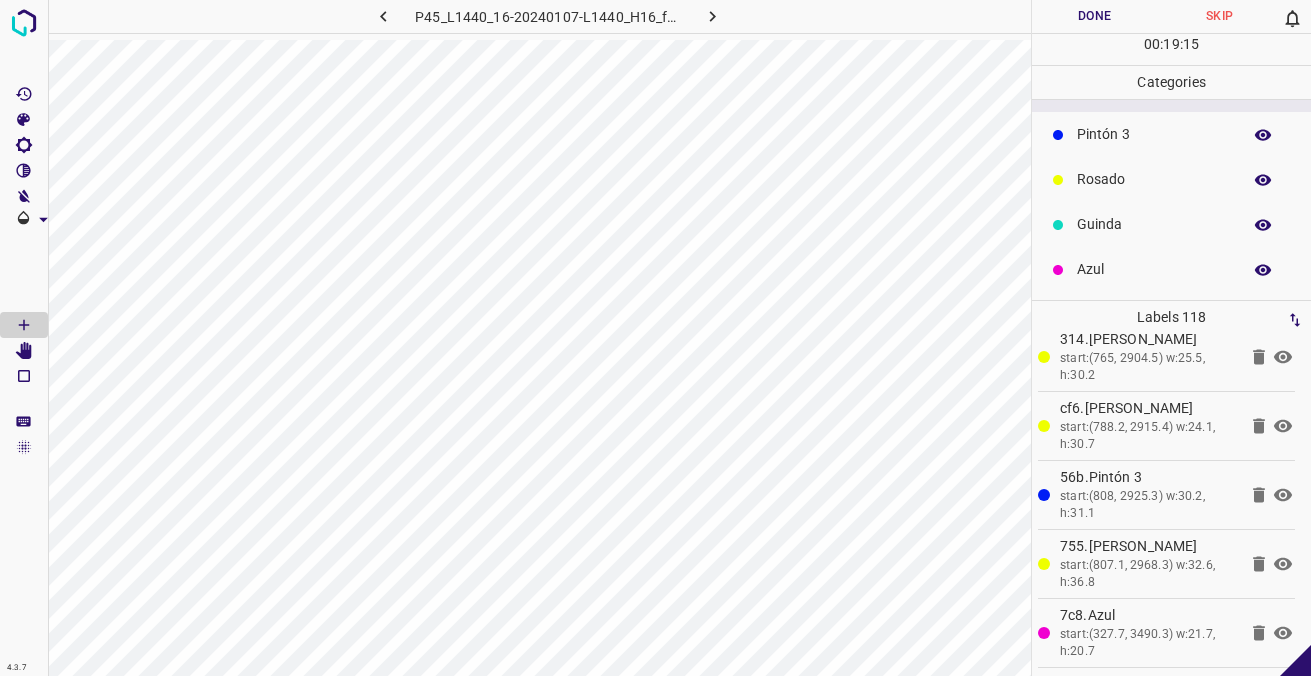 click on "Pintón 3" at bounding box center [1154, 134] 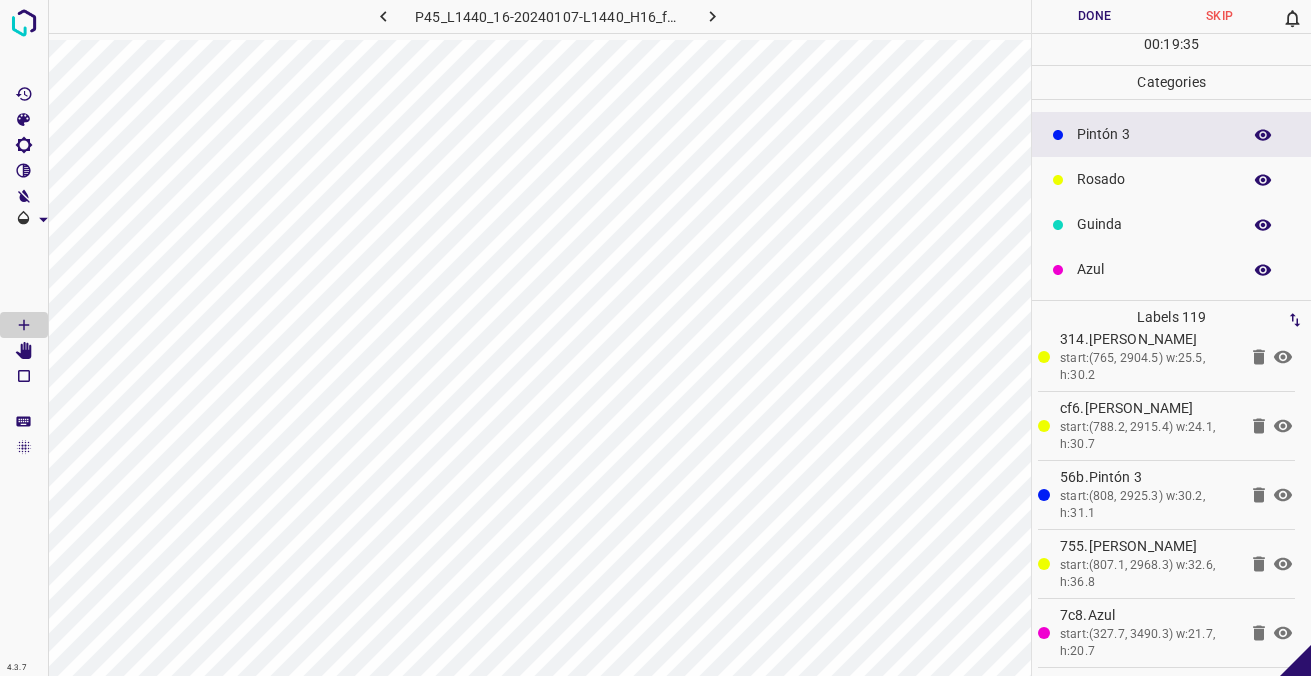 click on "Rosado" at bounding box center (1154, 179) 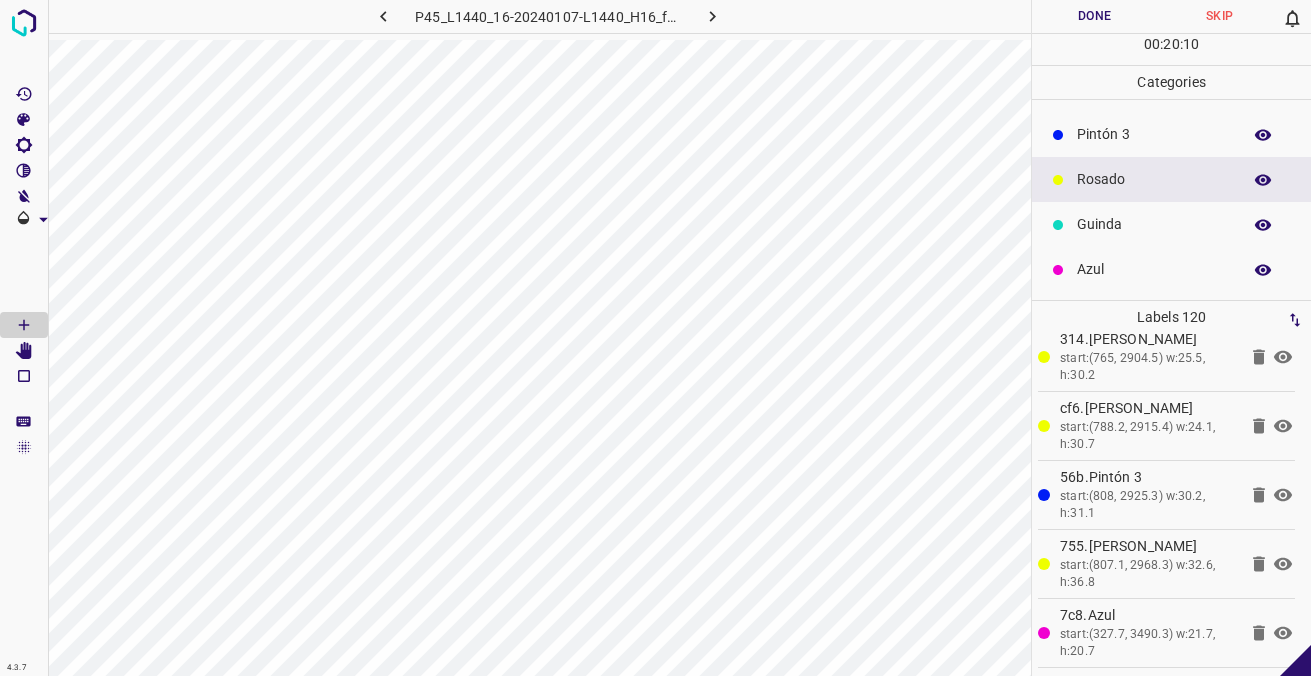 click on "Azul" at bounding box center (1154, 269) 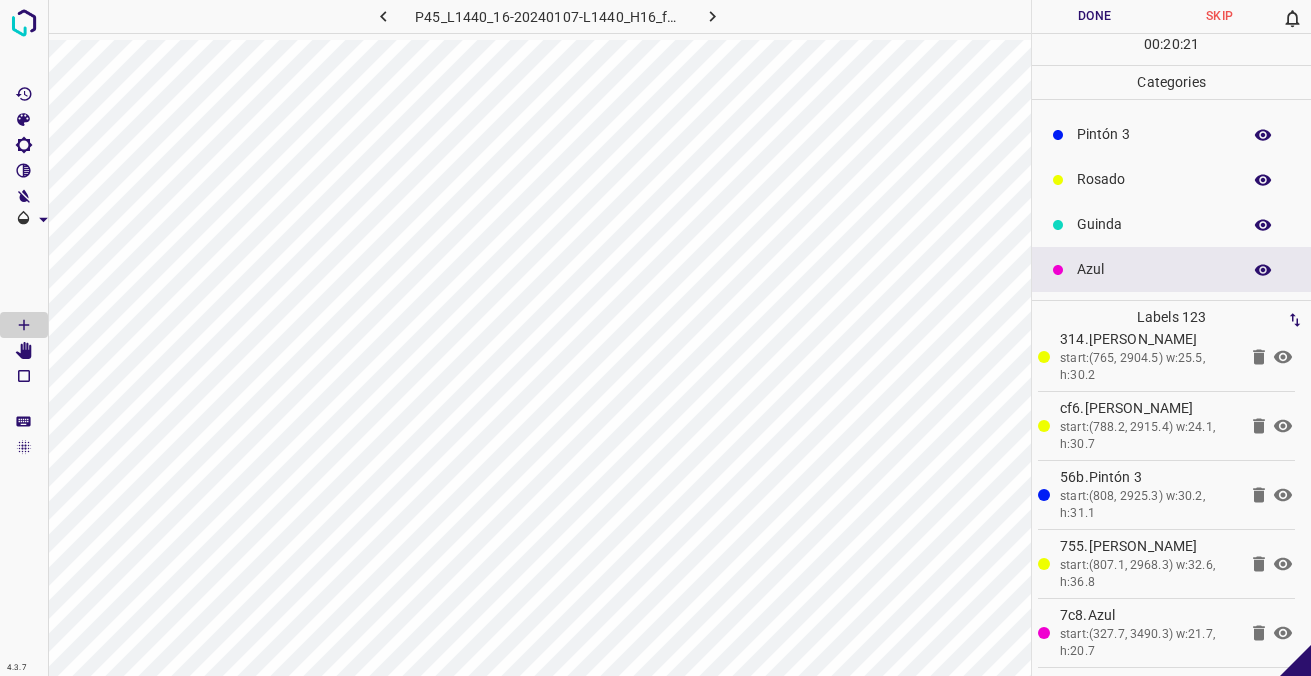 scroll, scrollTop: 76, scrollLeft: 0, axis: vertical 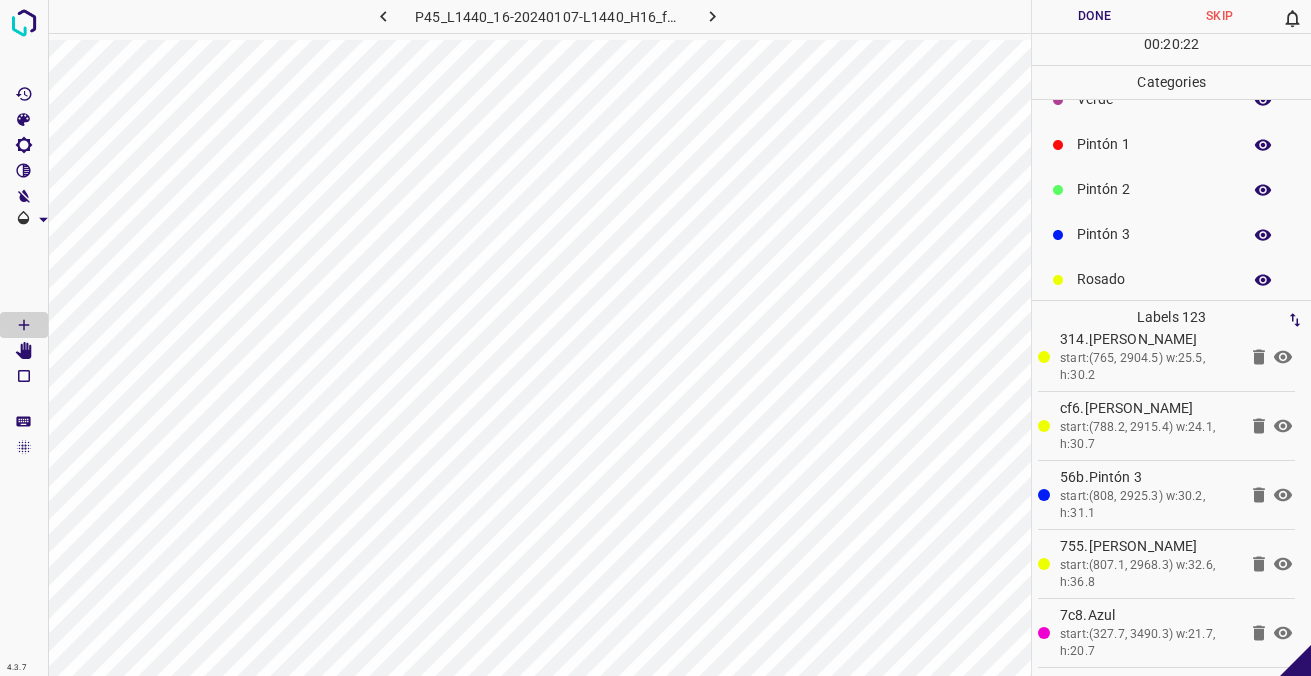 drag, startPoint x: 1142, startPoint y: 238, endPoint x: 1053, endPoint y: 278, distance: 97.575615 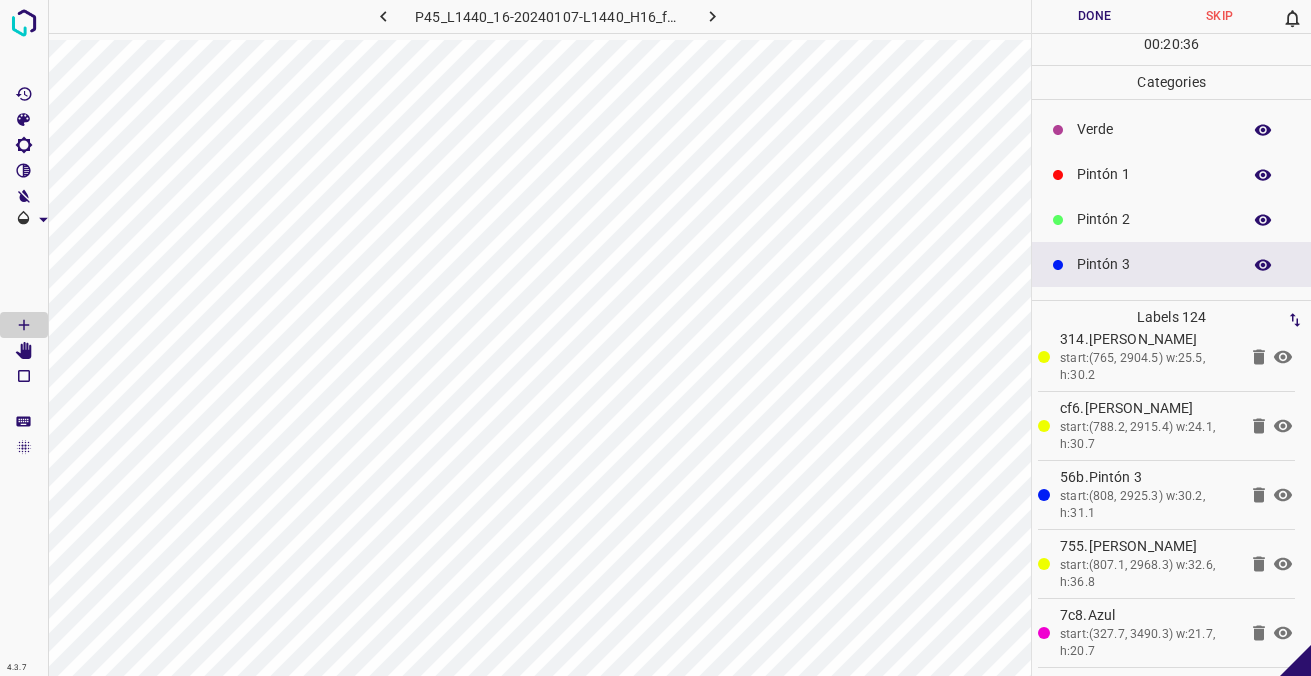 scroll, scrollTop: 0, scrollLeft: 0, axis: both 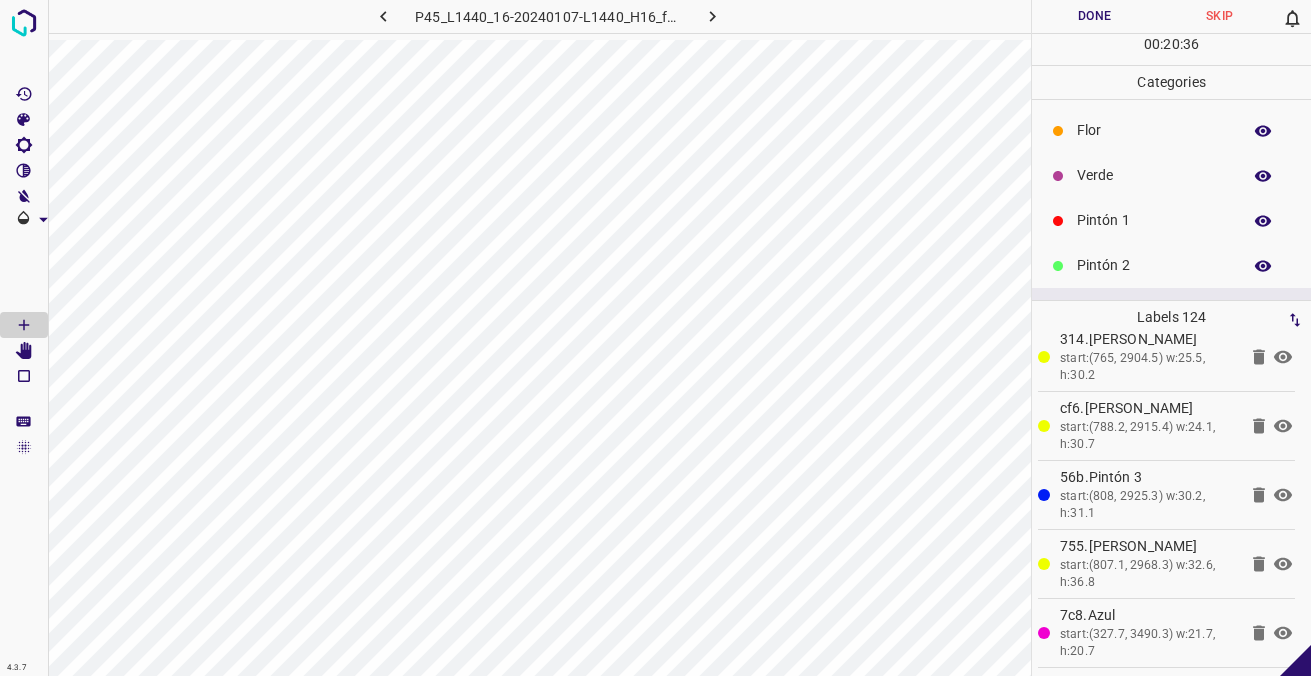 click on "Verde" at bounding box center (1154, 175) 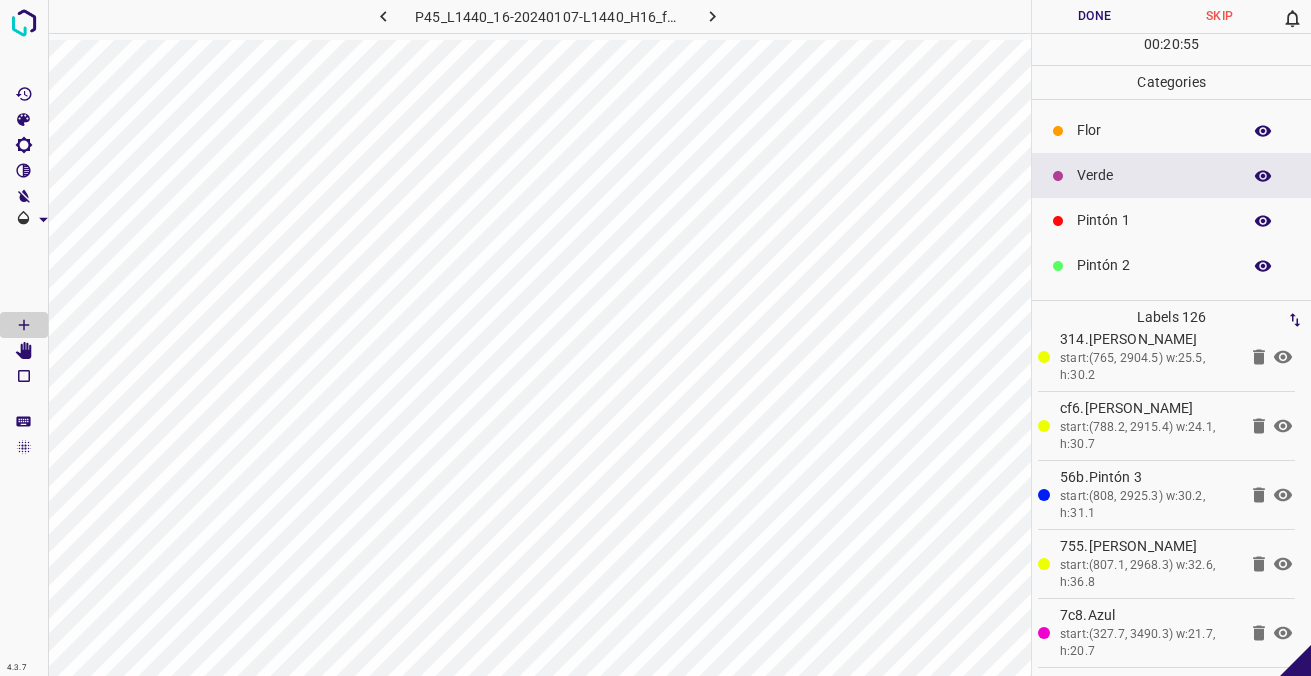 scroll, scrollTop: 176, scrollLeft: 0, axis: vertical 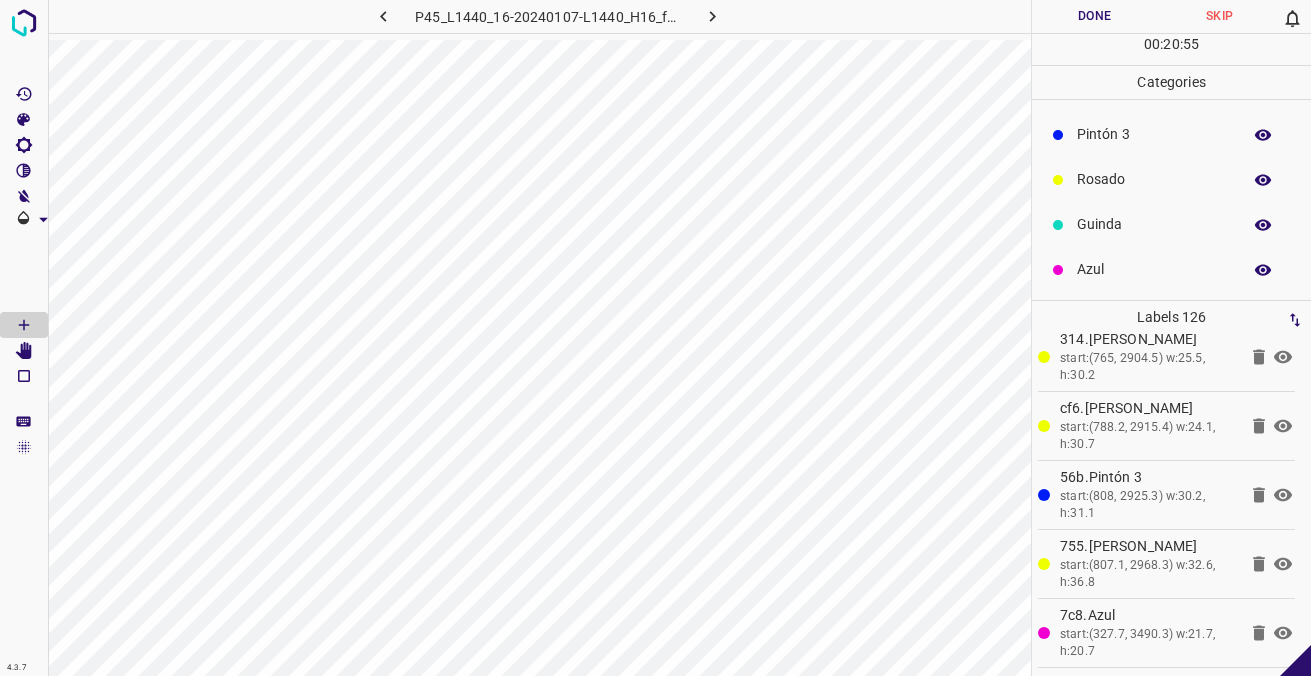 click on "Rosado" at bounding box center [1154, 179] 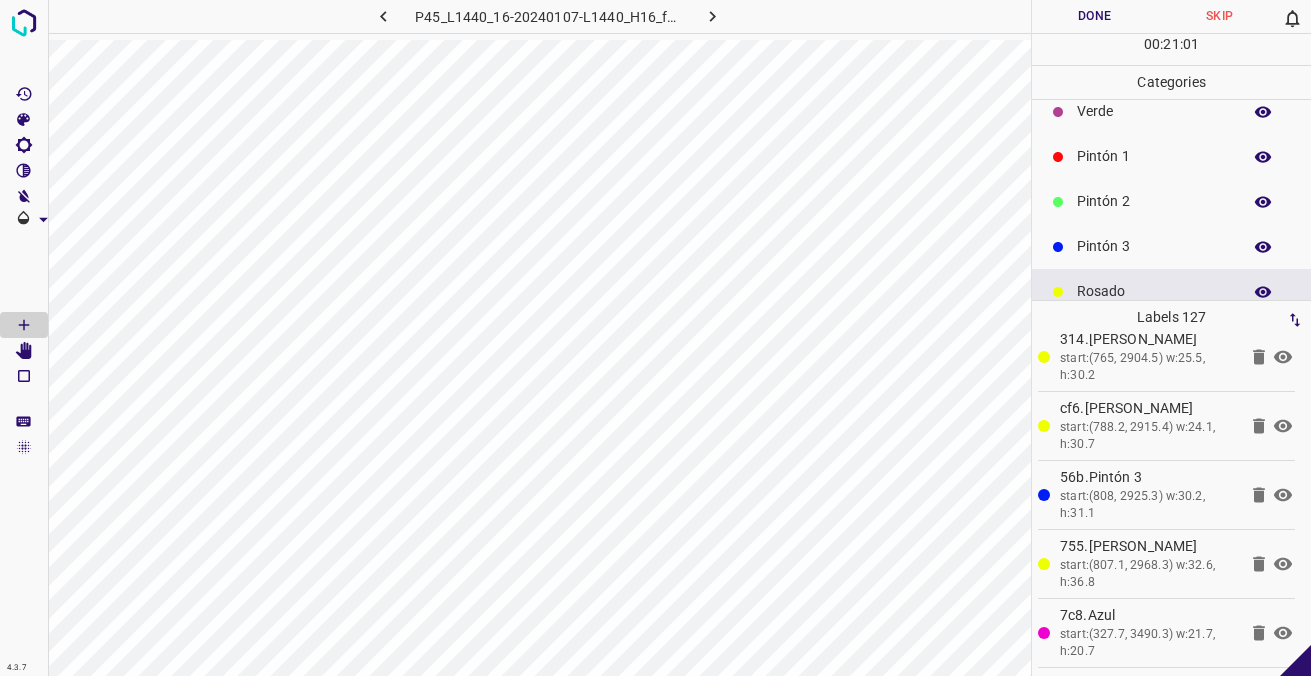 scroll, scrollTop: 0, scrollLeft: 0, axis: both 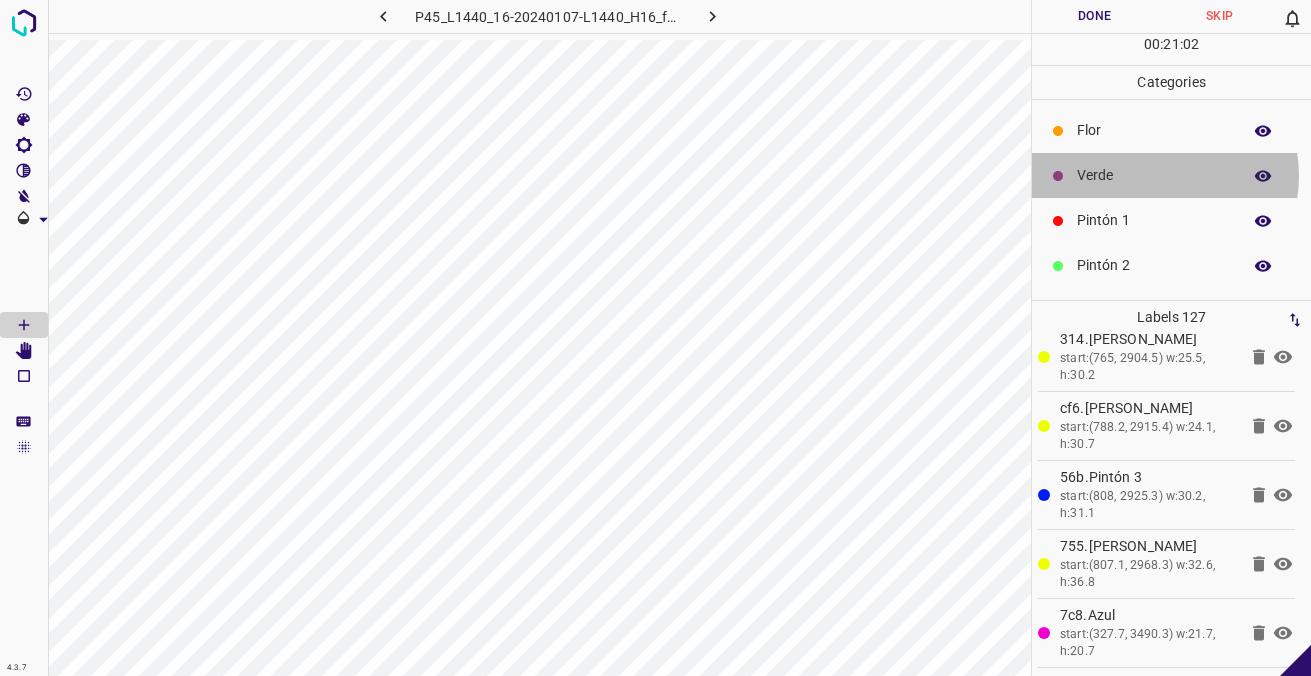 click on "Verde" at bounding box center [1154, 175] 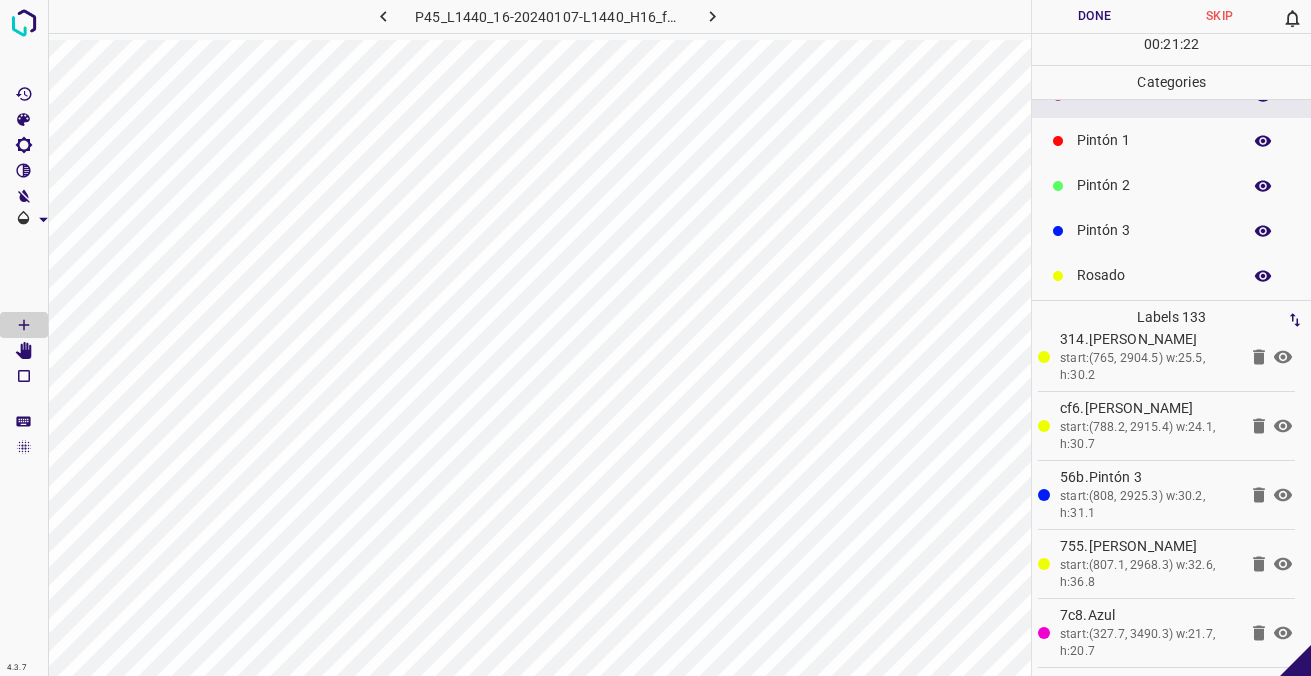 scroll, scrollTop: 176, scrollLeft: 0, axis: vertical 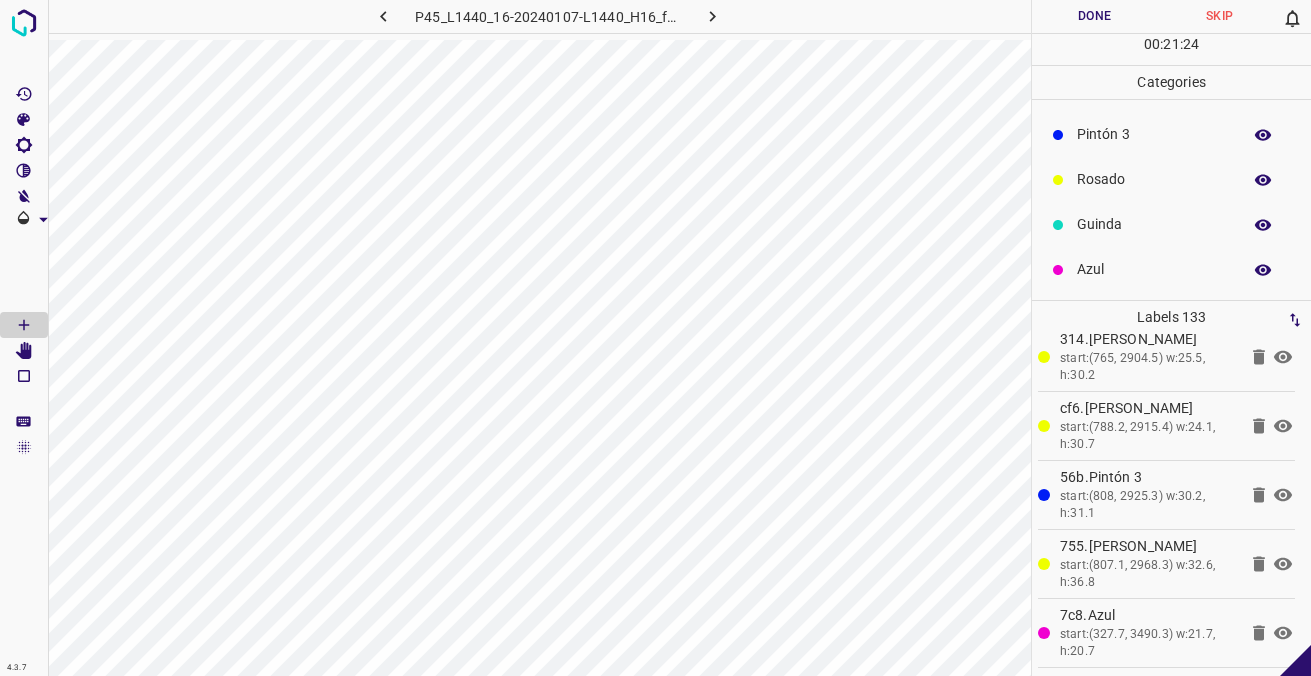 click on "Guinda" at bounding box center (1154, 224) 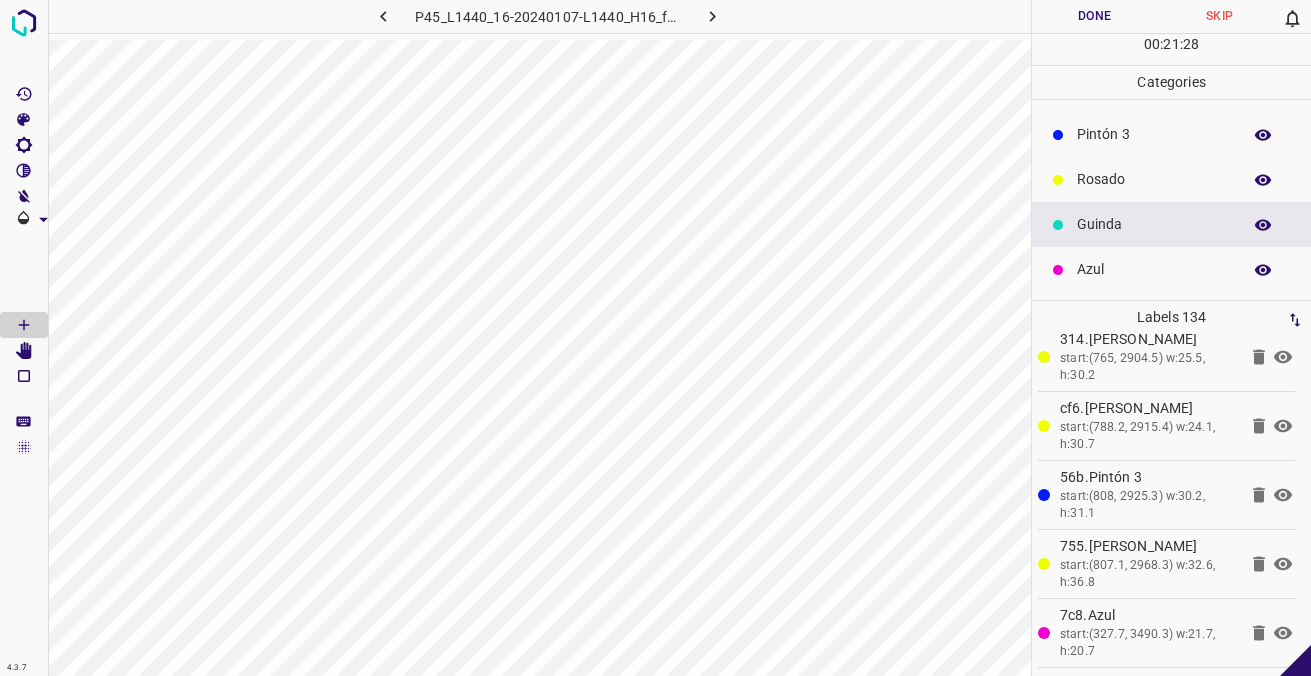 click on "Azul" at bounding box center [1154, 269] 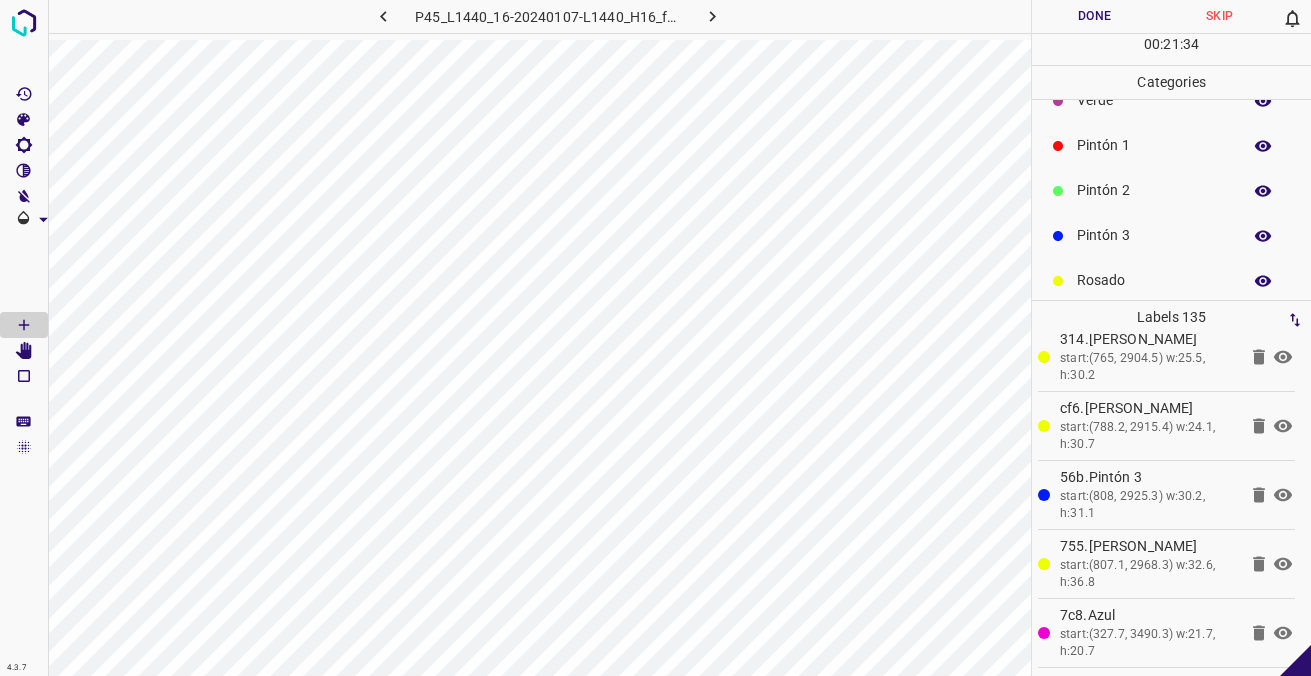 scroll, scrollTop: 0, scrollLeft: 0, axis: both 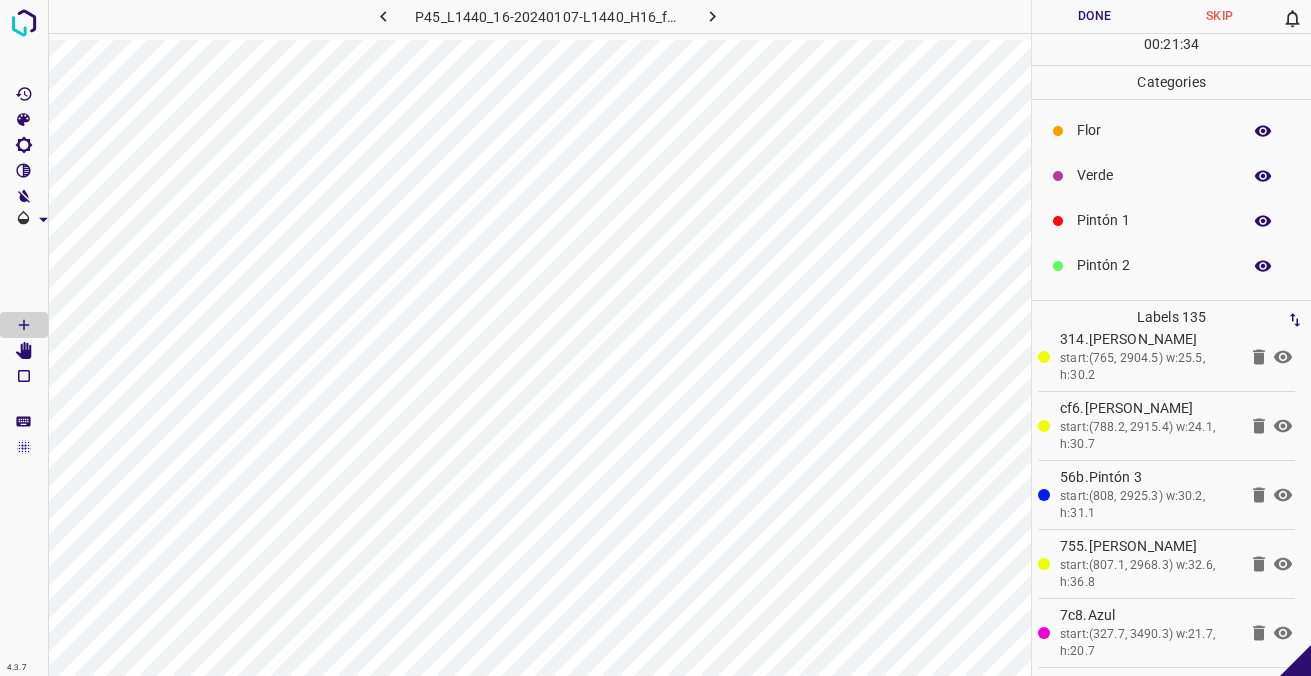 click on "Verde" at bounding box center [1154, 175] 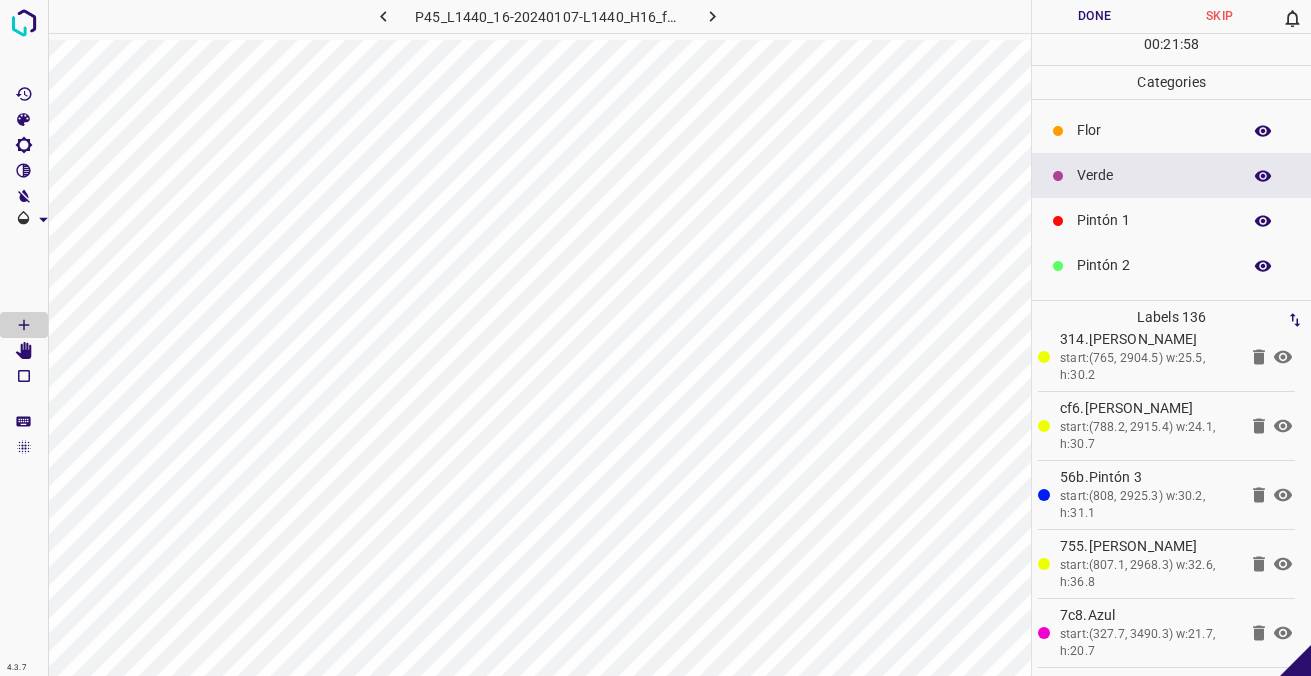 scroll, scrollTop: 176, scrollLeft: 0, axis: vertical 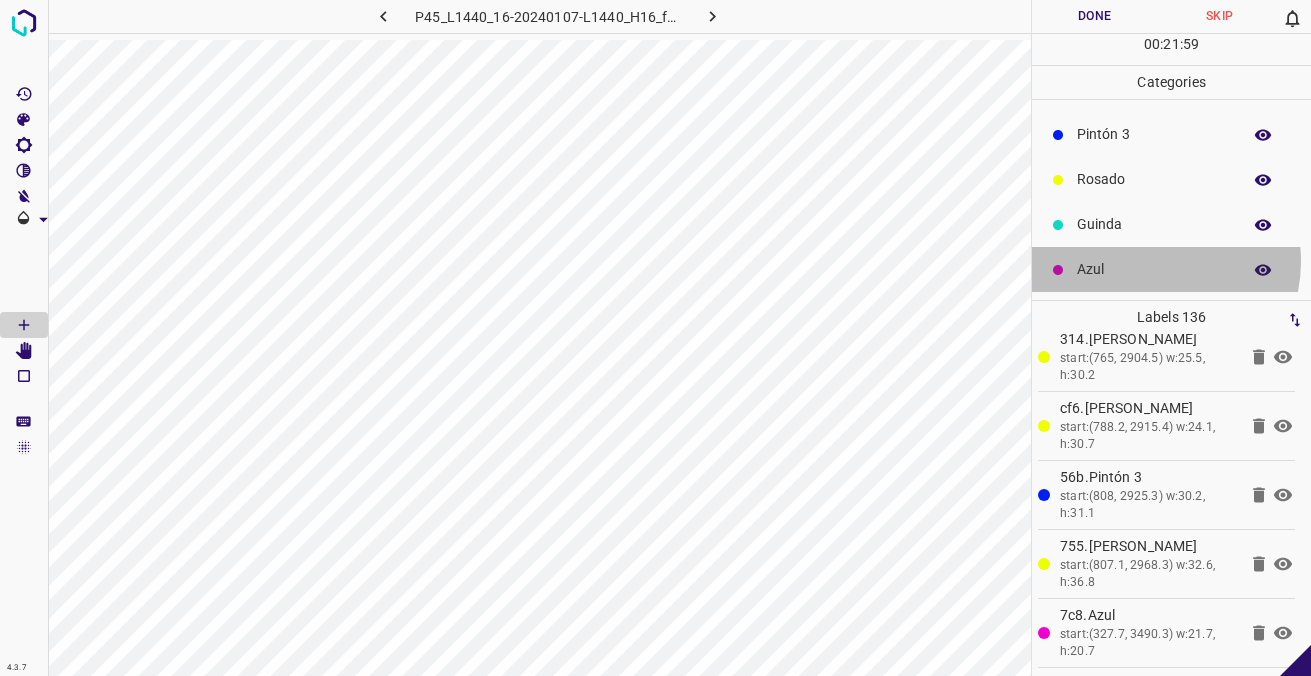 click on "Azul" at bounding box center [1154, 269] 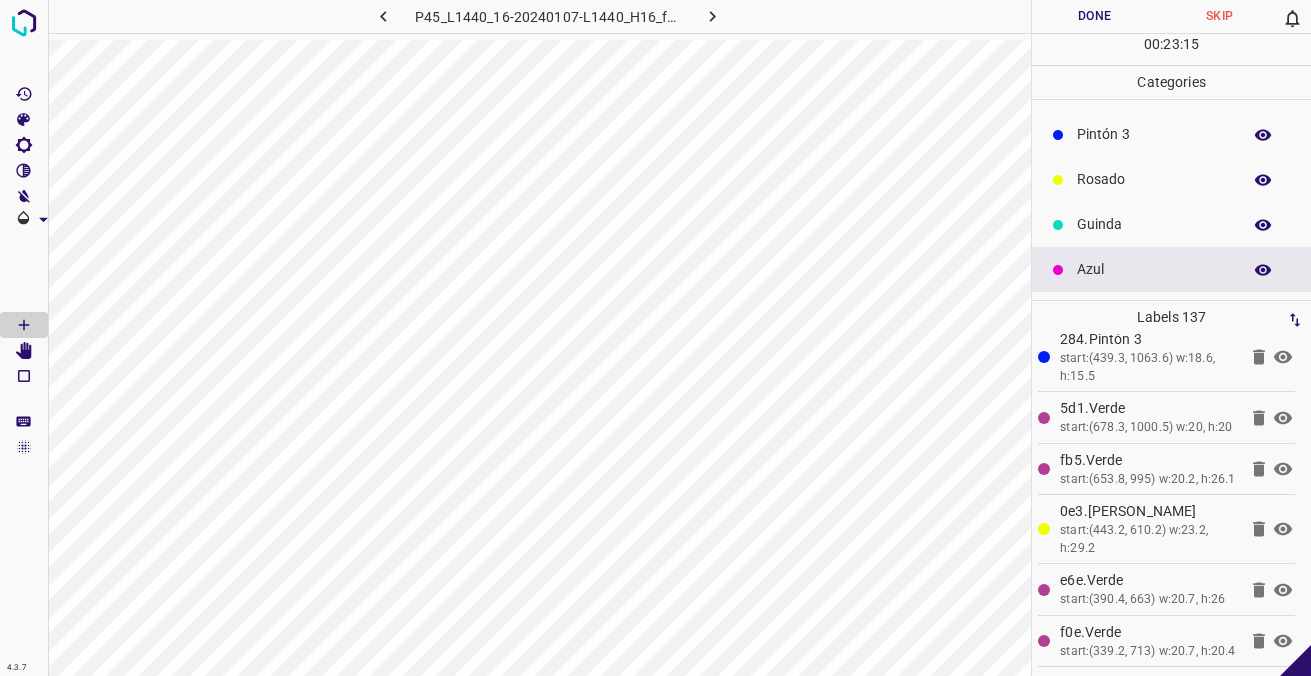 scroll, scrollTop: 8298, scrollLeft: 0, axis: vertical 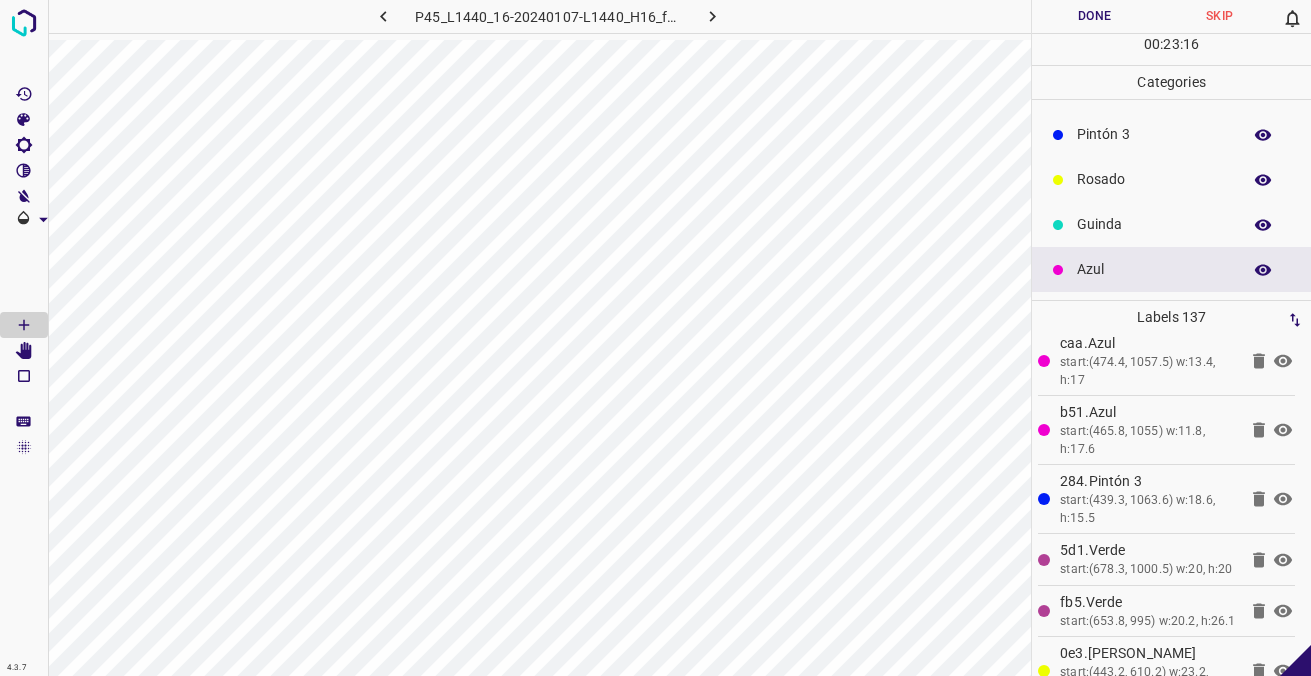 click on "b51.Azul
start:(465.8, 1055)
w:11.8, h:17.6" at bounding box center (1166, 430) 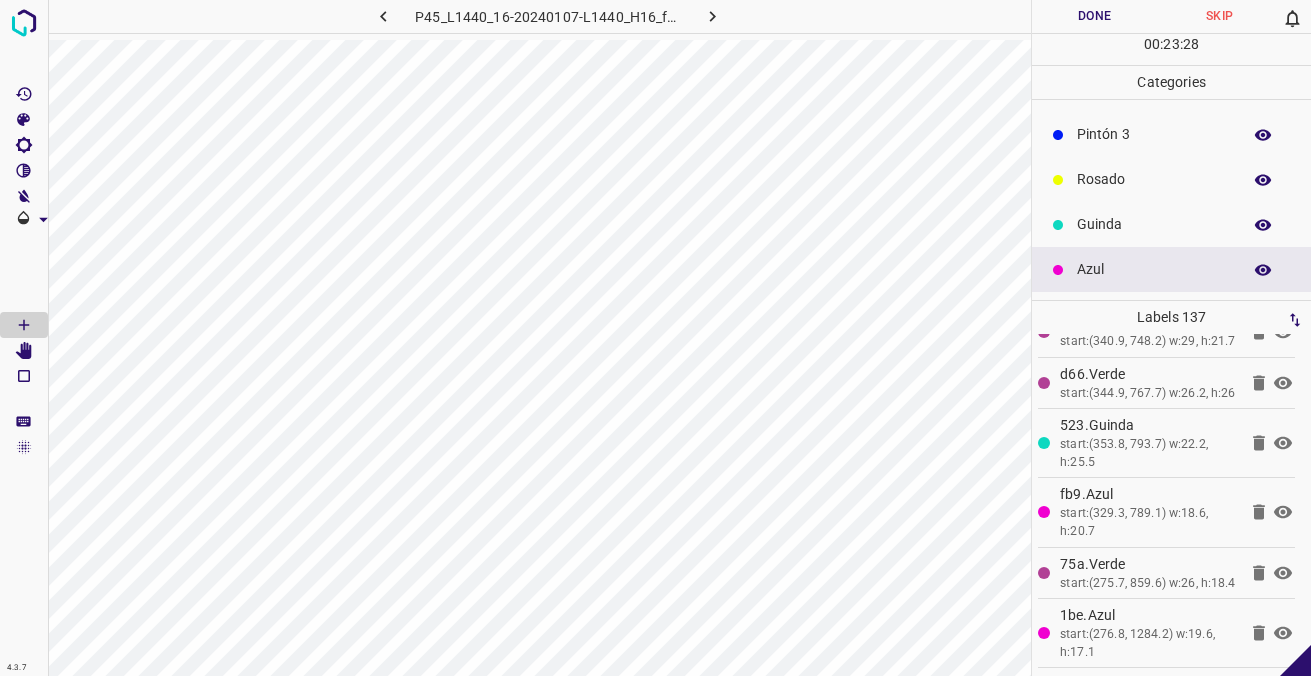 scroll, scrollTop: 9131, scrollLeft: 0, axis: vertical 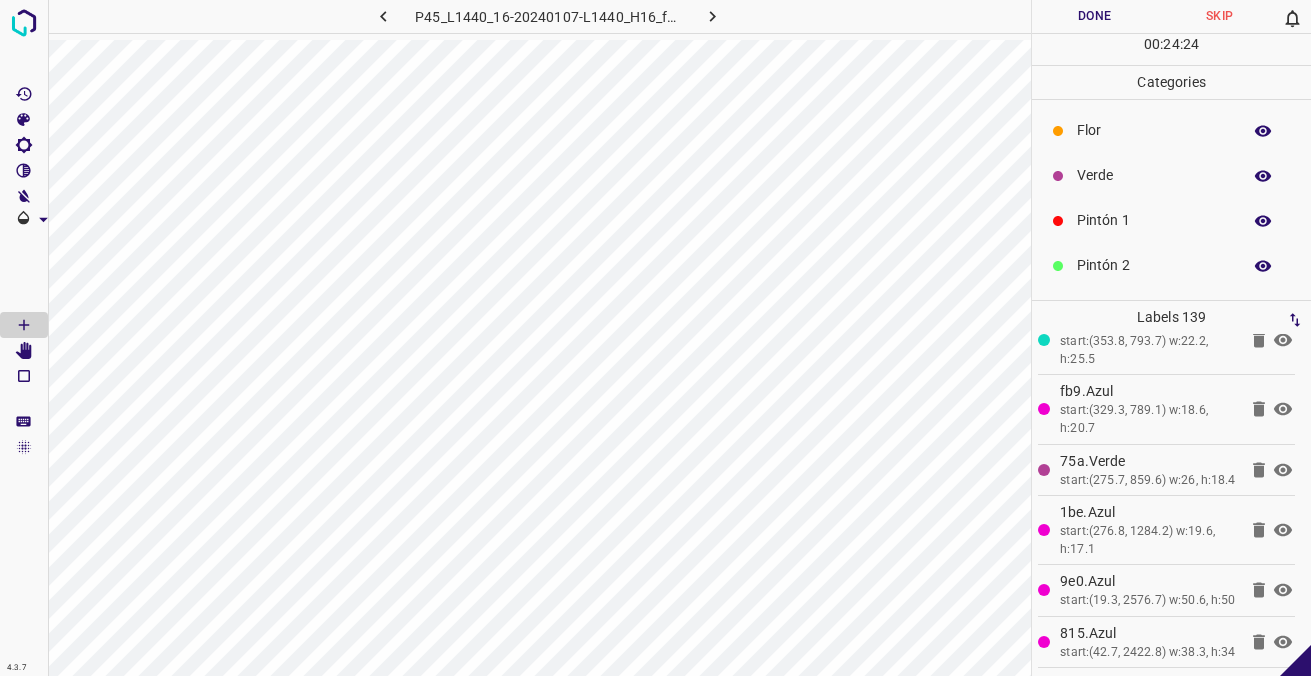 click on "Verde" at bounding box center [1154, 175] 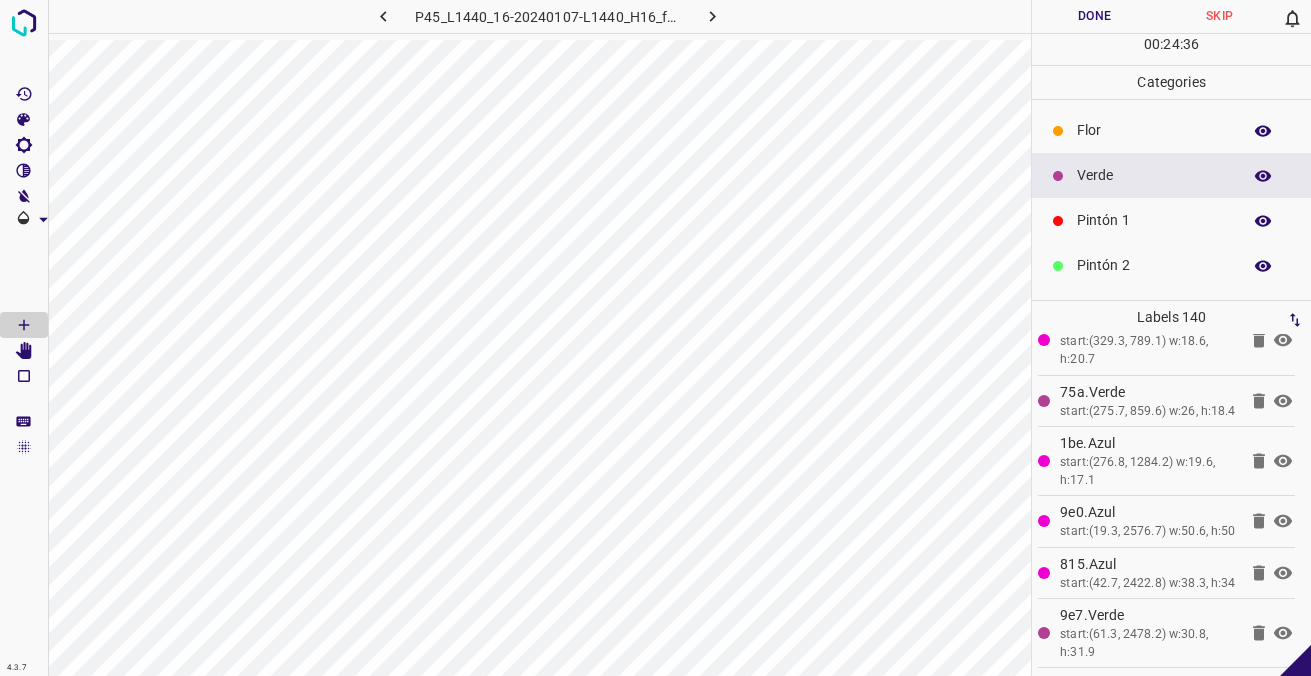 click on "Pintón 2" at bounding box center (1154, 265) 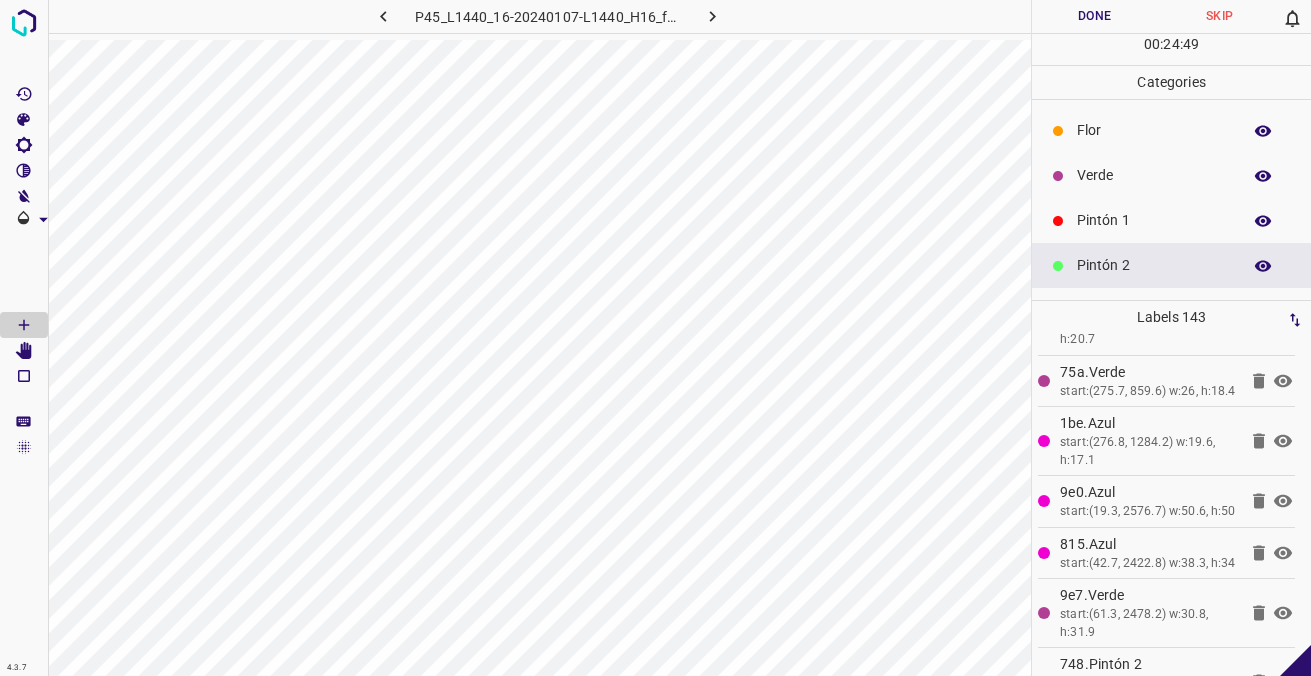 scroll, scrollTop: 100, scrollLeft: 0, axis: vertical 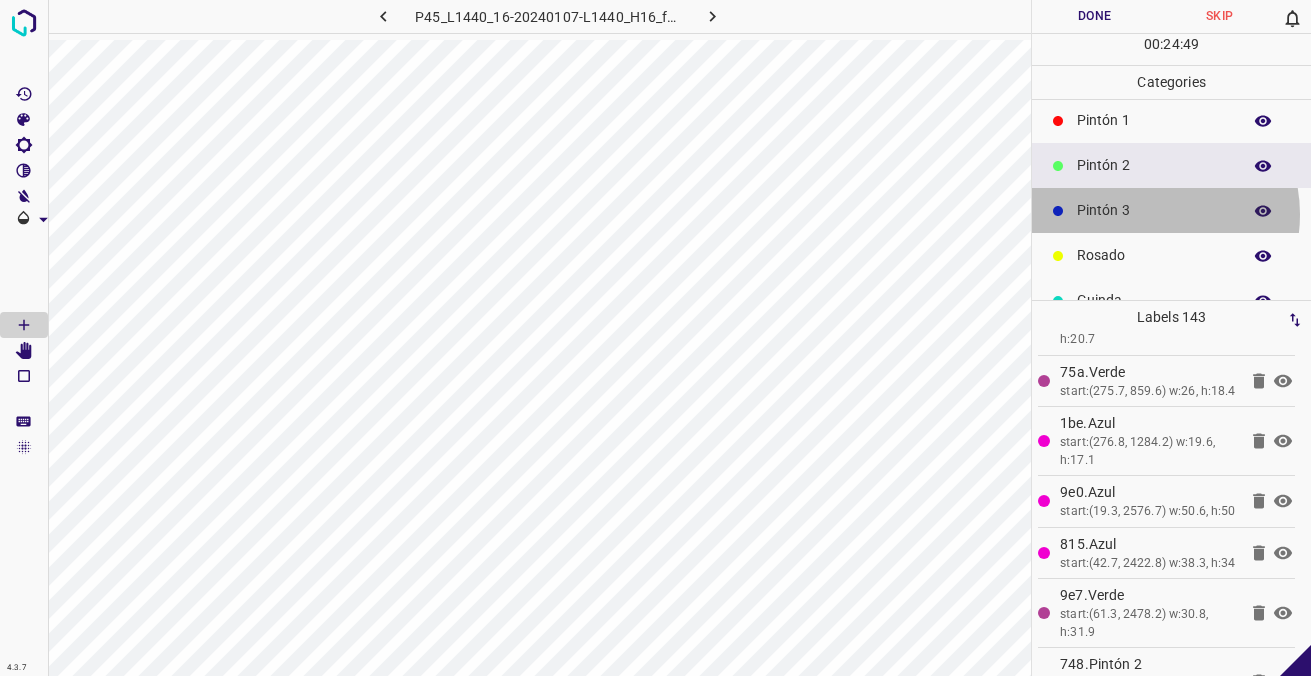 click on "Pintón 3" at bounding box center [1154, 210] 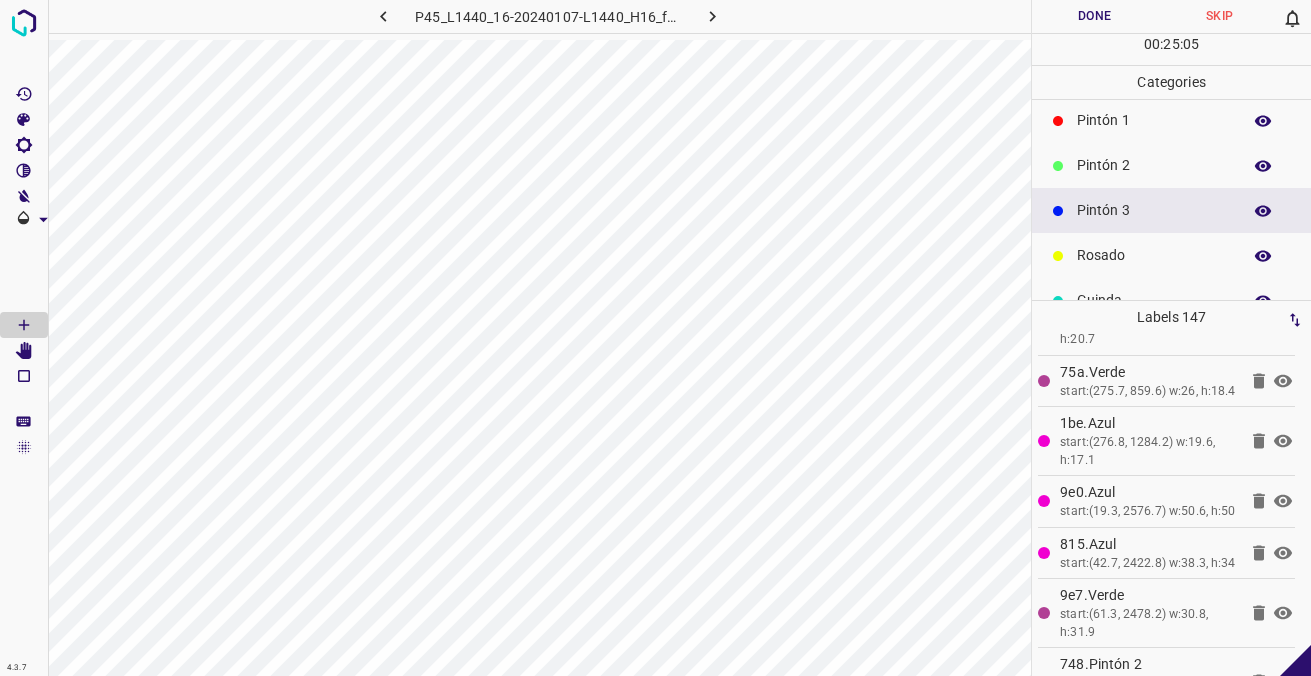 click on "Pintón 2" at bounding box center (1171, 165) 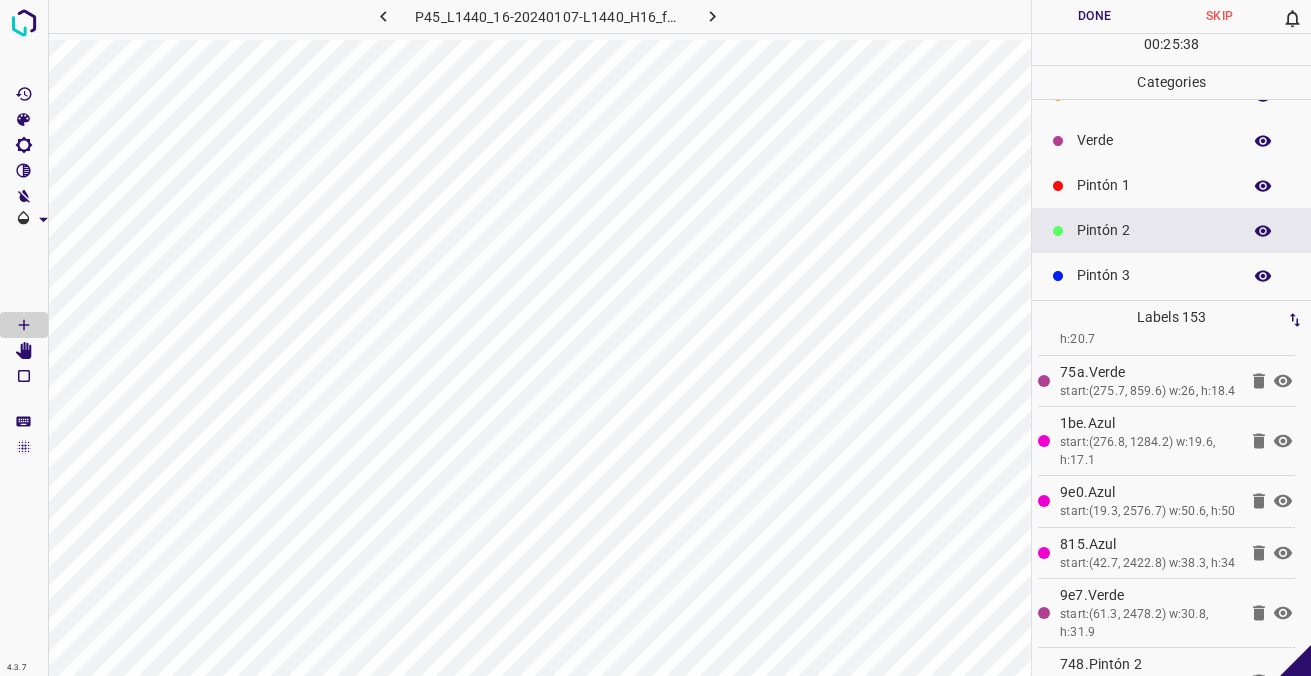 scroll, scrollTop: 0, scrollLeft: 0, axis: both 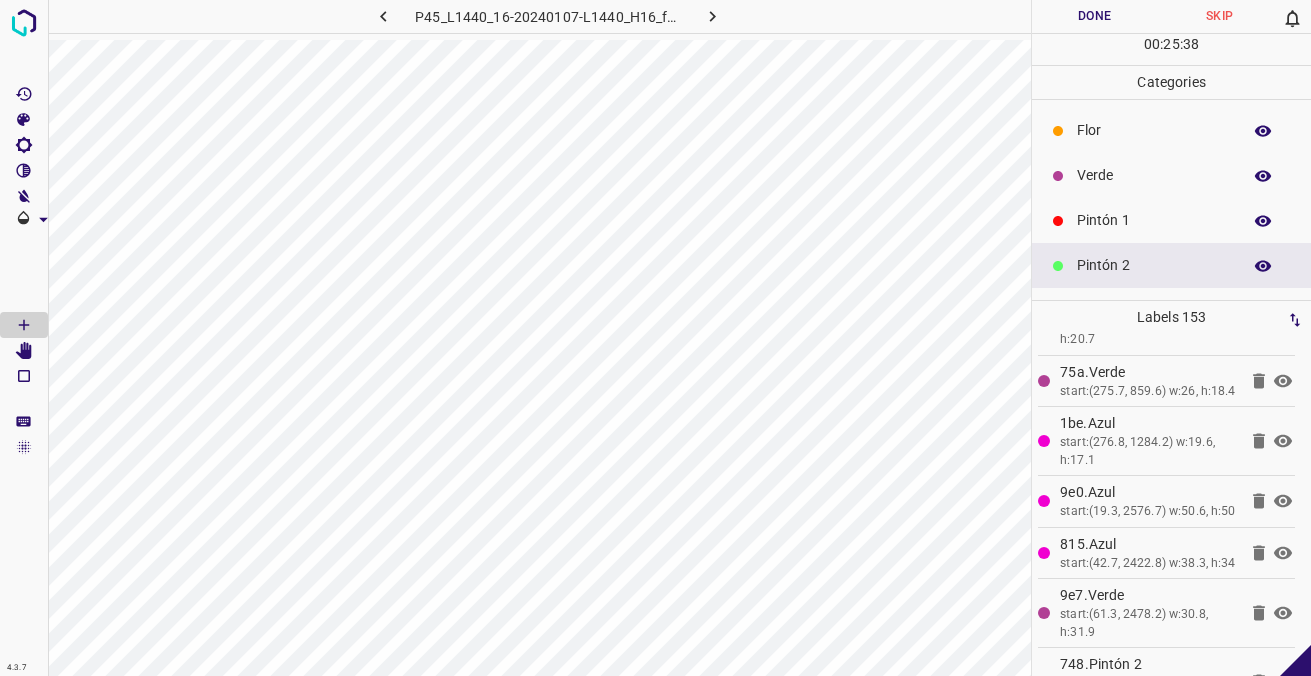 click on "Verde" at bounding box center (1154, 175) 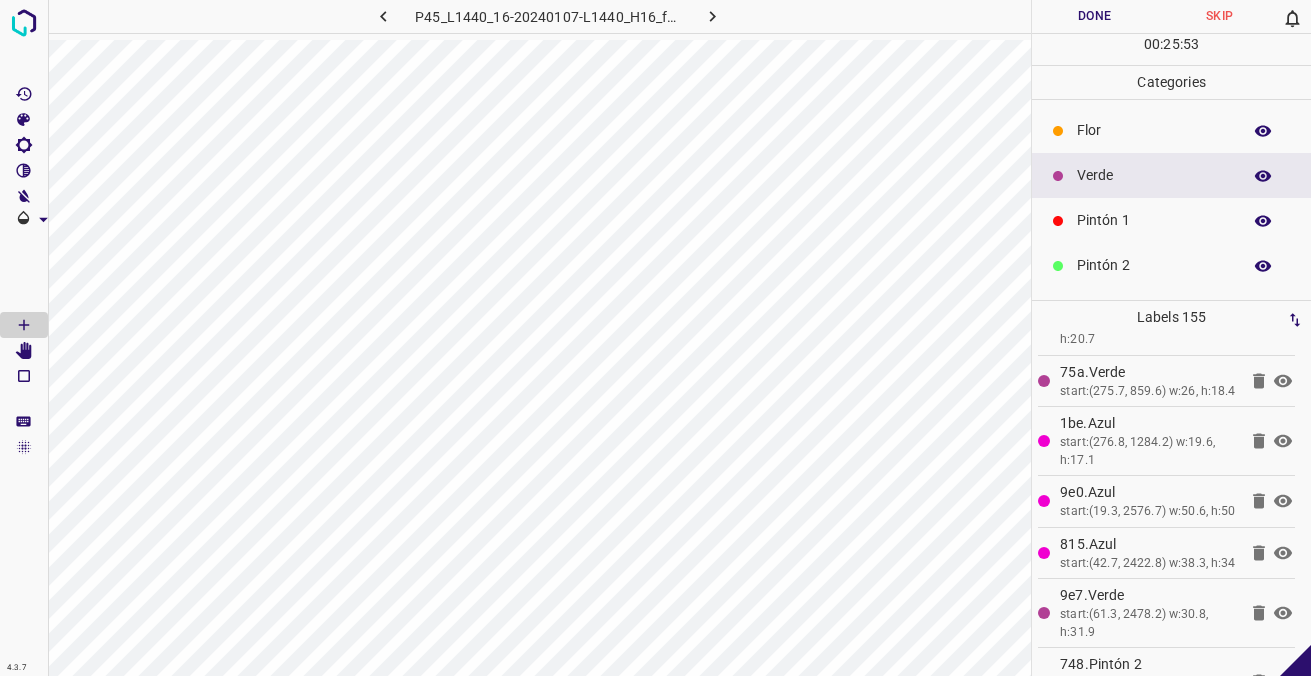 click on "Done" at bounding box center (1094, 16) 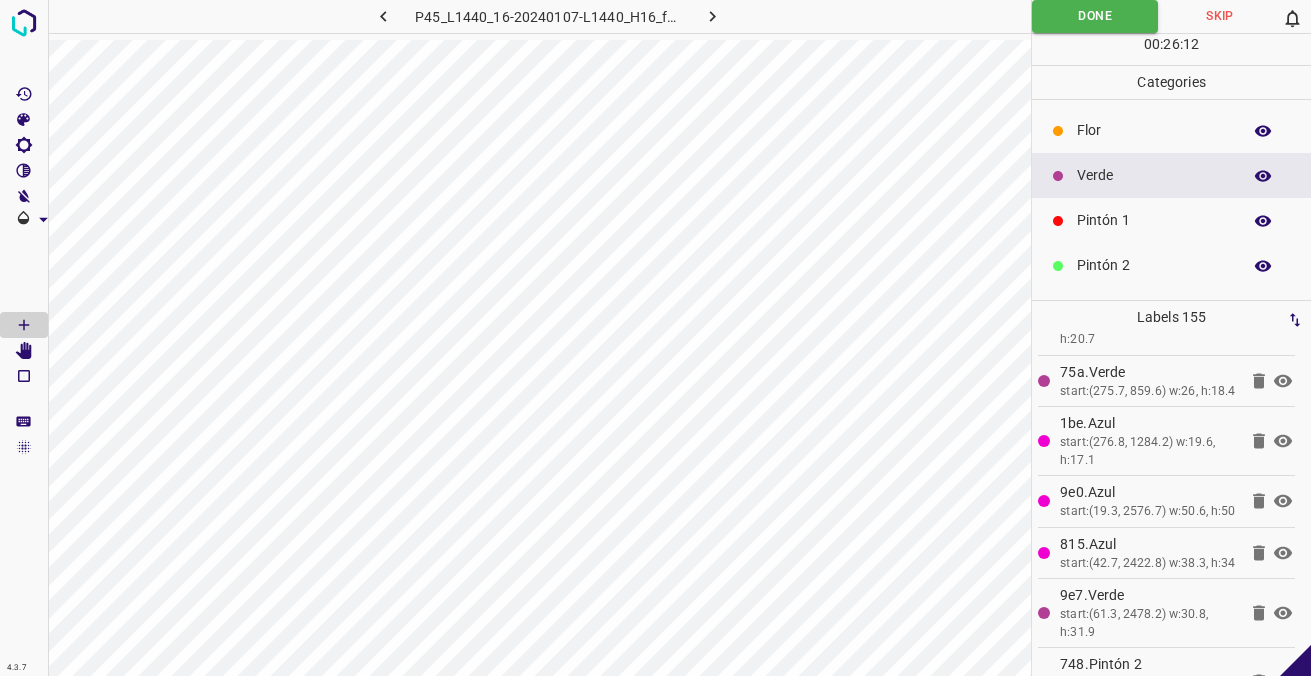 click at bounding box center [712, 16] 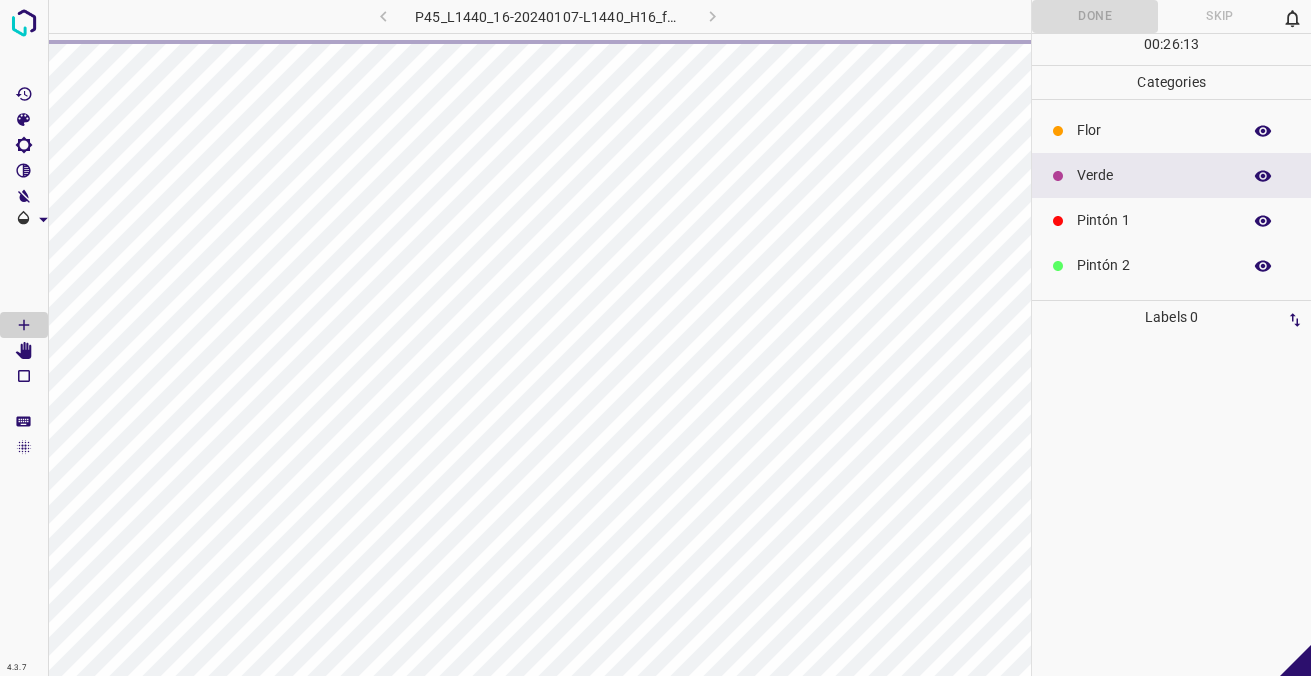 scroll, scrollTop: 0, scrollLeft: 0, axis: both 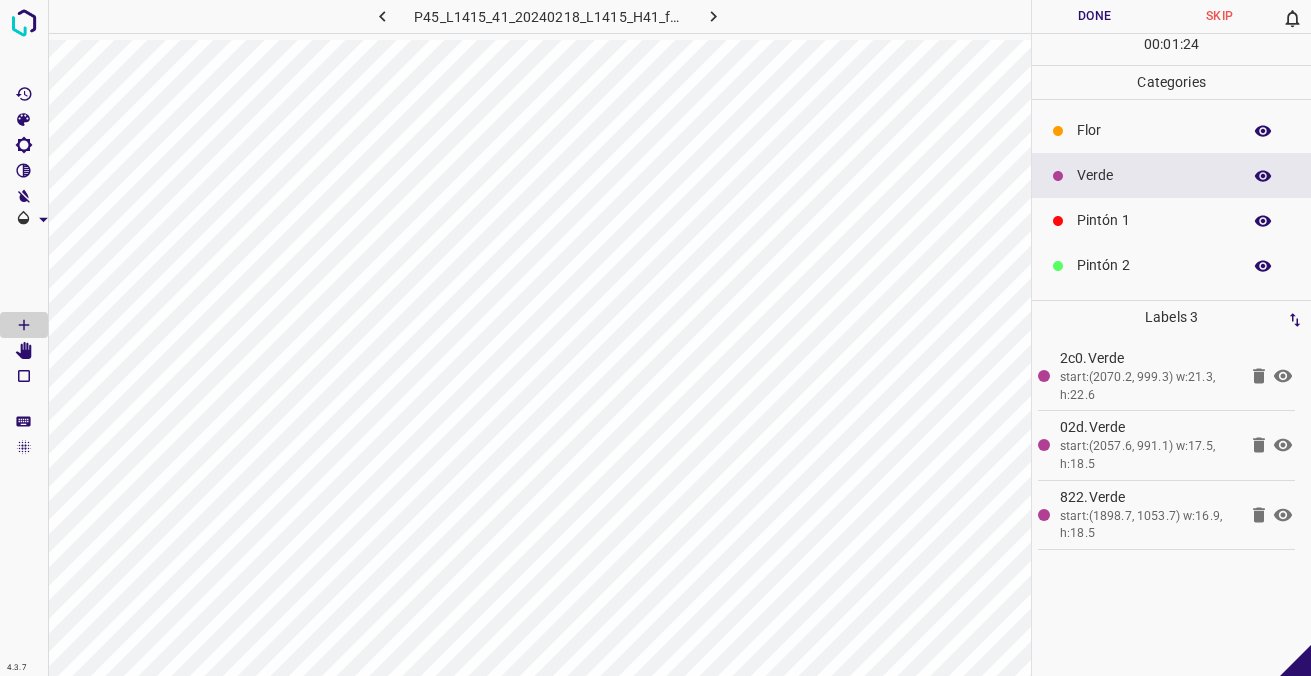 click on "Pintón 1" at bounding box center (1154, 220) 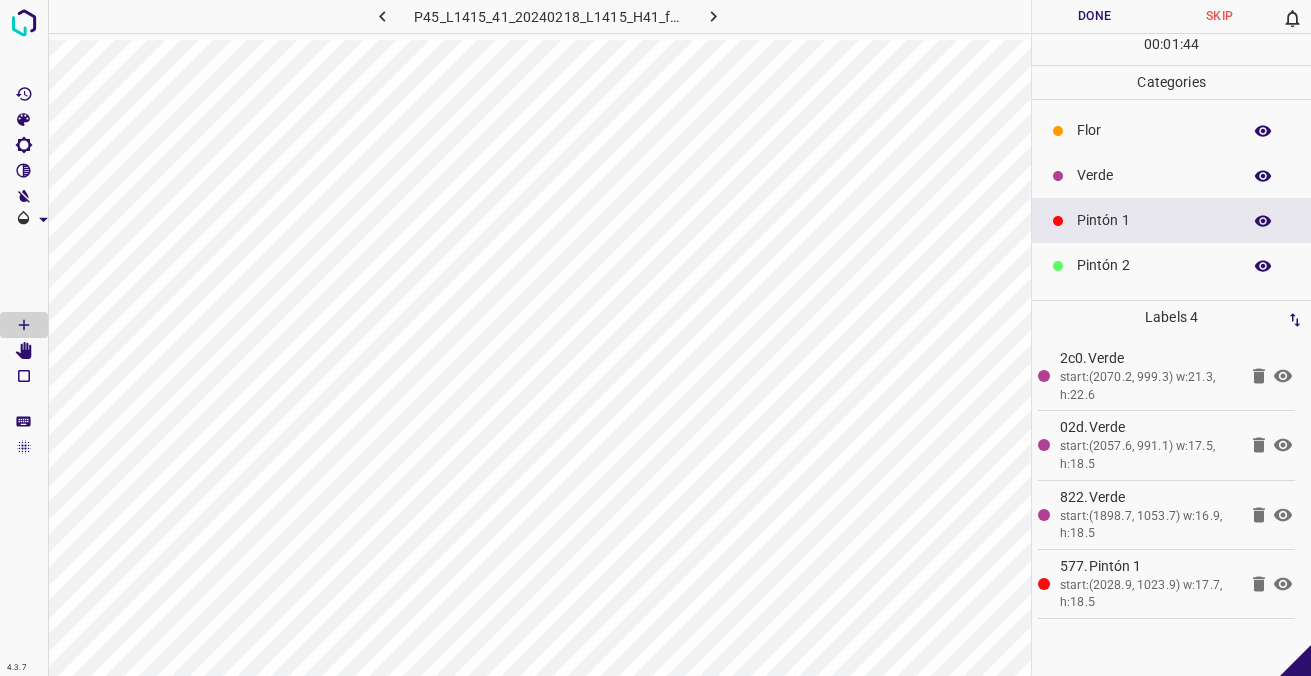 click on "Verde" at bounding box center [1171, 175] 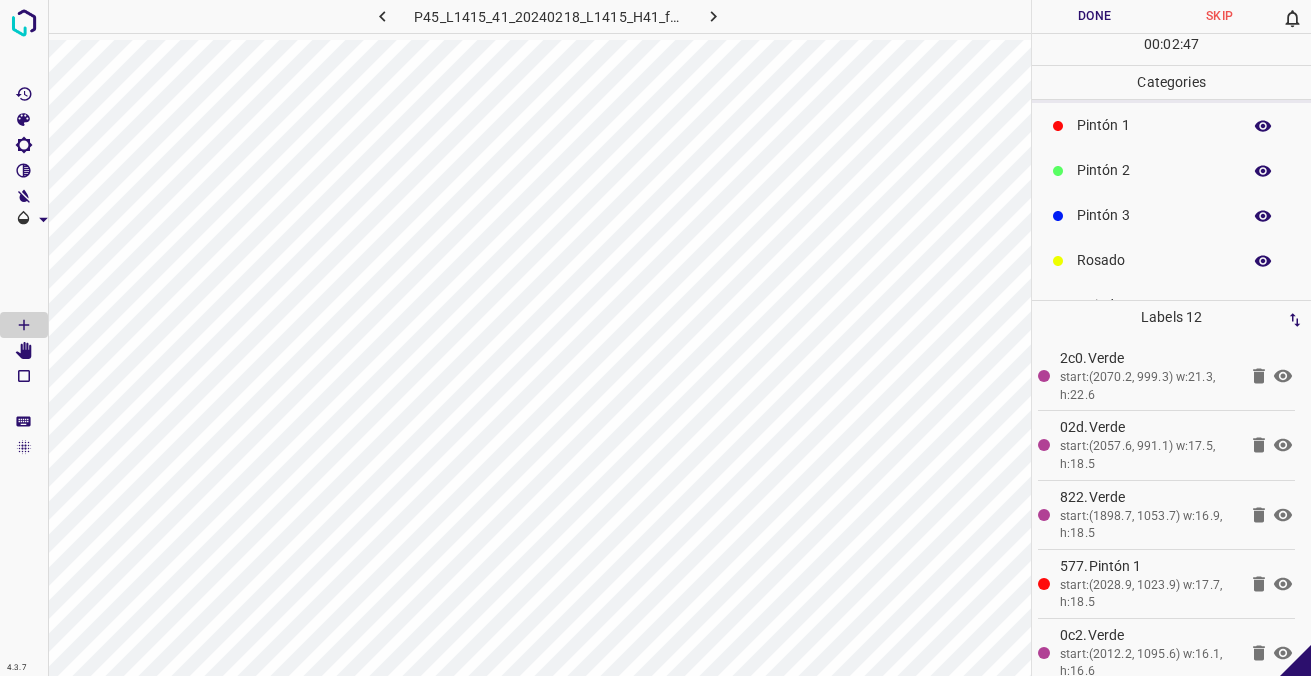 scroll, scrollTop: 176, scrollLeft: 0, axis: vertical 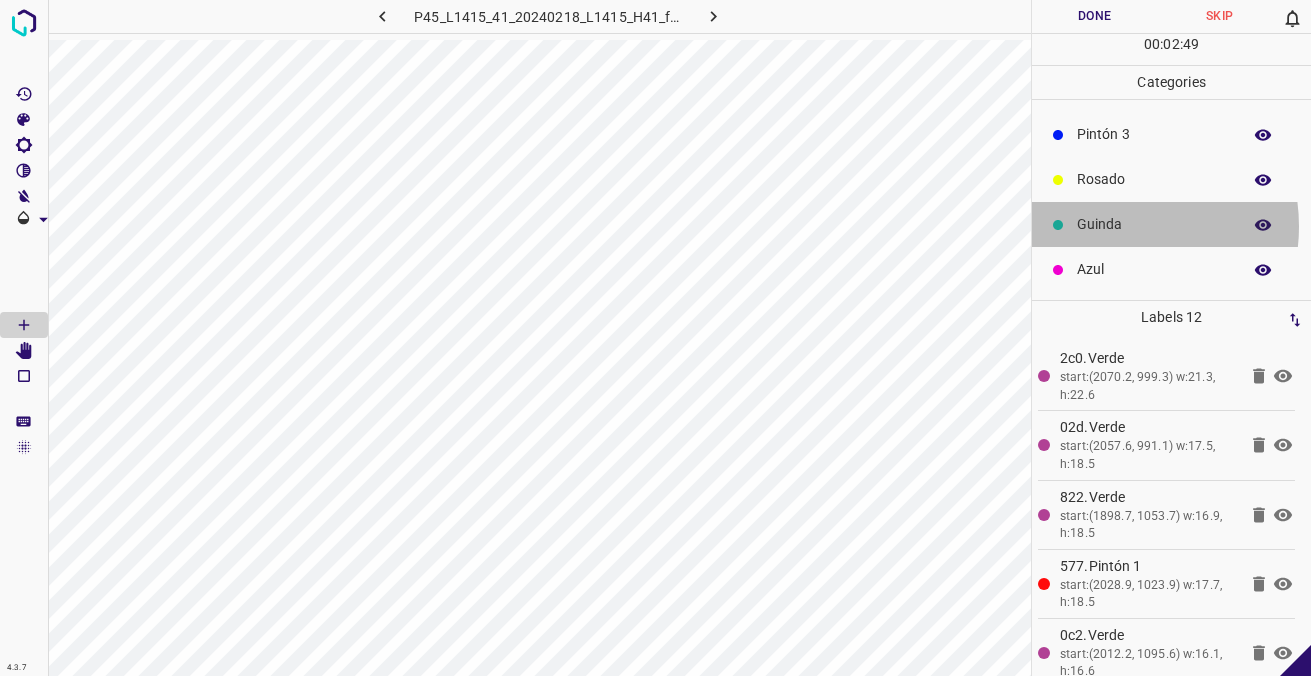 click on "Guinda" at bounding box center (1154, 224) 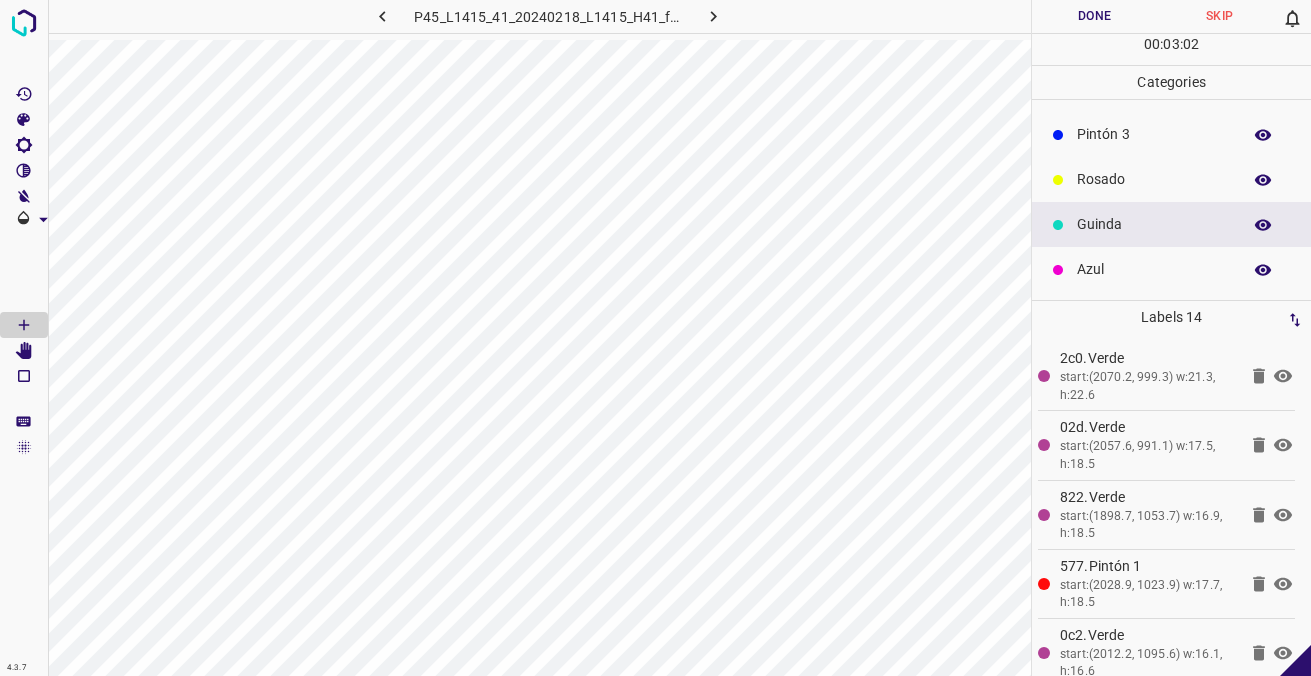 scroll, scrollTop: 0, scrollLeft: 0, axis: both 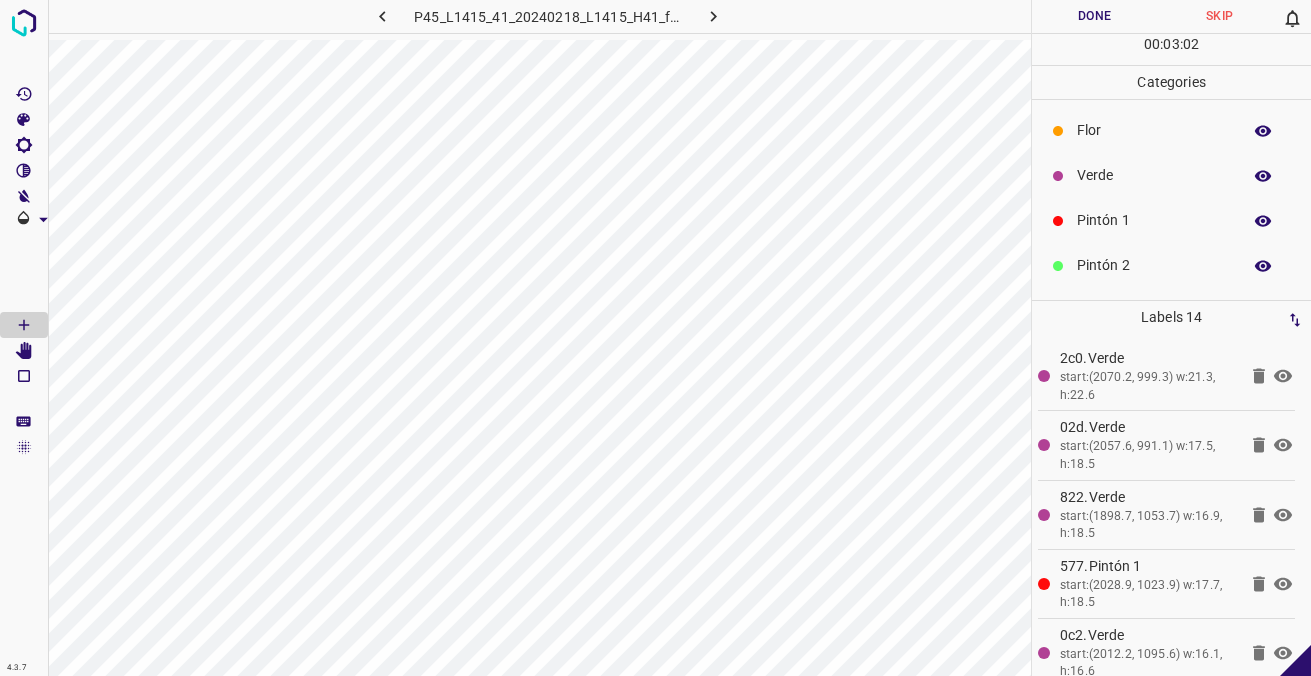 click on "Verde" at bounding box center [1154, 175] 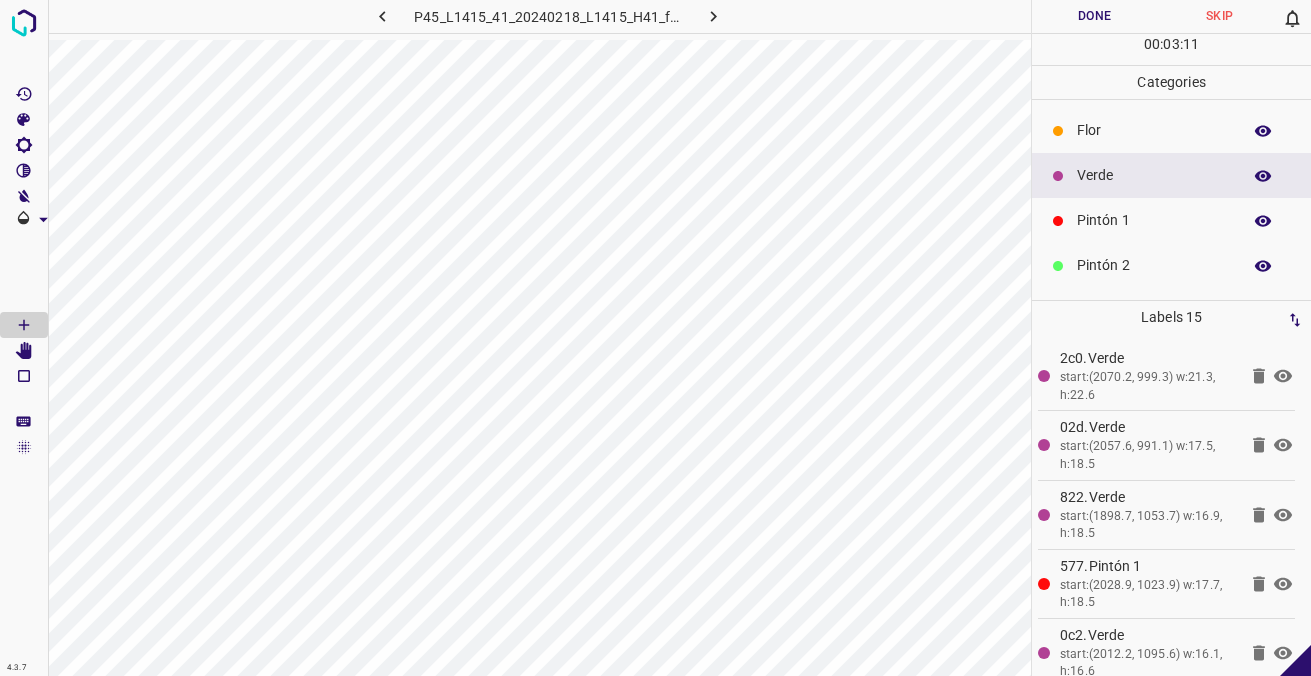 scroll, scrollTop: 176, scrollLeft: 0, axis: vertical 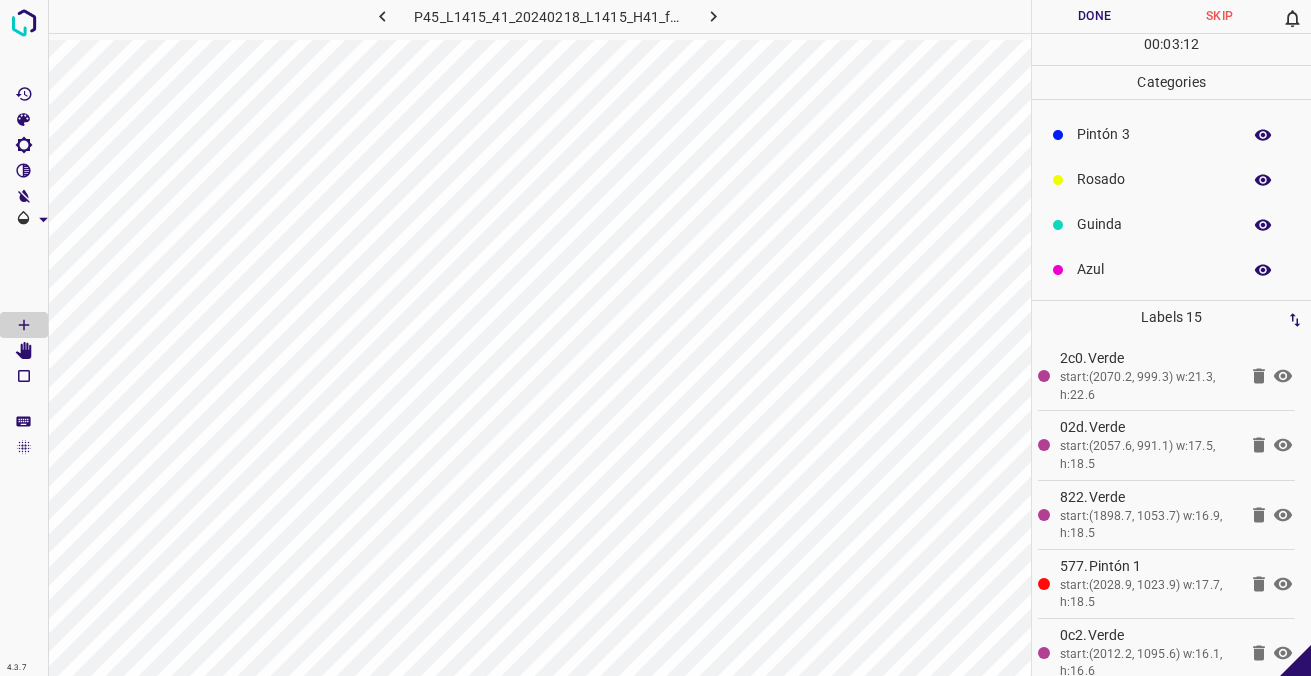 click on "Rosado" at bounding box center [1154, 179] 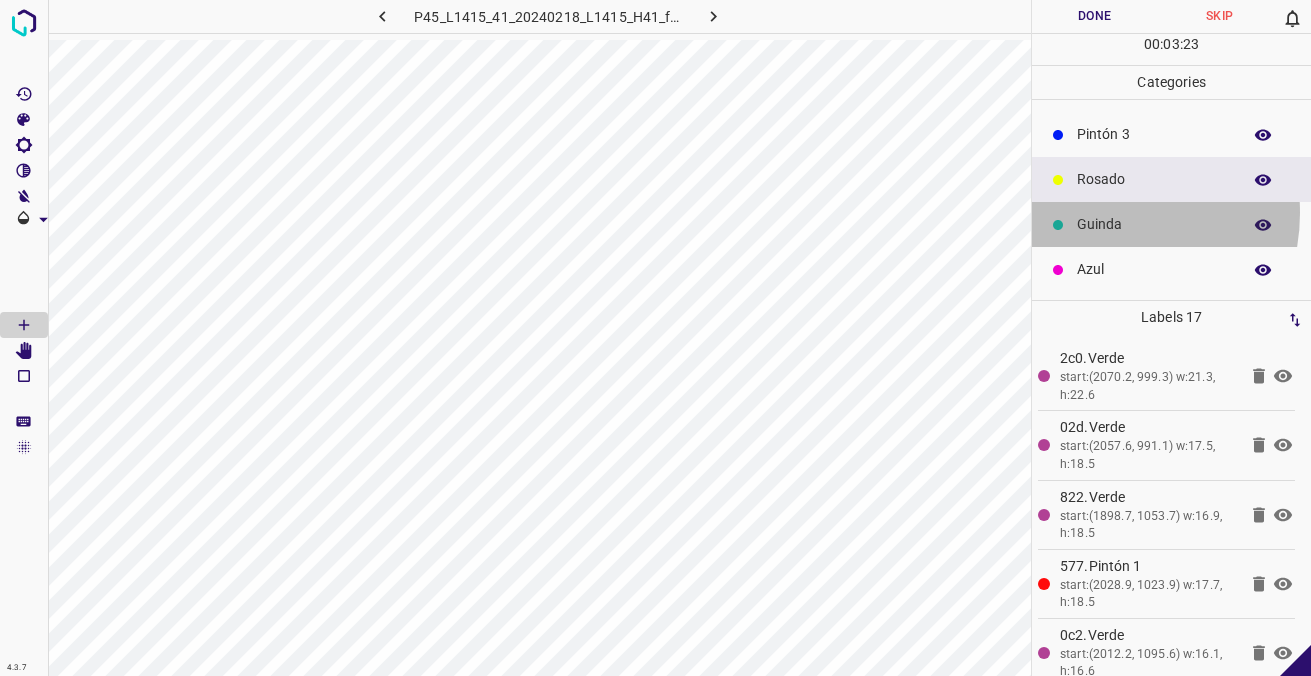 click on "Guinda" at bounding box center [1171, 224] 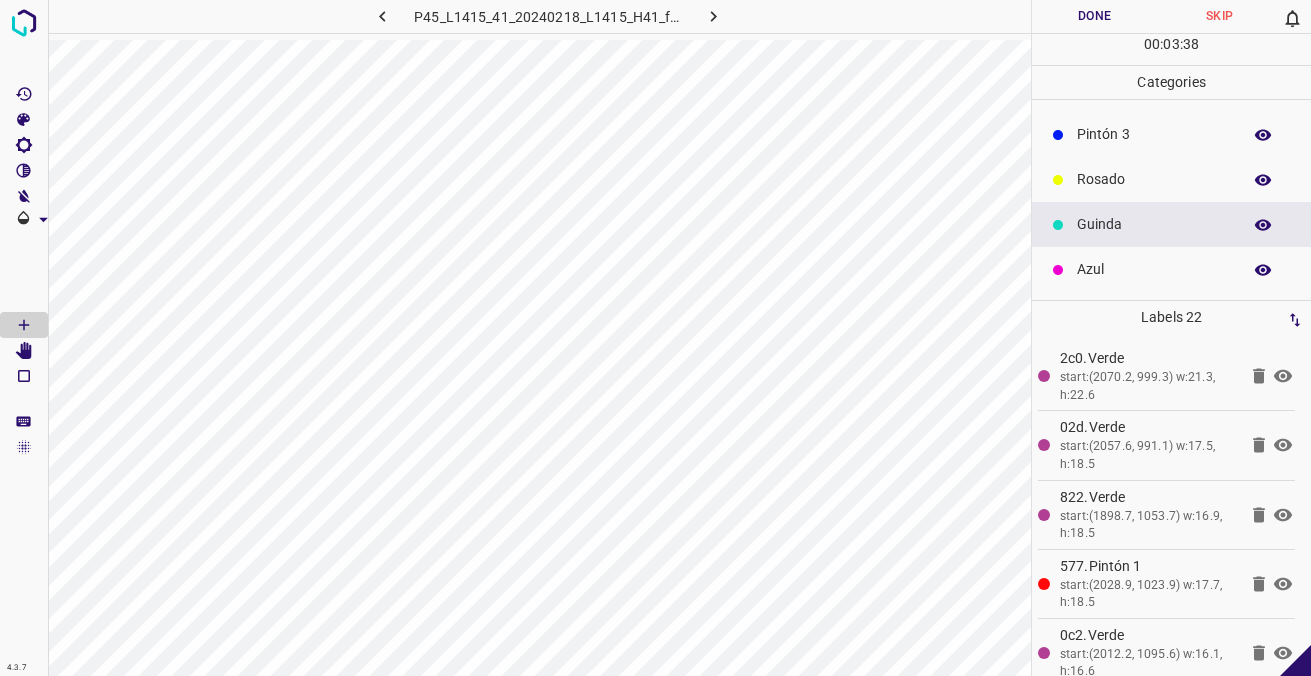 click on "Rosado" at bounding box center [1154, 179] 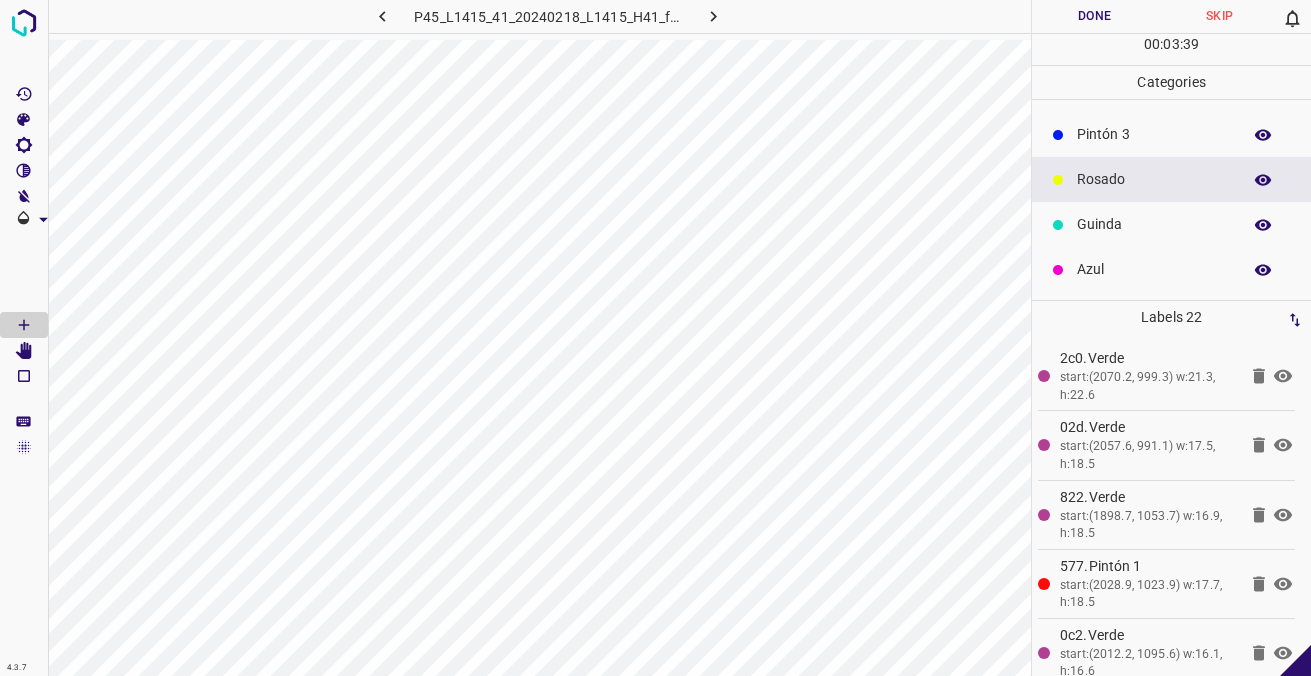 click on "Guinda" at bounding box center (1154, 224) 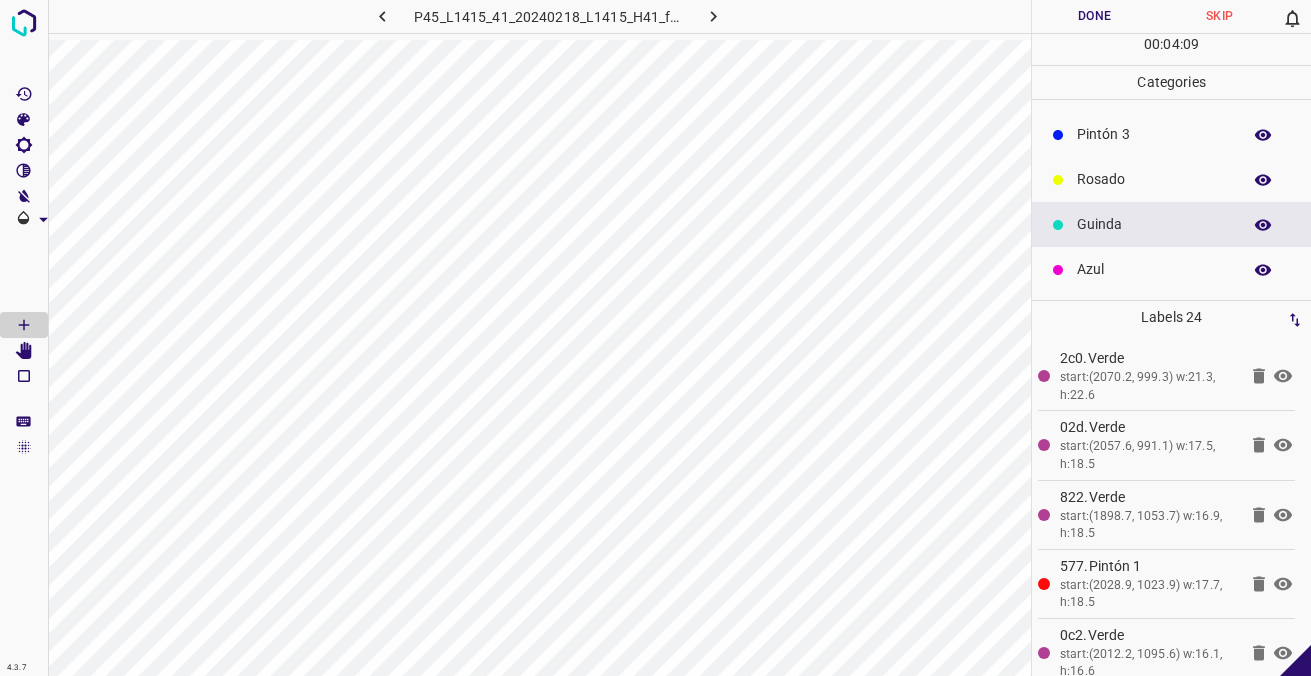 click on "Rosado" at bounding box center [1171, 179] 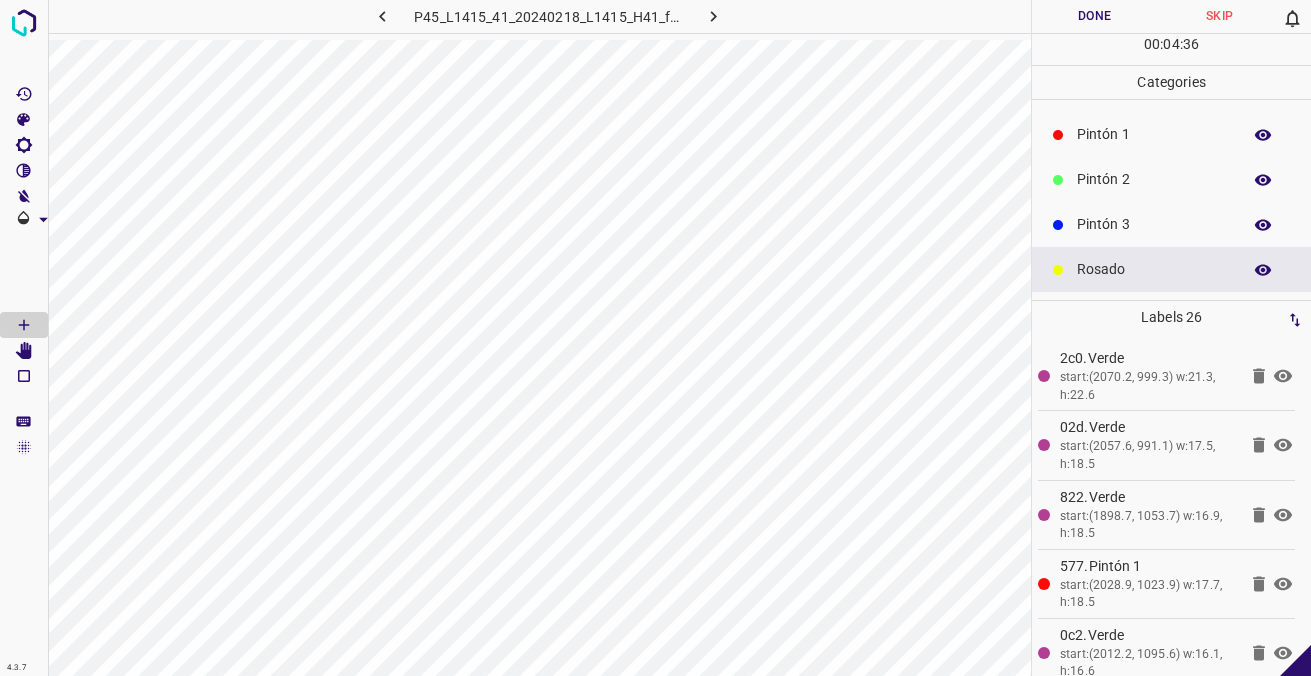 scroll, scrollTop: 0, scrollLeft: 0, axis: both 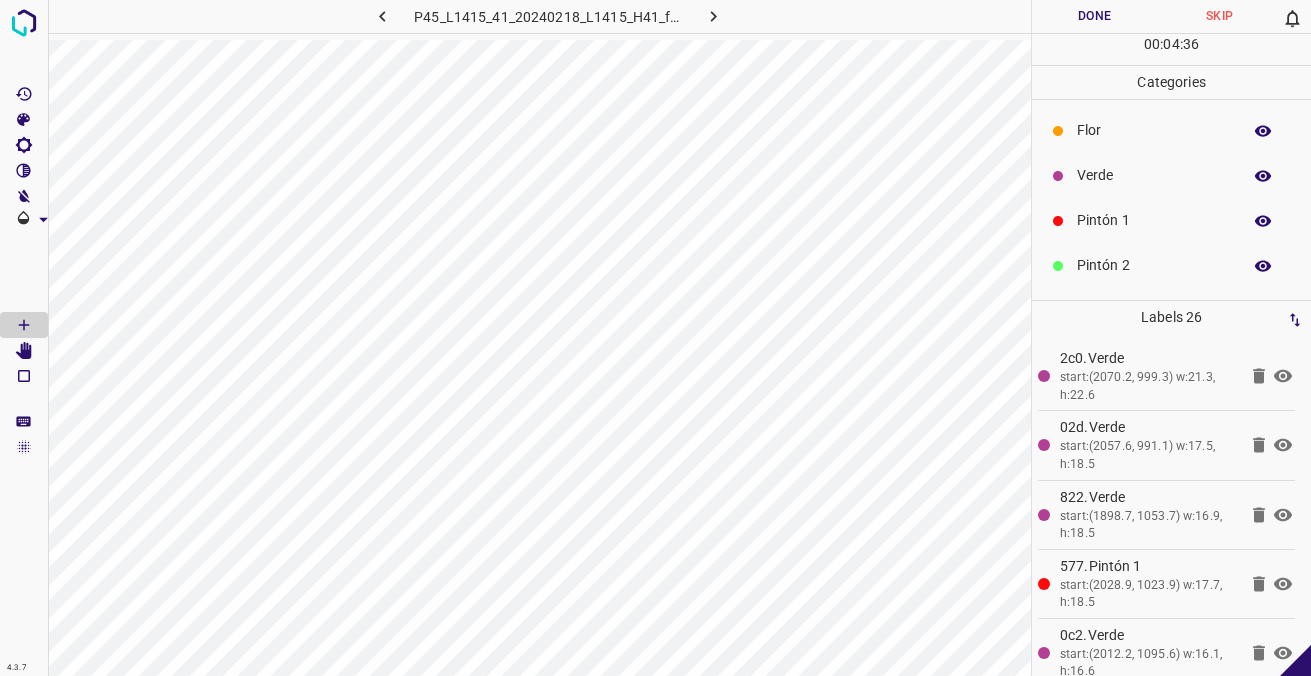 click on "Verde" at bounding box center (1154, 175) 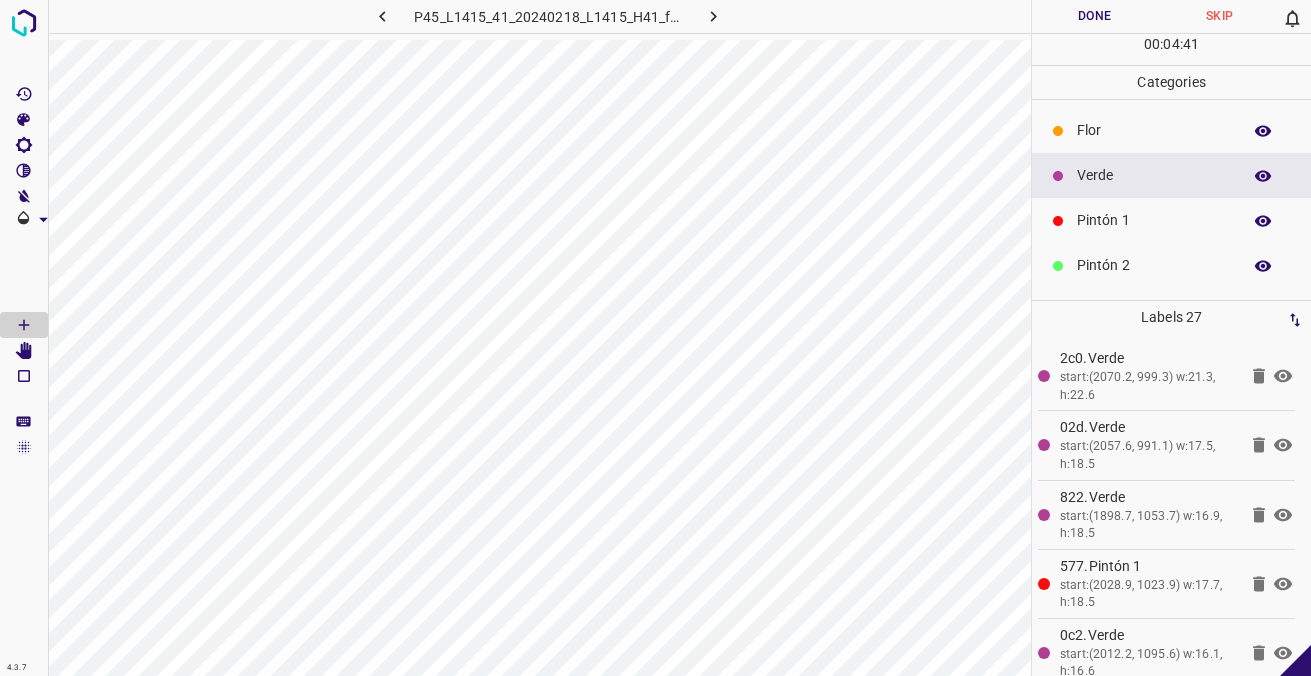 click on "Pintón 1" at bounding box center (1154, 220) 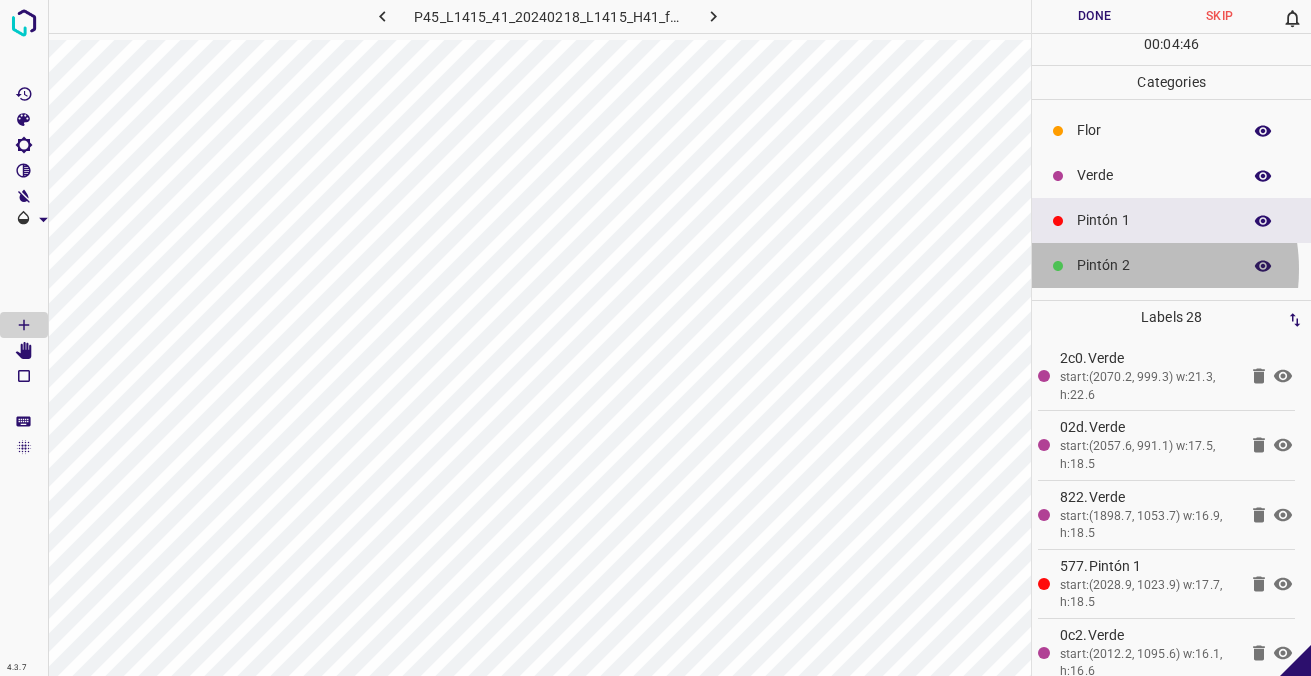 click on "Pintón 2" at bounding box center (1154, 265) 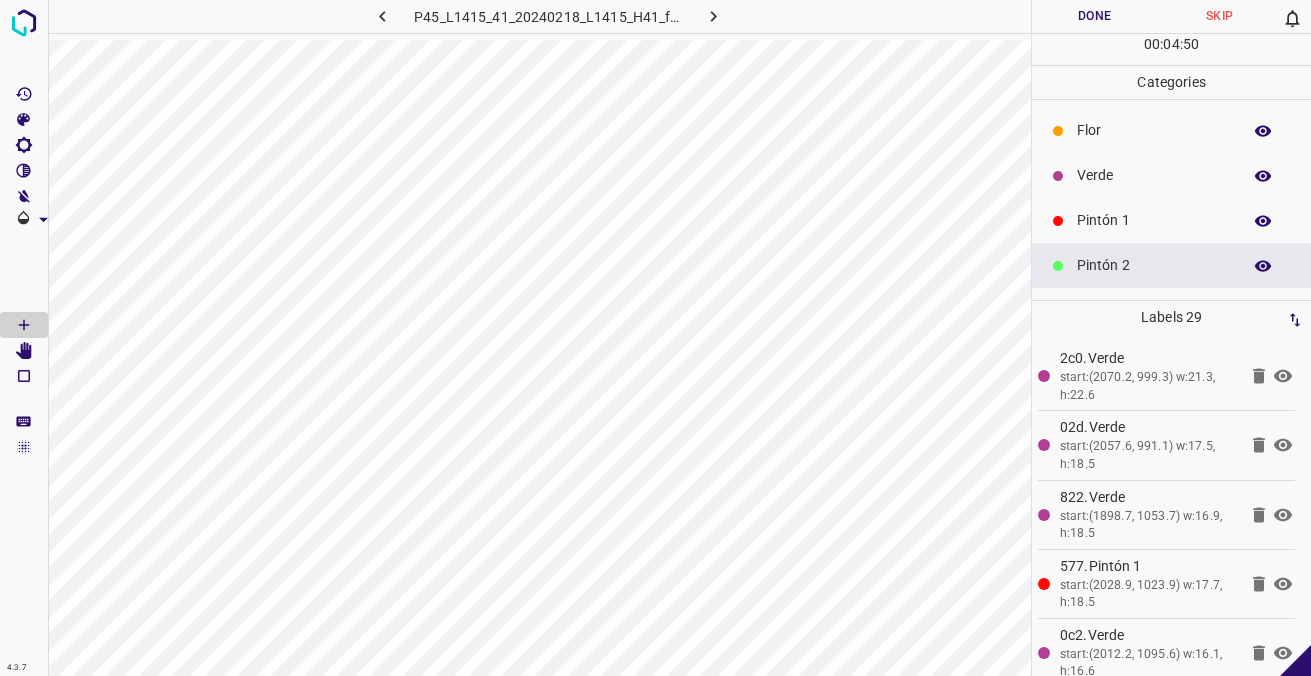 click on "Verde" at bounding box center (1154, 175) 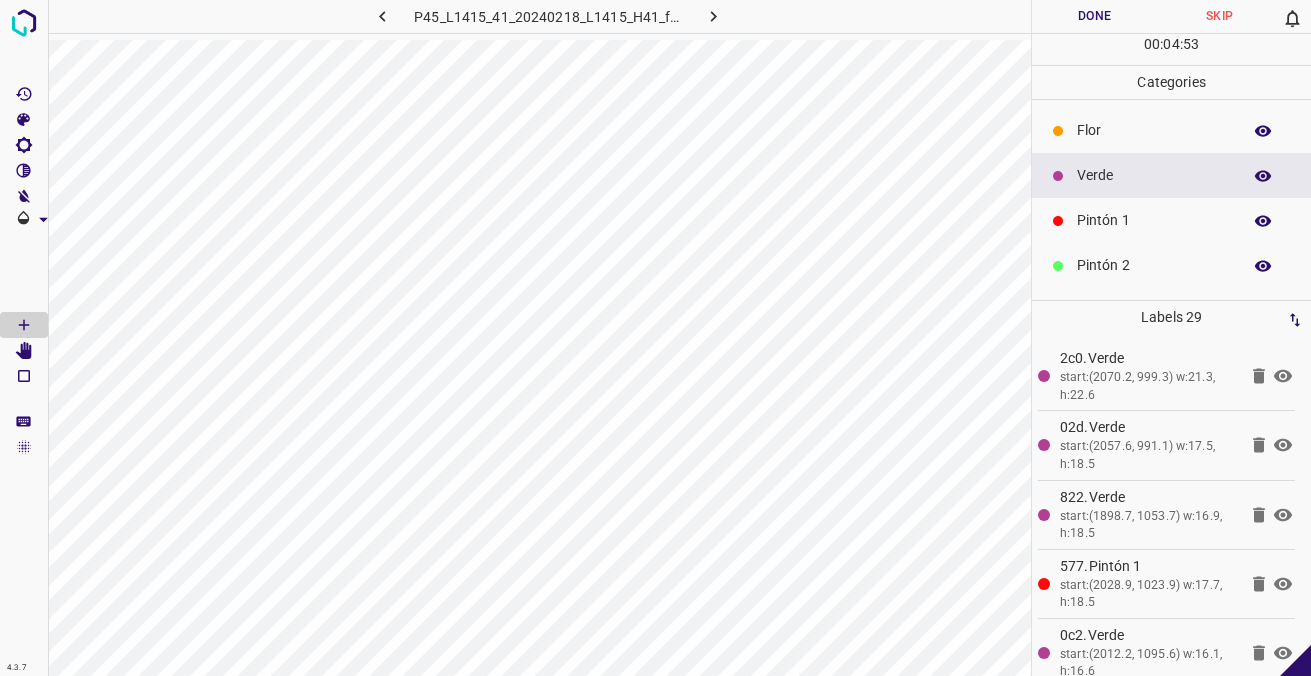 drag, startPoint x: 1137, startPoint y: 223, endPoint x: 1105, endPoint y: 254, distance: 44.553337 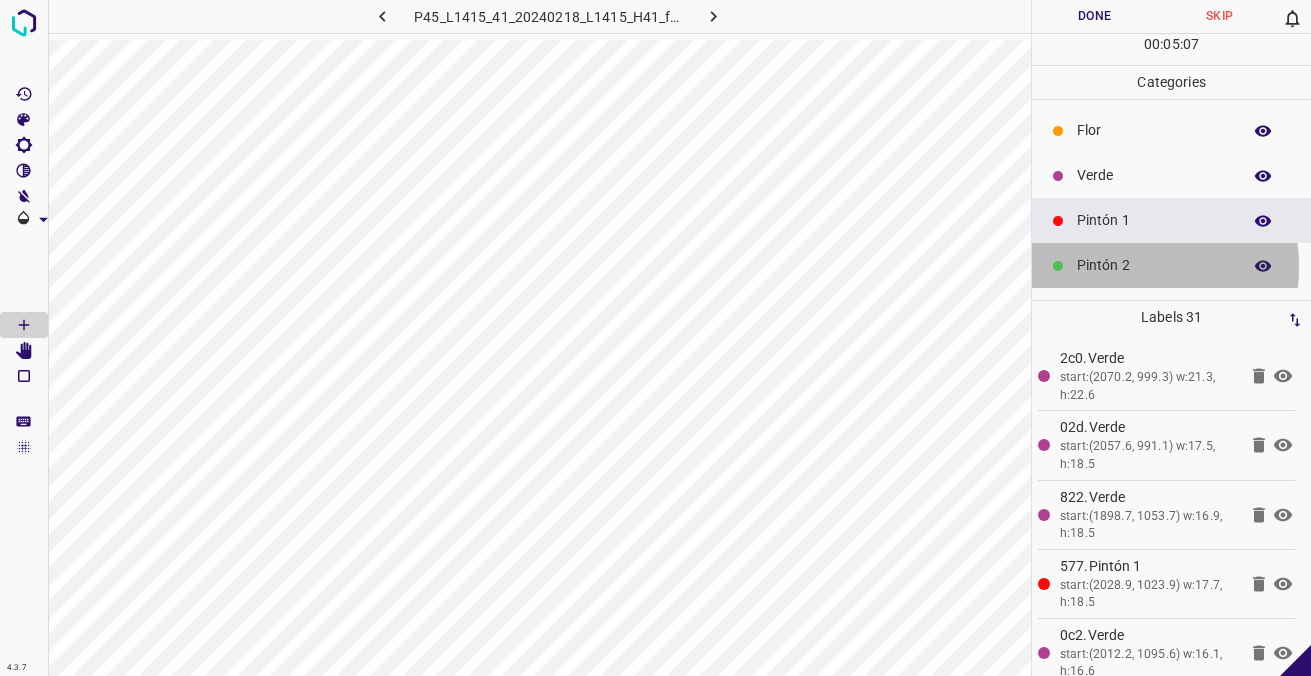 click on "Pintón 2" at bounding box center [1154, 265] 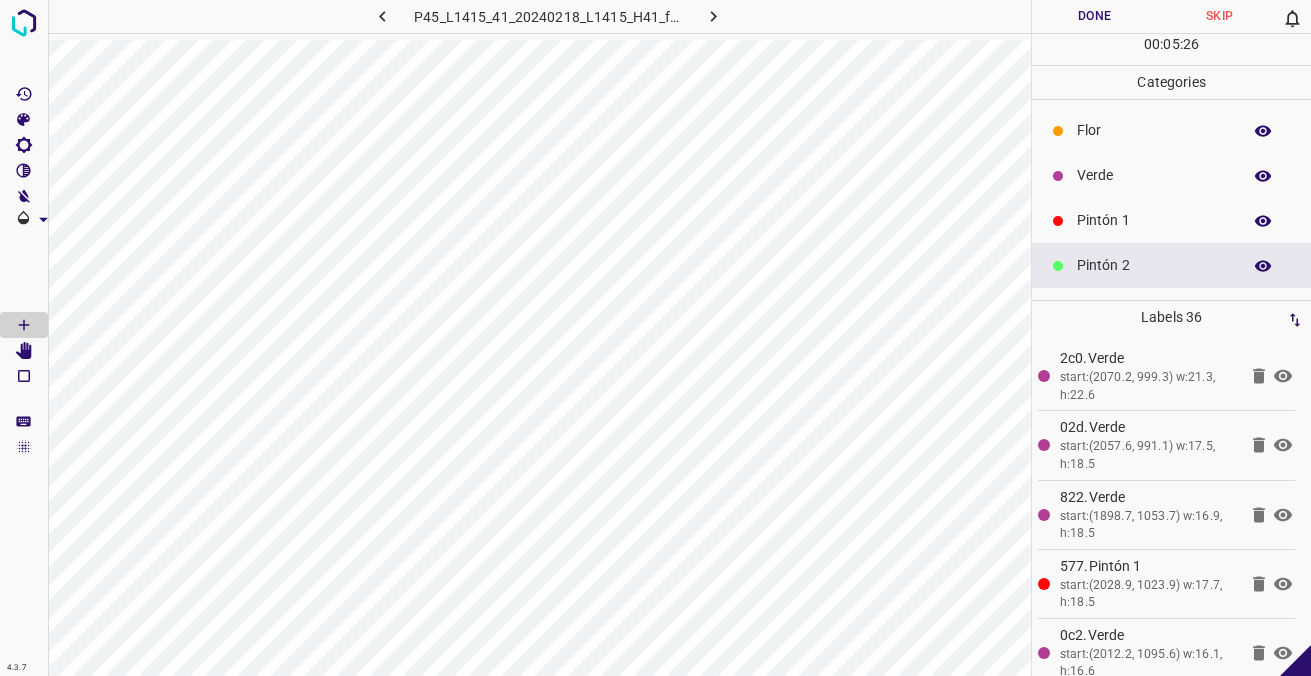 scroll, scrollTop: 176, scrollLeft: 0, axis: vertical 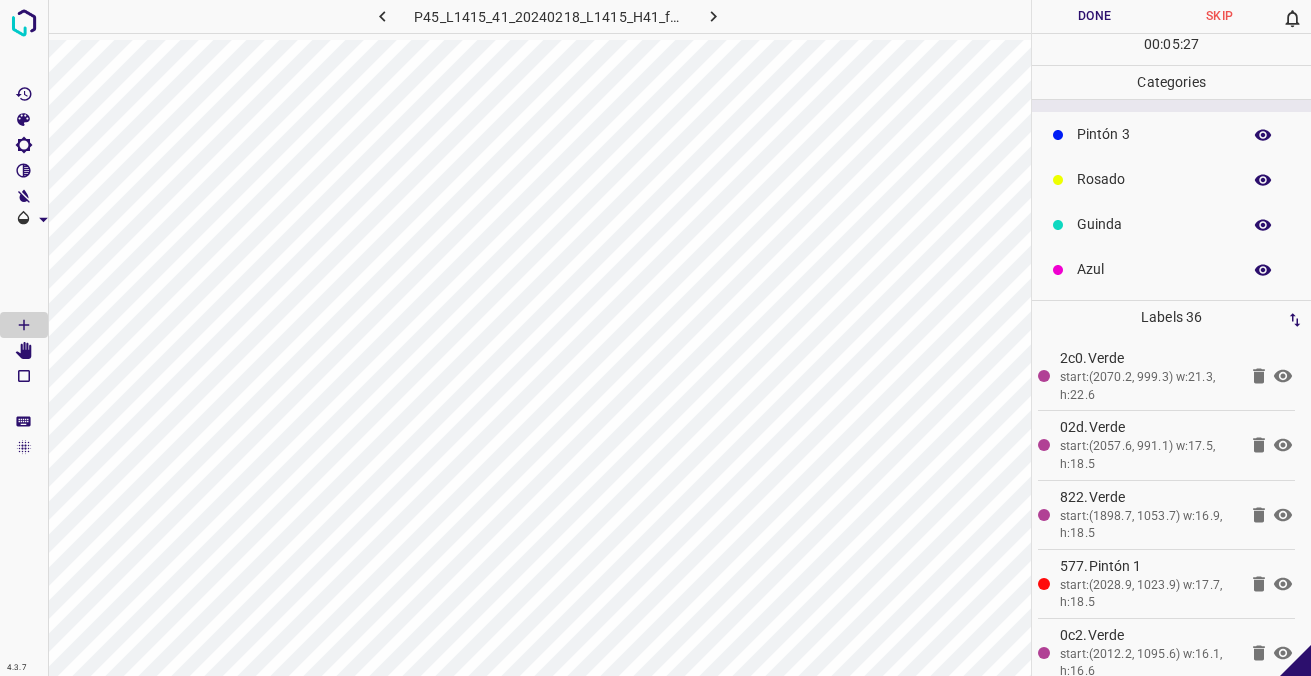 click on "Guinda" at bounding box center (1154, 224) 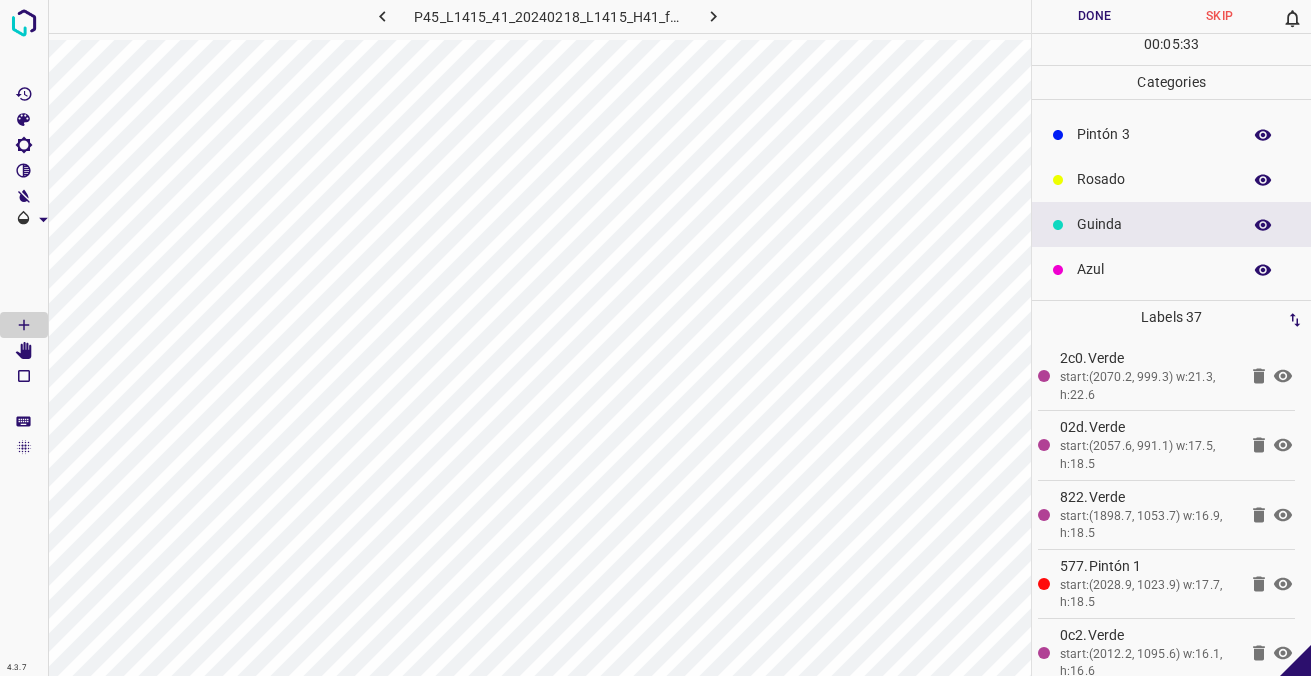 click on "Pintón 3" at bounding box center (1154, 134) 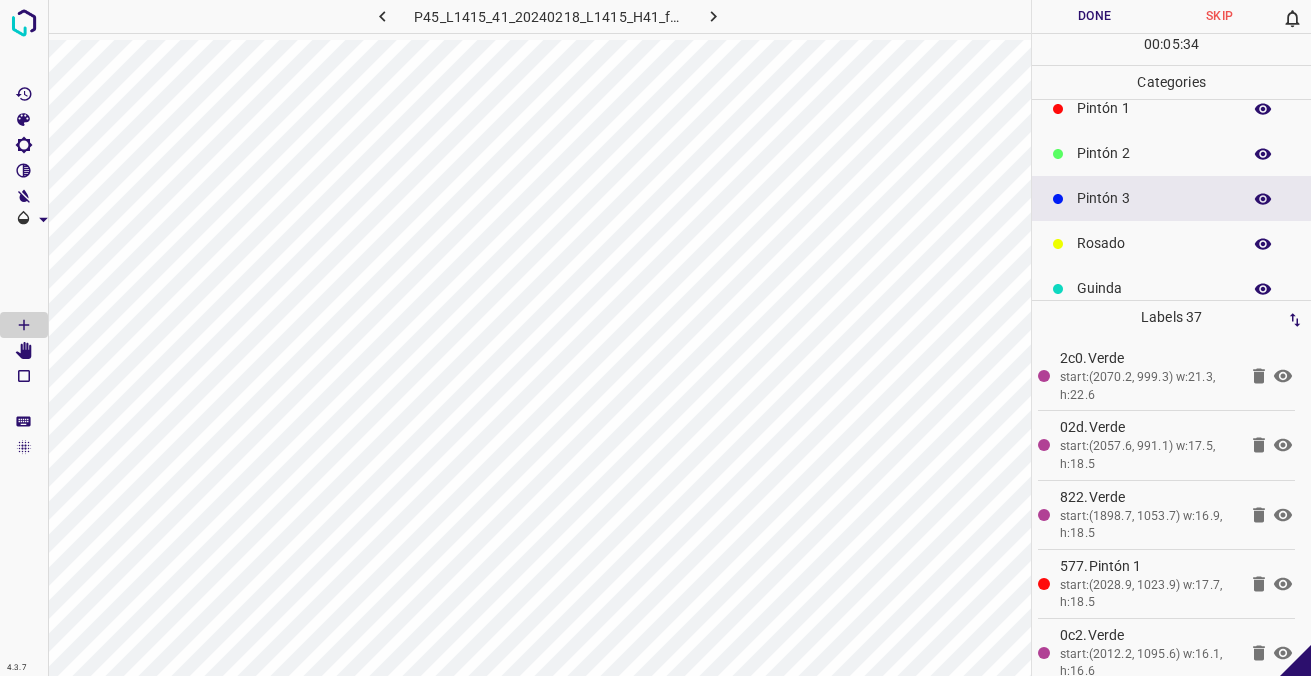 scroll, scrollTop: 76, scrollLeft: 0, axis: vertical 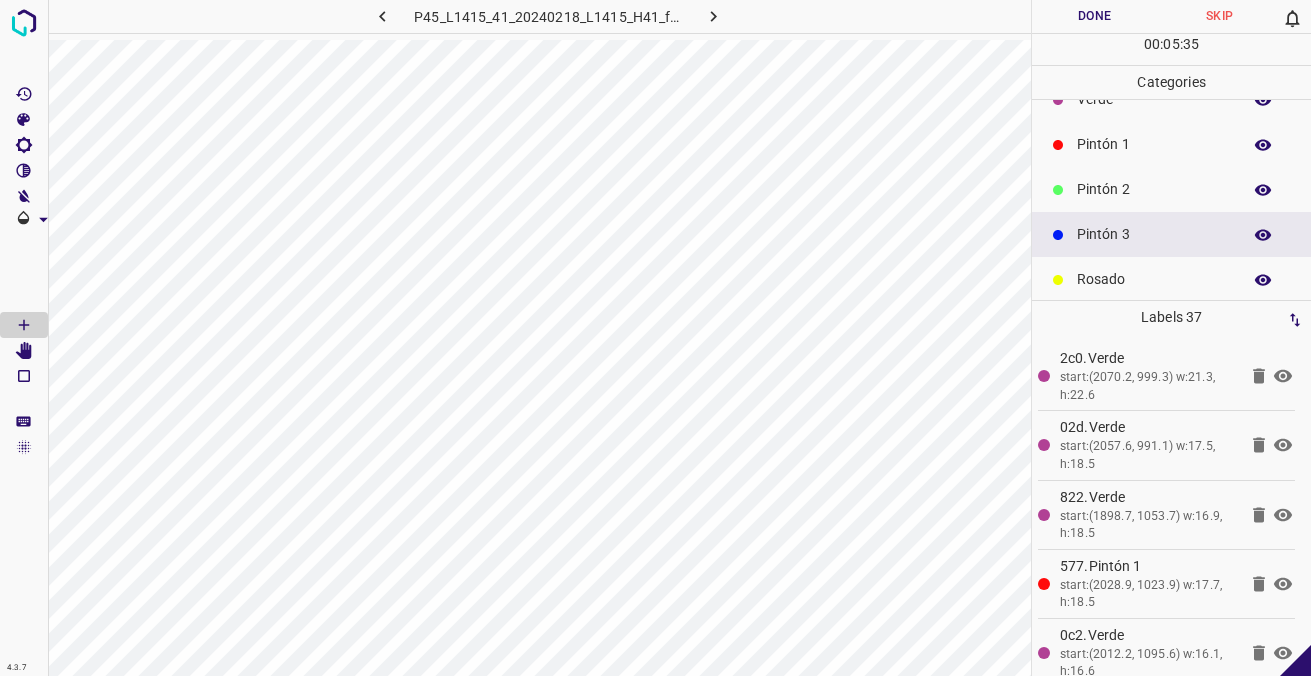 click on "Pintón 2" at bounding box center [1154, 189] 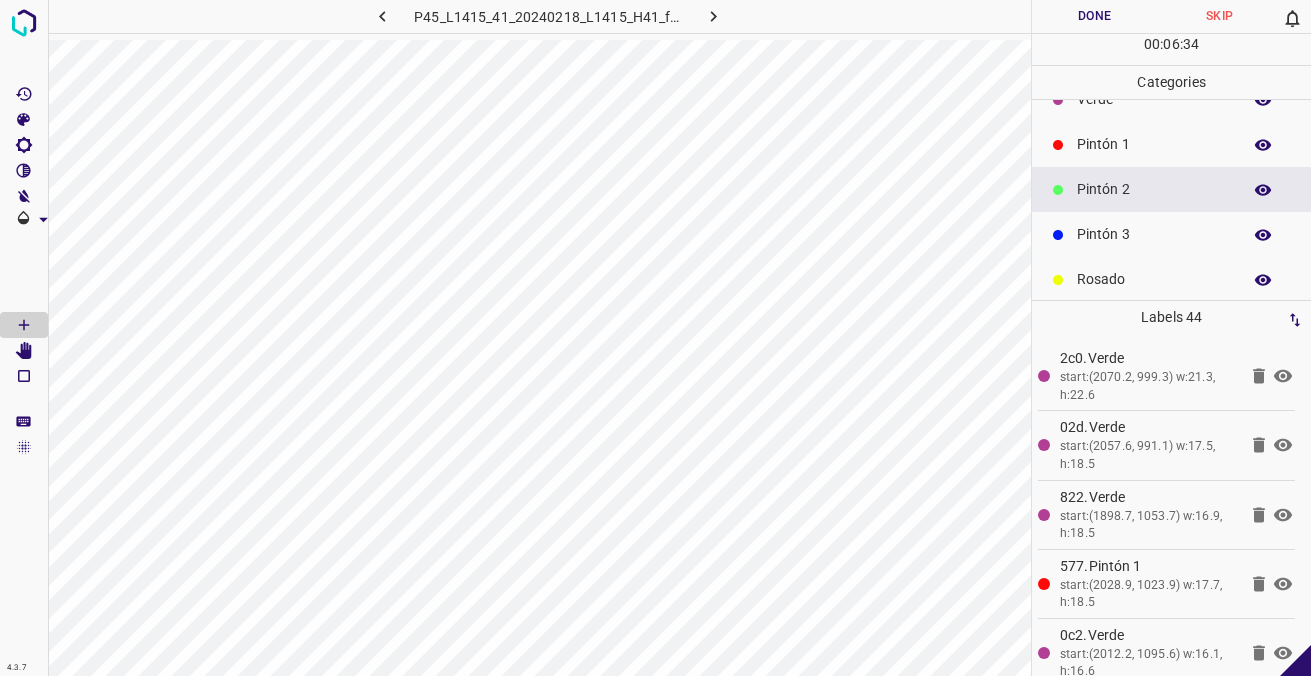click on "Pintón 3" at bounding box center [1154, 234] 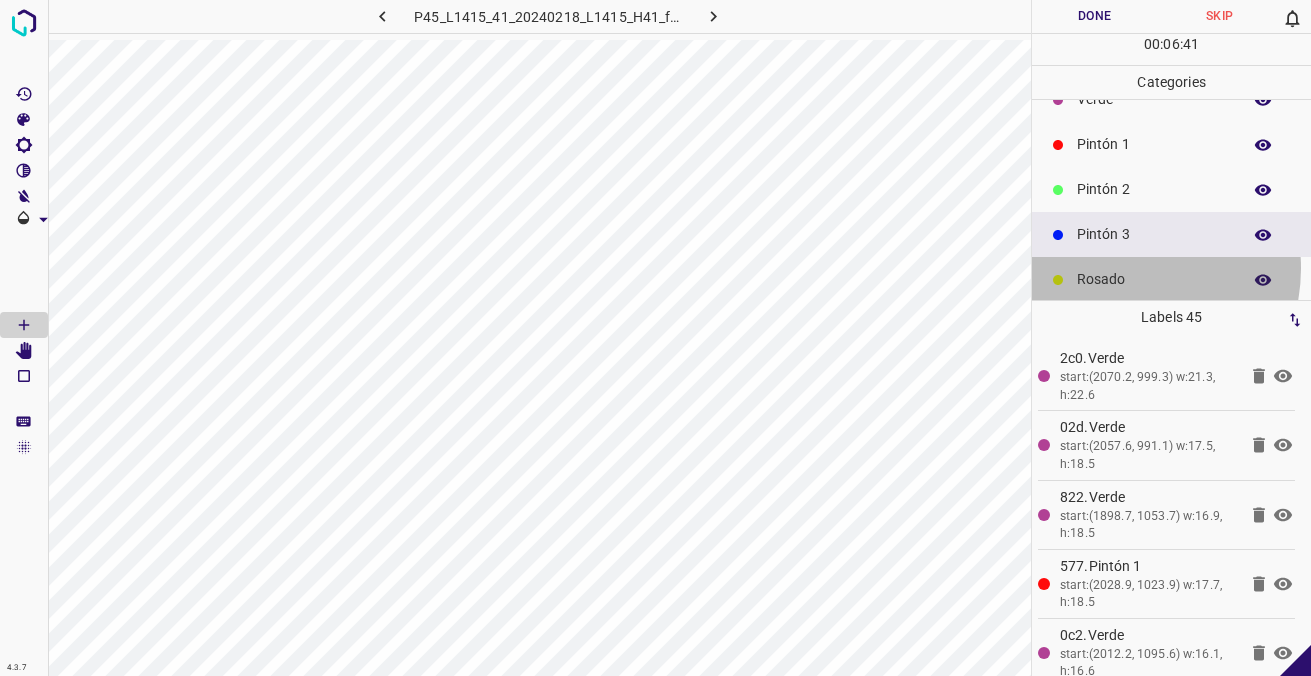 click on "Rosado" at bounding box center [1171, 279] 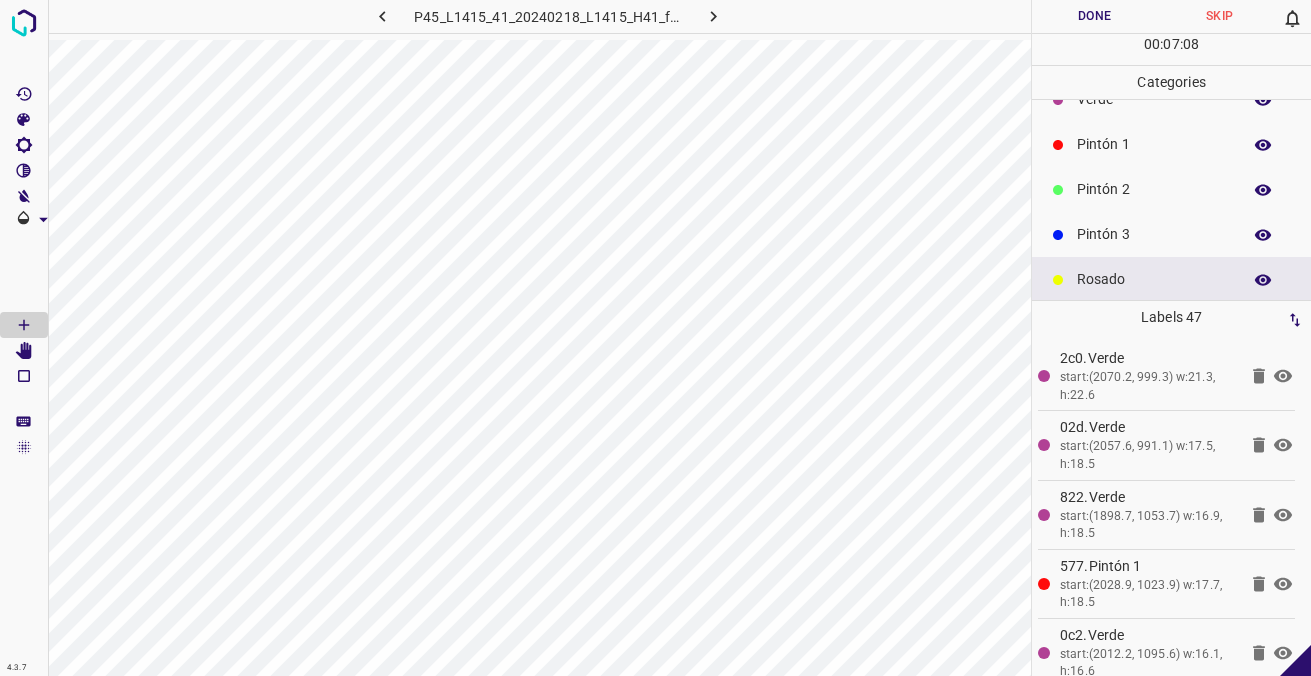 click on "Pintón 3" at bounding box center (1154, 234) 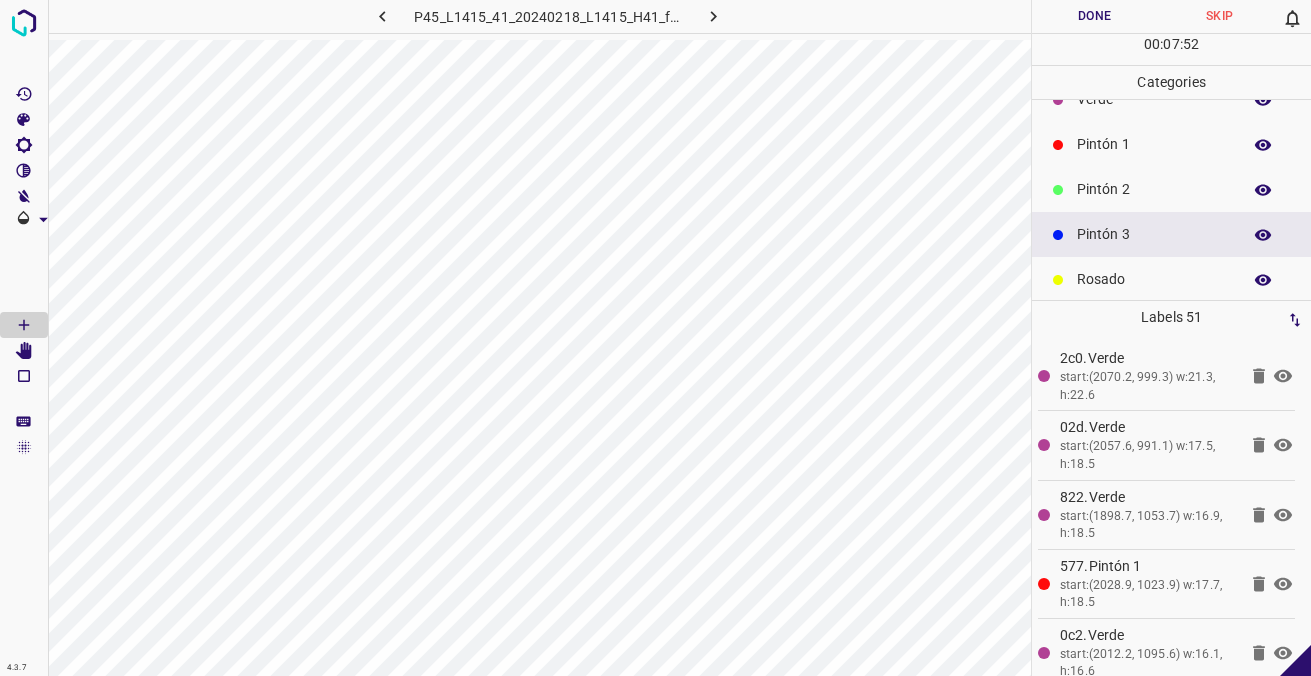 scroll, scrollTop: 0, scrollLeft: 0, axis: both 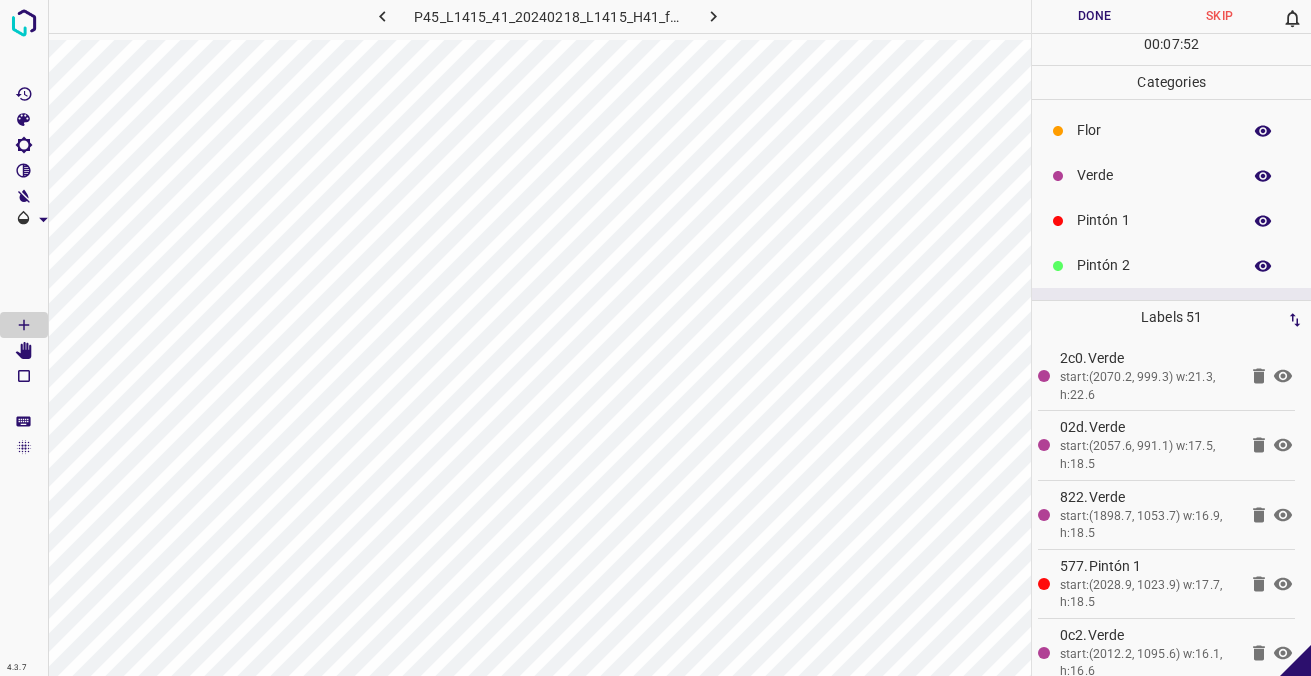click on "Verde" at bounding box center (1154, 175) 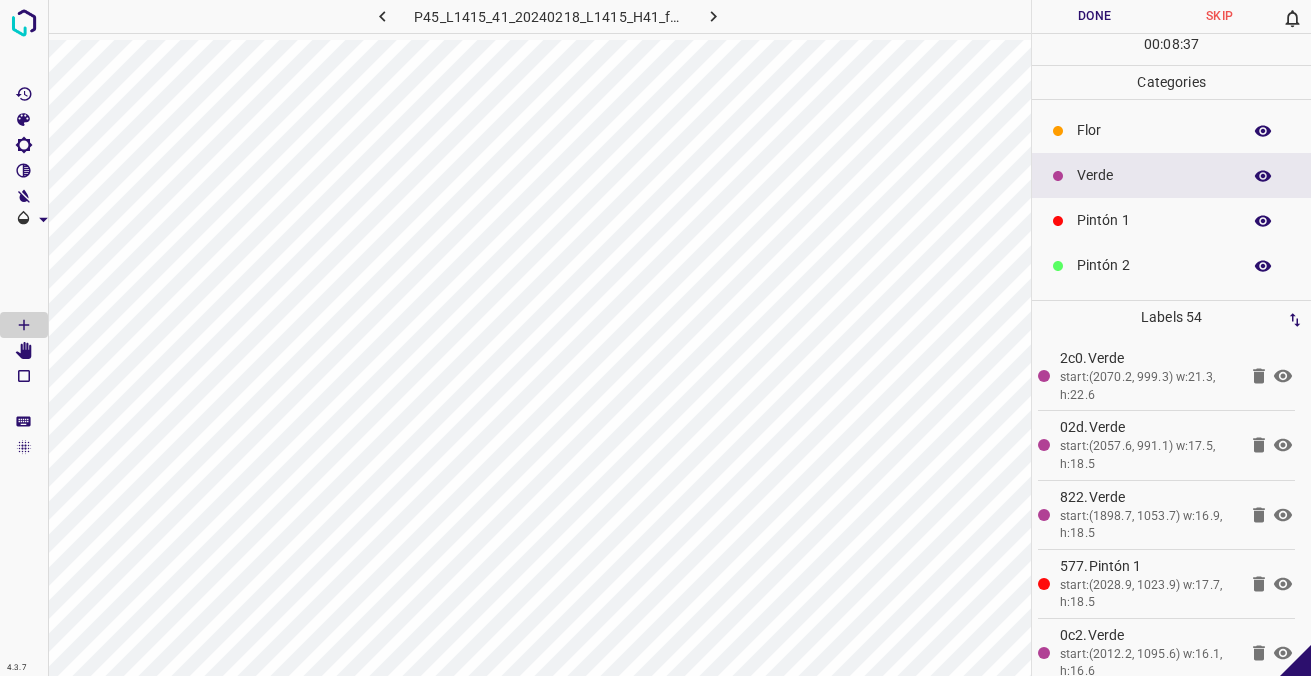 click on "Pintón 1" at bounding box center [1154, 220] 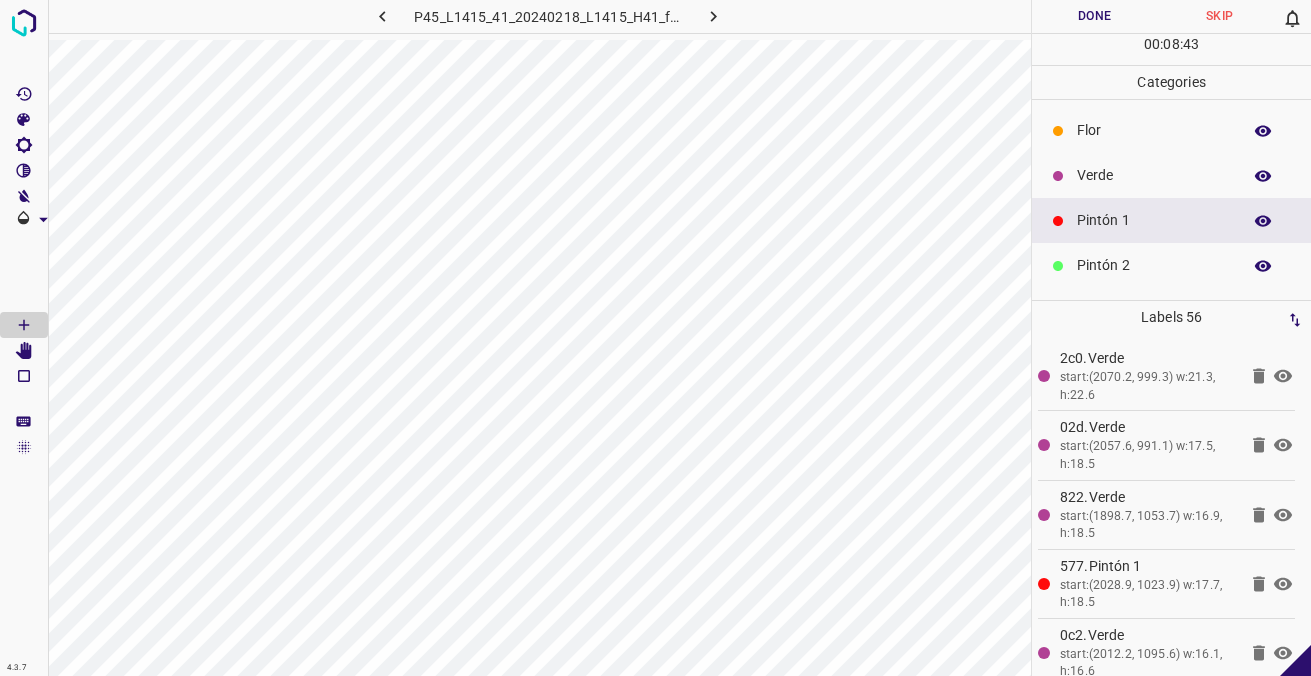 click on "Verde" at bounding box center [1154, 175] 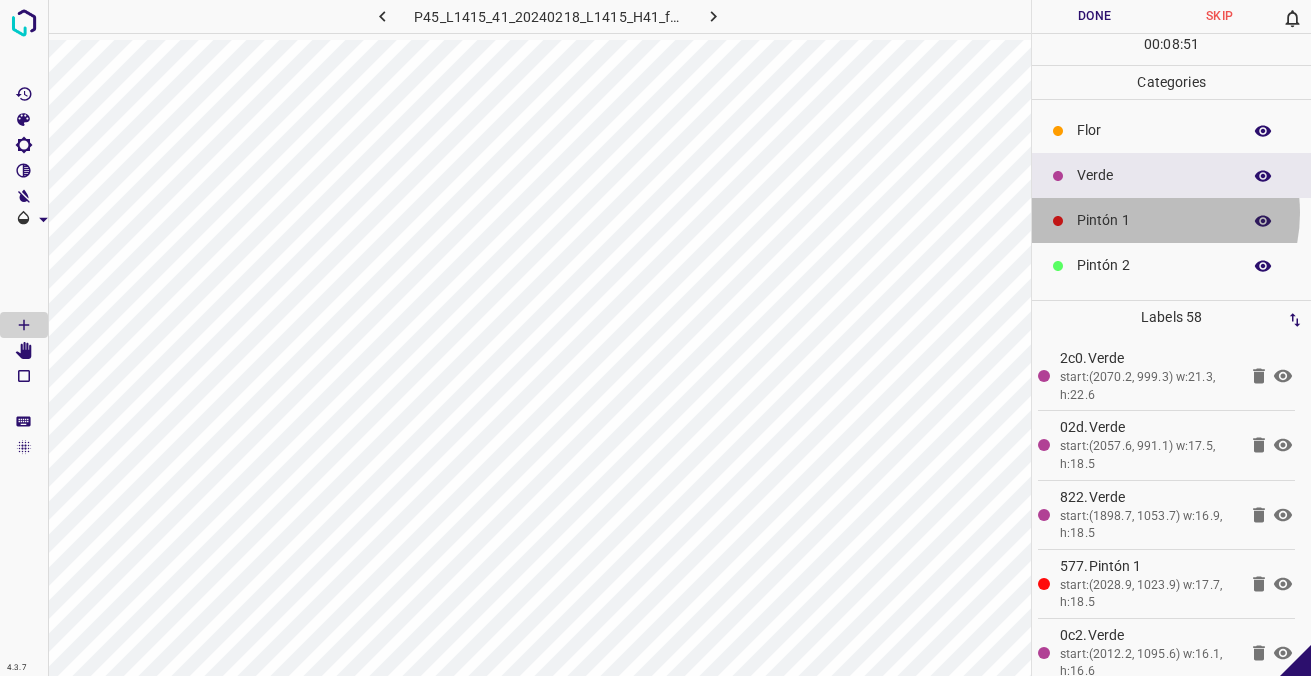 click on "Pintón 1" at bounding box center [1154, 220] 